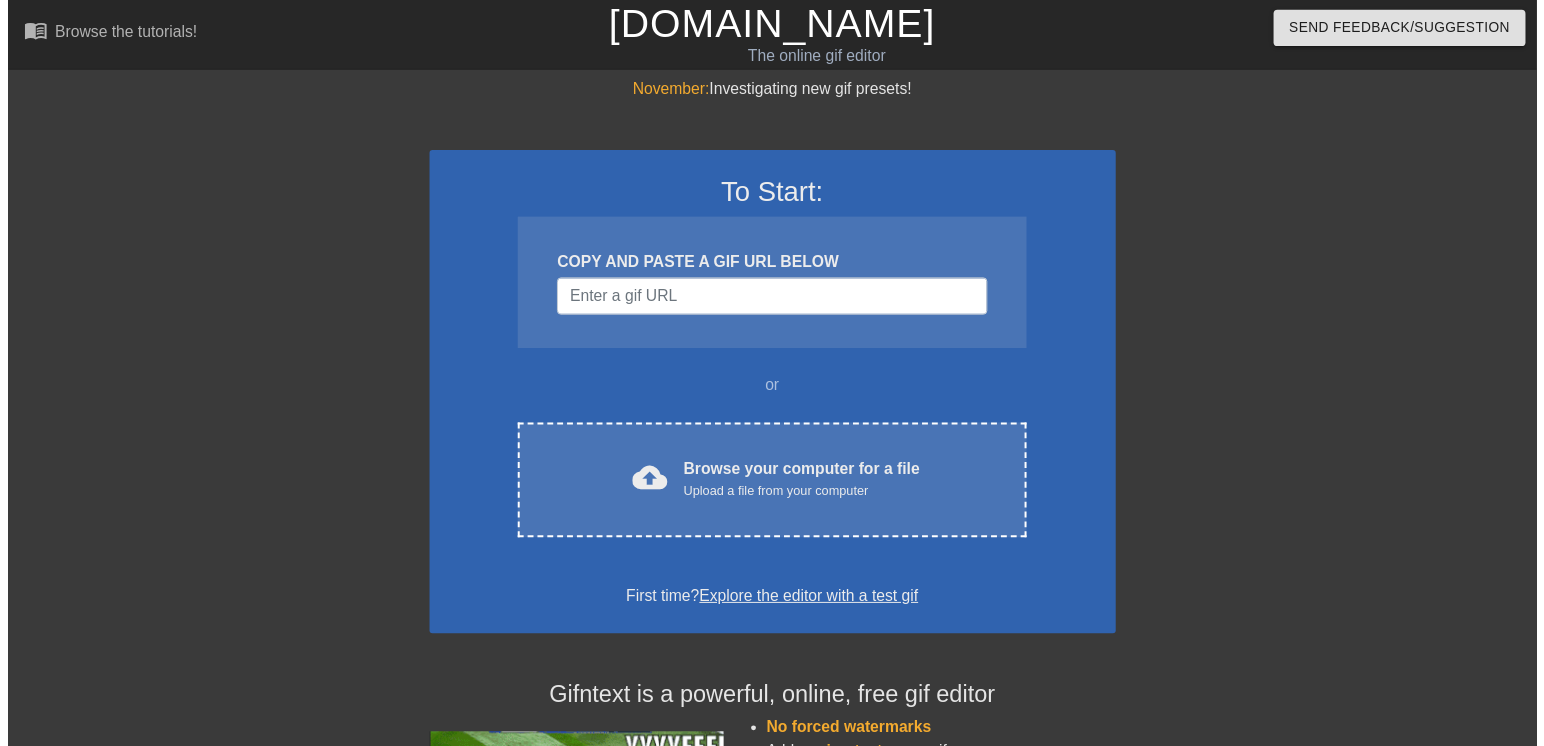 scroll, scrollTop: 0, scrollLeft: 0, axis: both 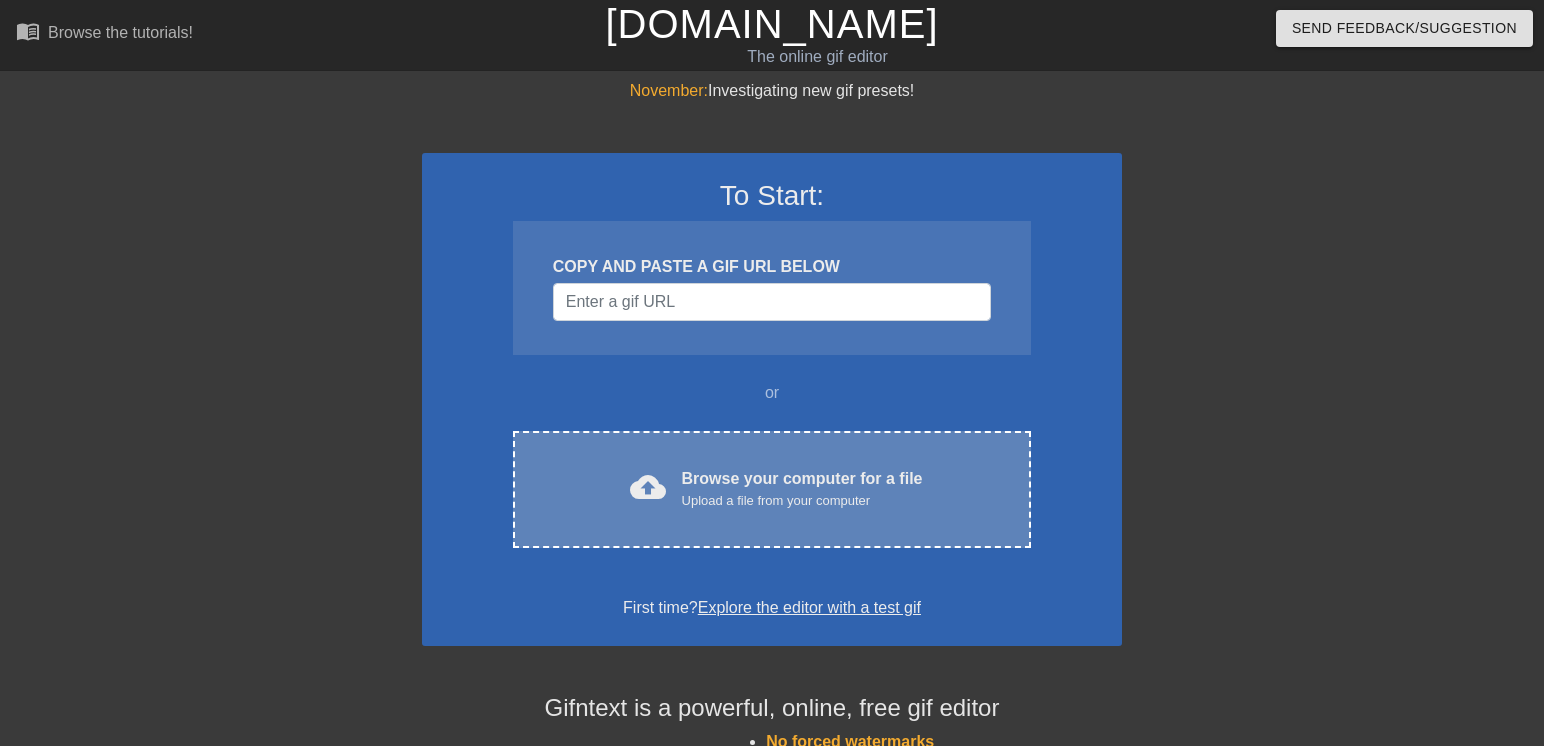 click on "cloud_upload Browse your computer for a file Upload a file from your computer Choose files" at bounding box center (772, 489) 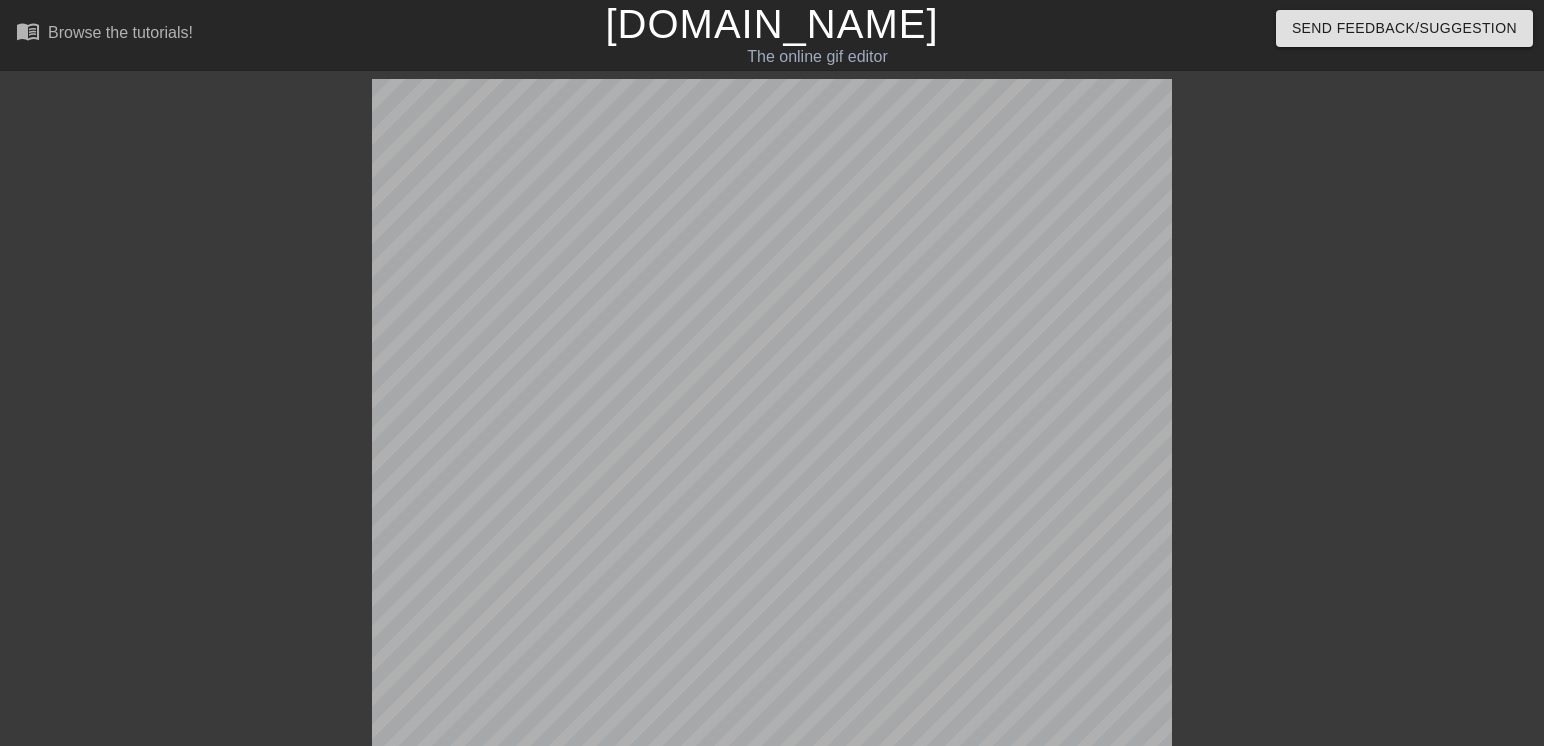 scroll, scrollTop: 224, scrollLeft: 0, axis: vertical 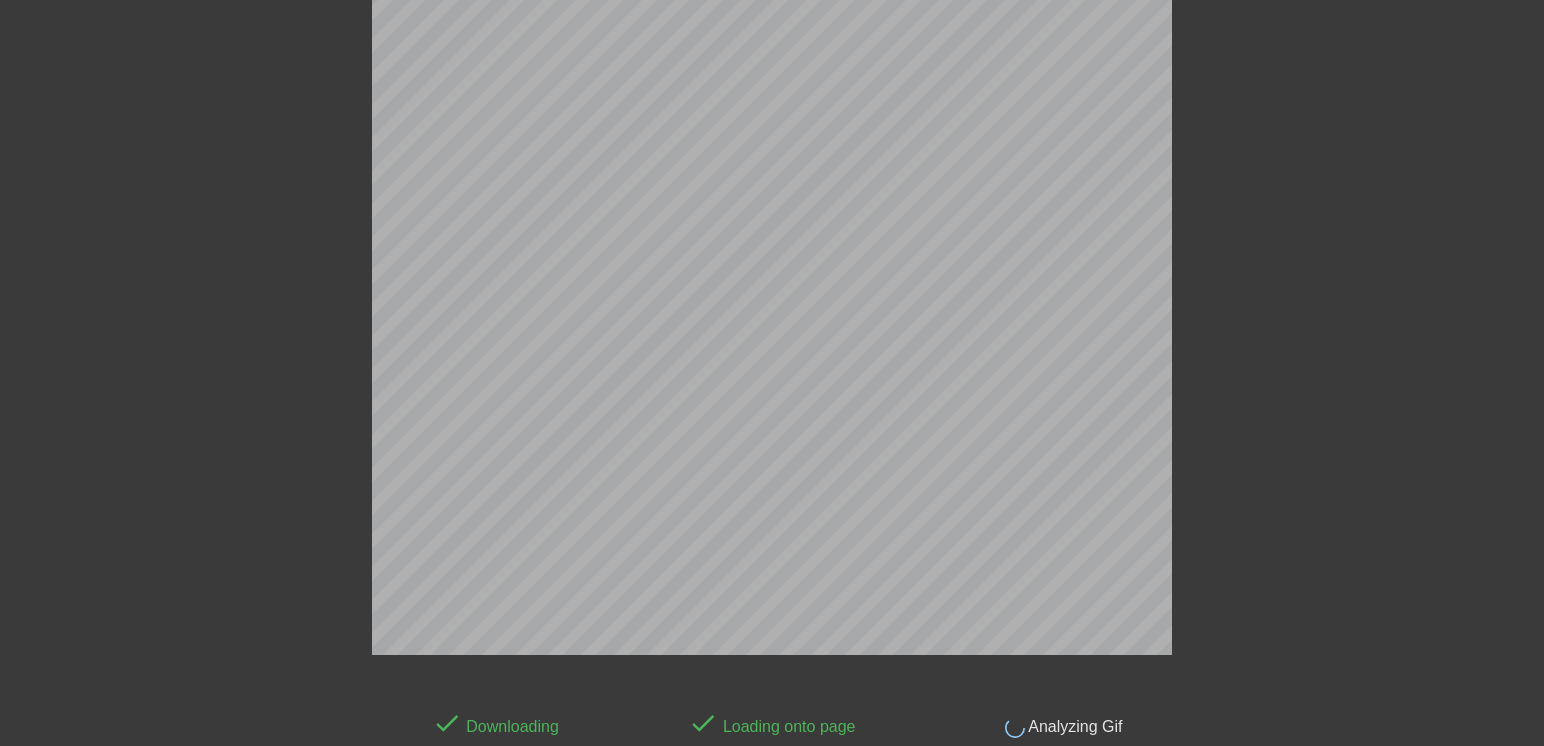 drag, startPoint x: 1081, startPoint y: 733, endPoint x: 1059, endPoint y: 673, distance: 63.90618 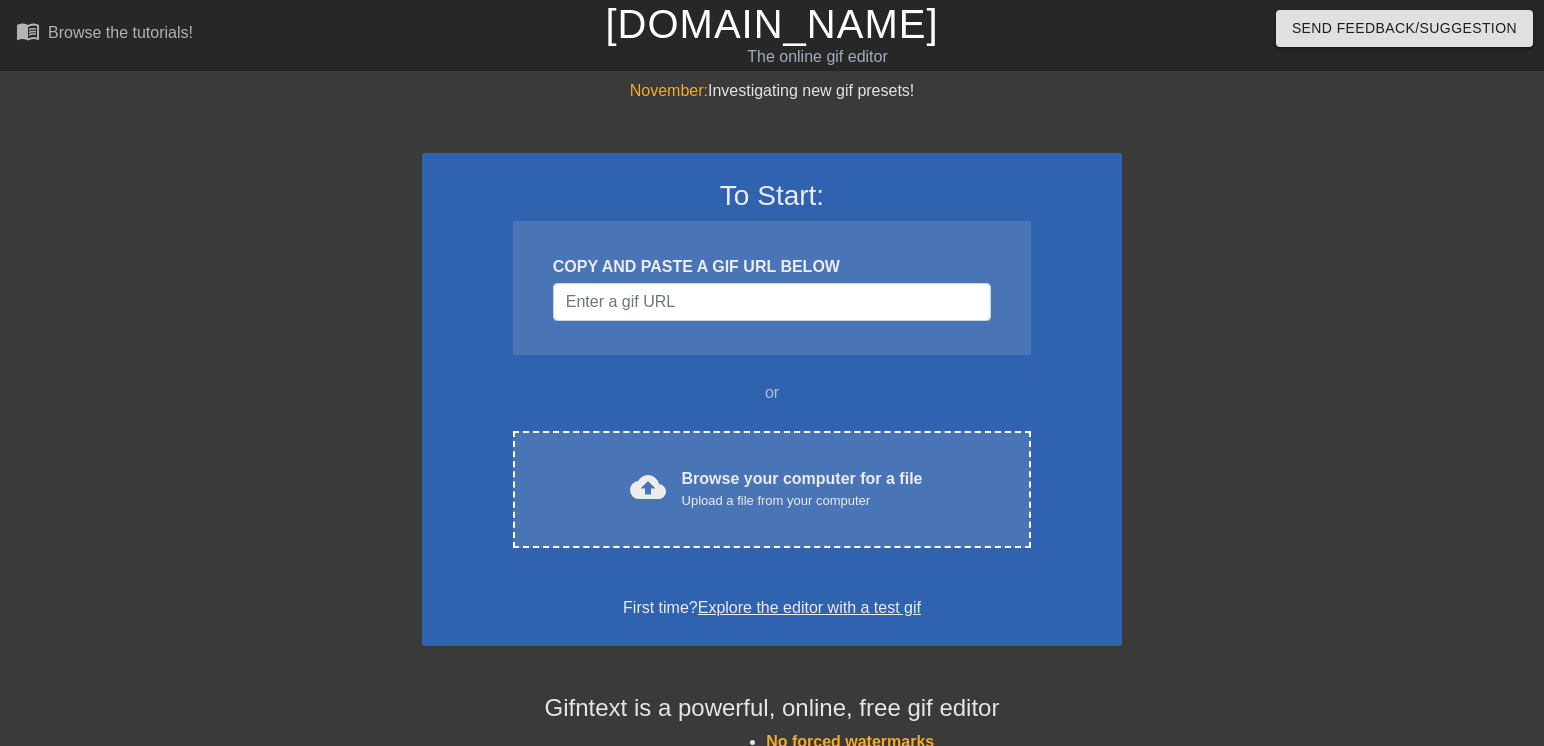 scroll, scrollTop: 0, scrollLeft: 0, axis: both 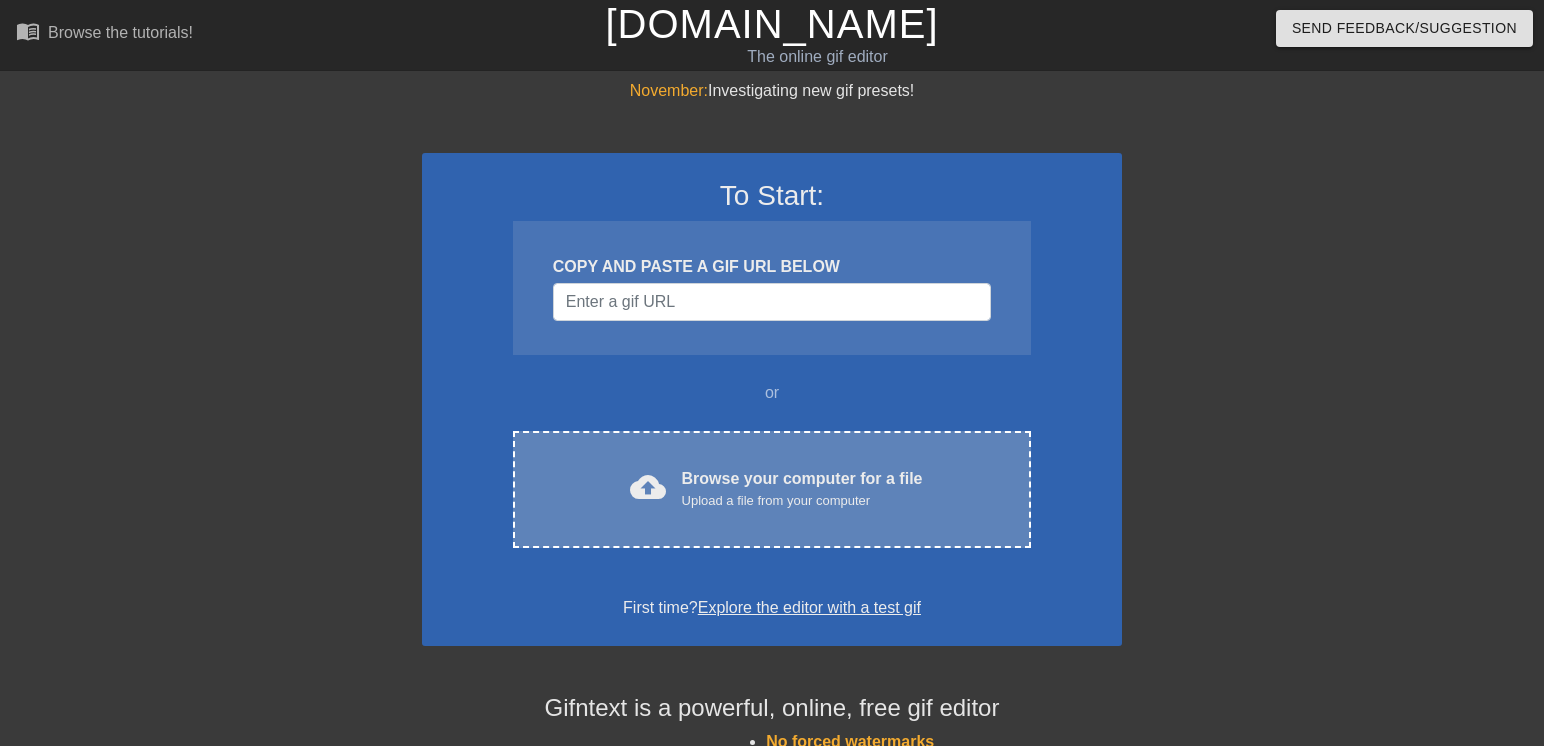 click on "Upload a file from your computer" at bounding box center [802, 501] 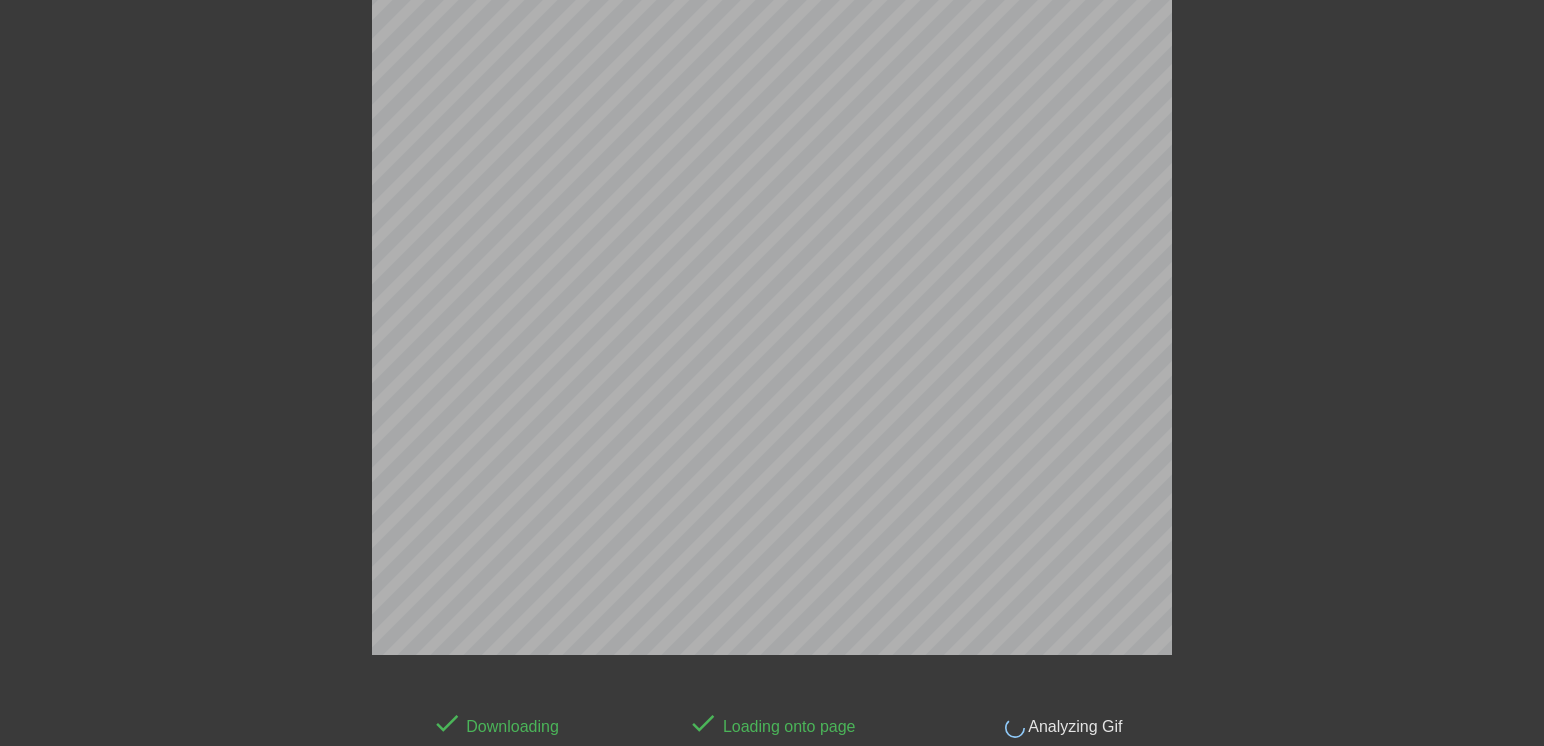 scroll, scrollTop: 0, scrollLeft: 0, axis: both 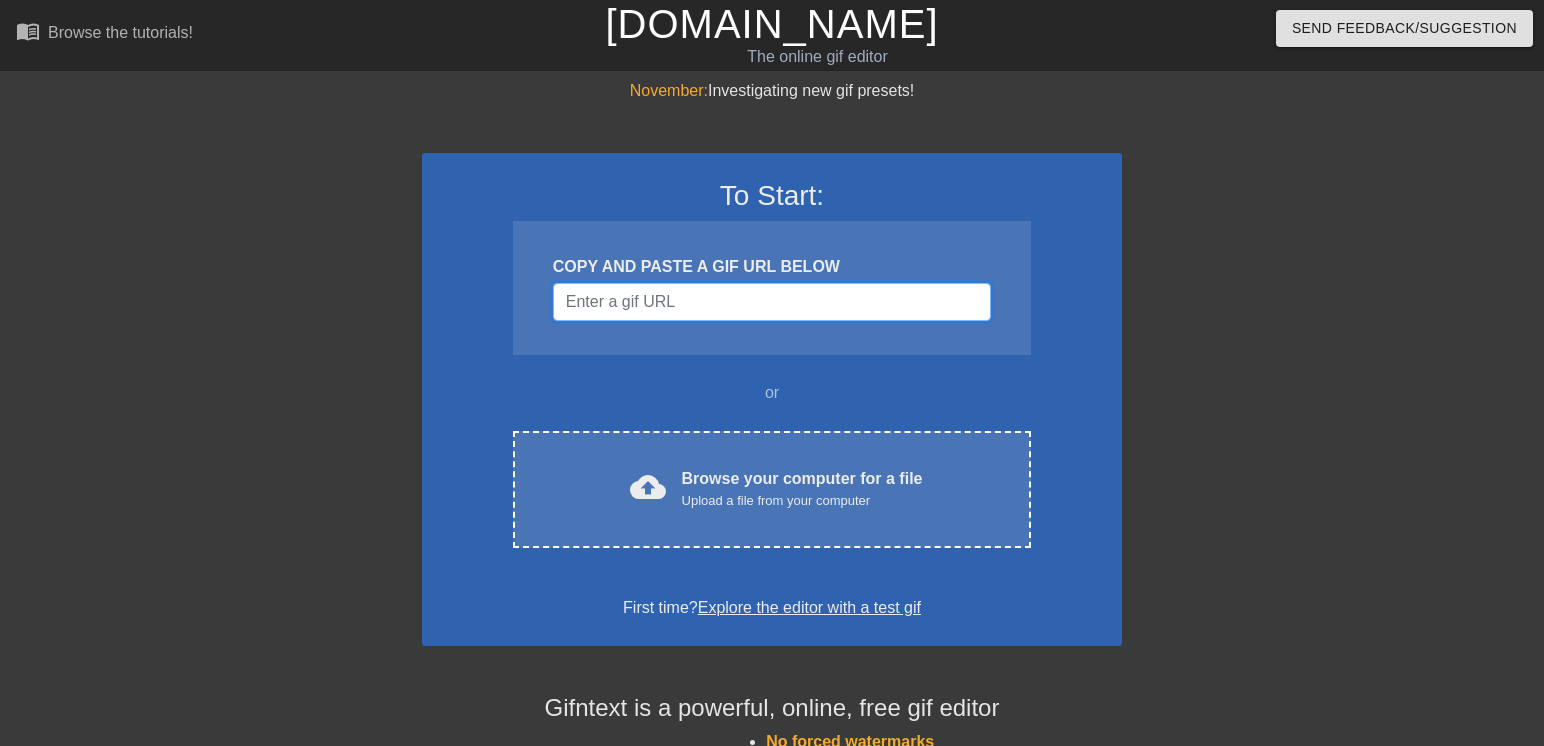 click at bounding box center [772, 302] 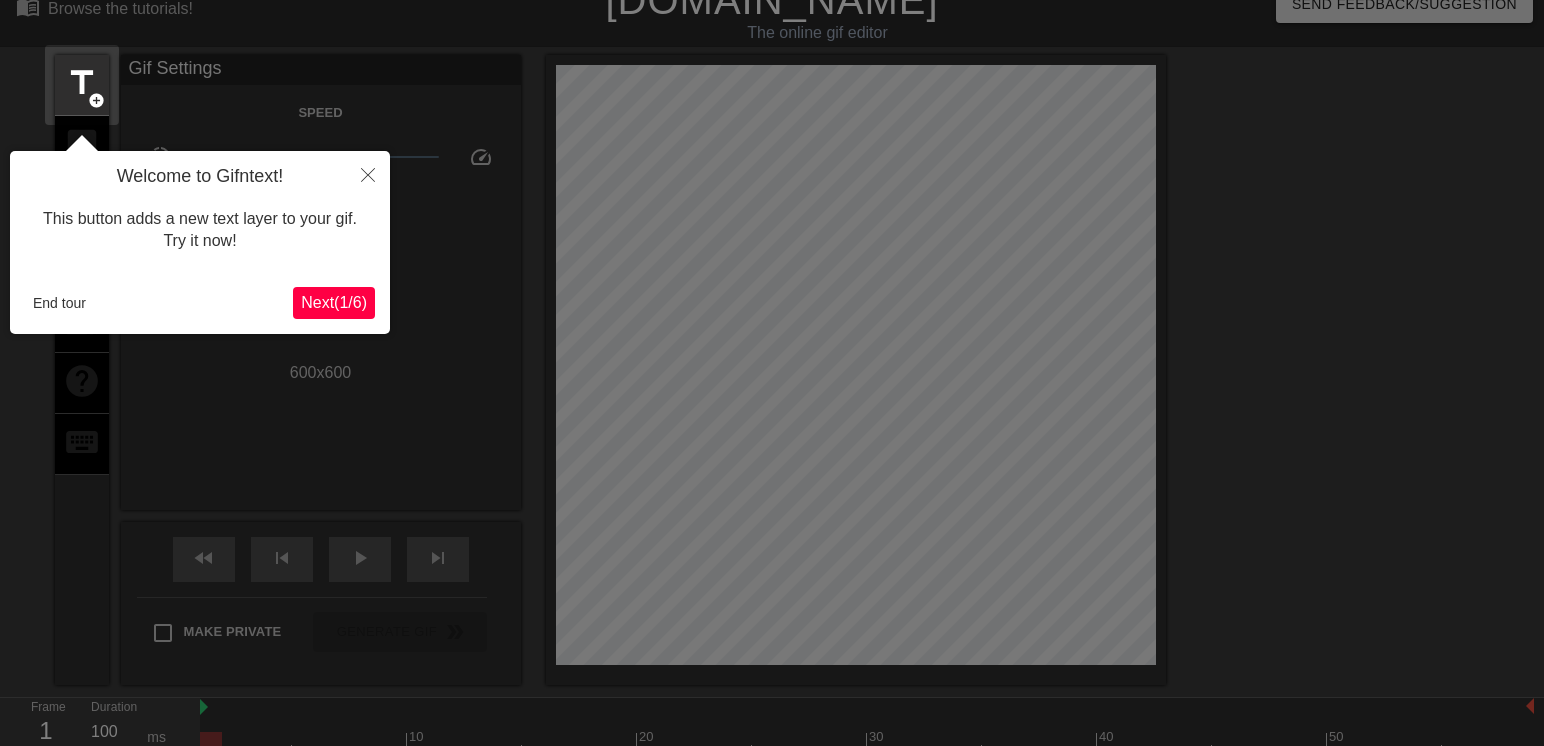 scroll, scrollTop: 49, scrollLeft: 0, axis: vertical 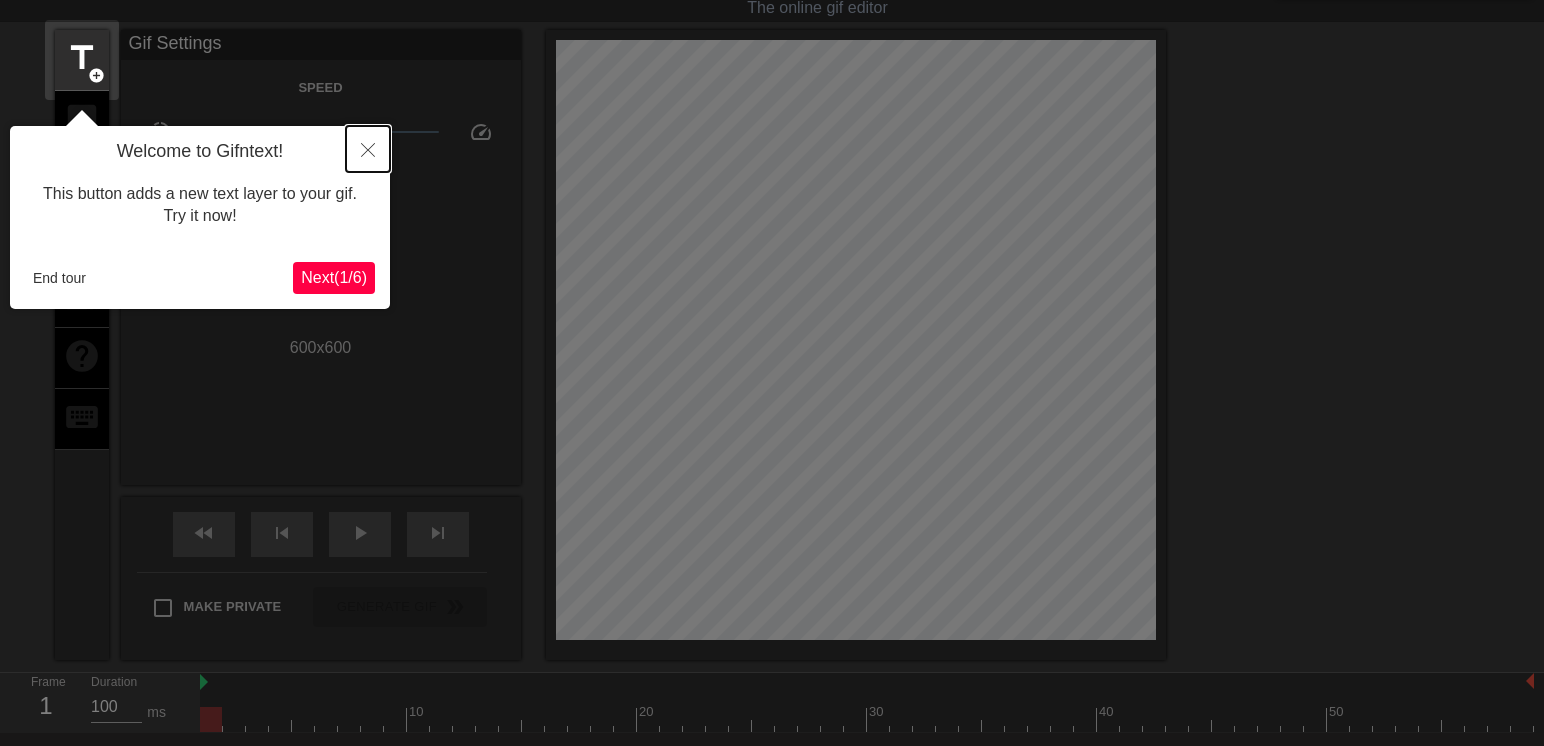 click 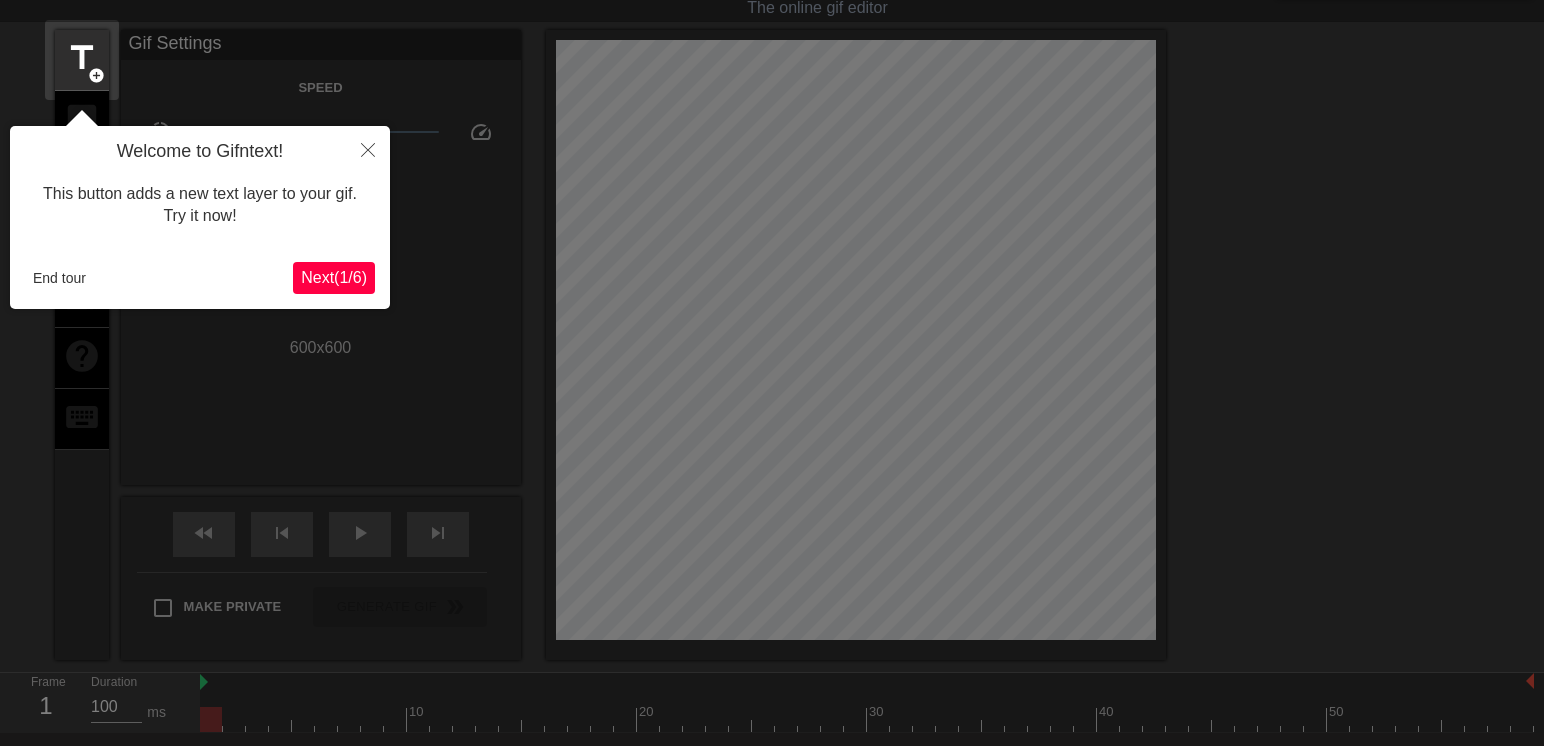 scroll, scrollTop: 0, scrollLeft: 0, axis: both 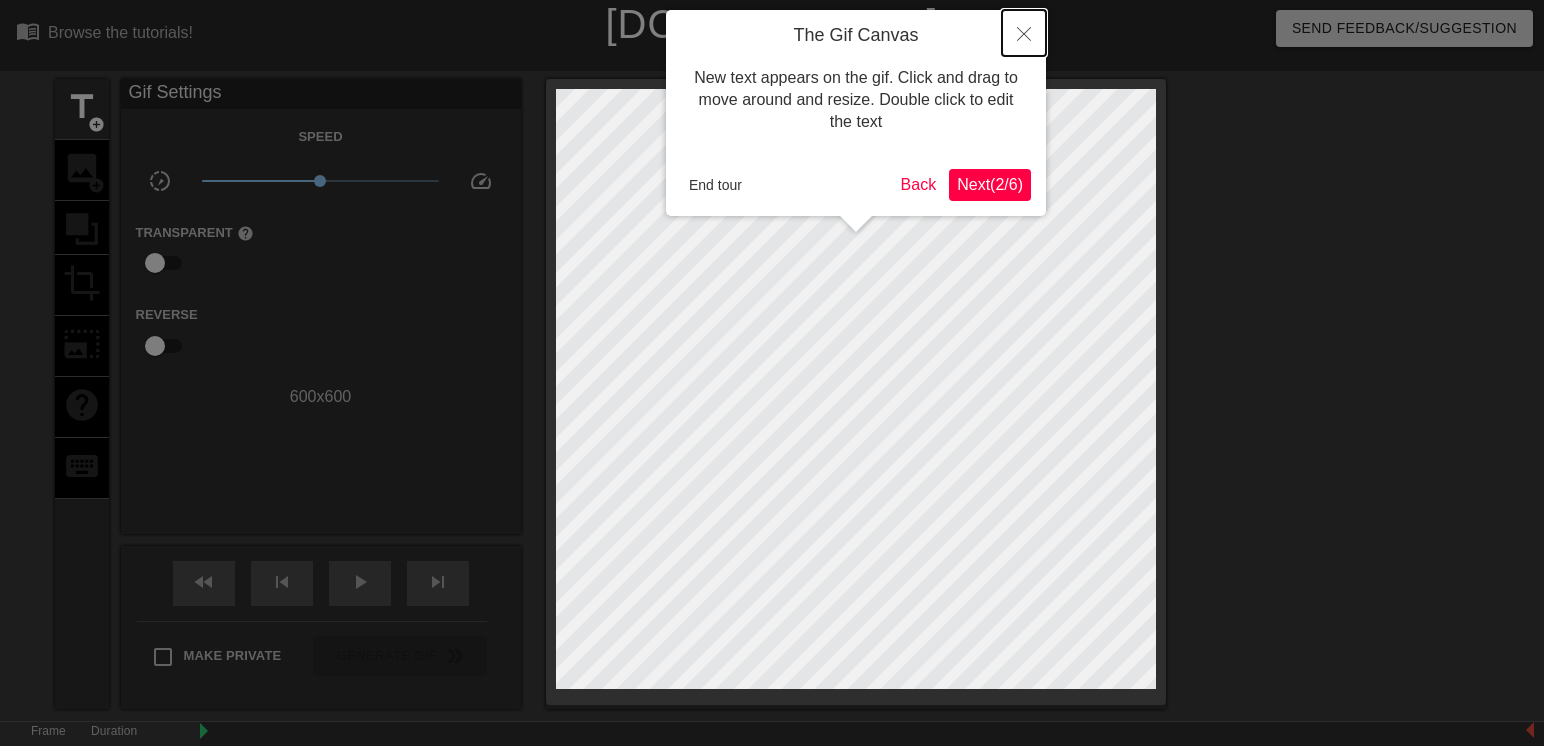 click at bounding box center [1024, 33] 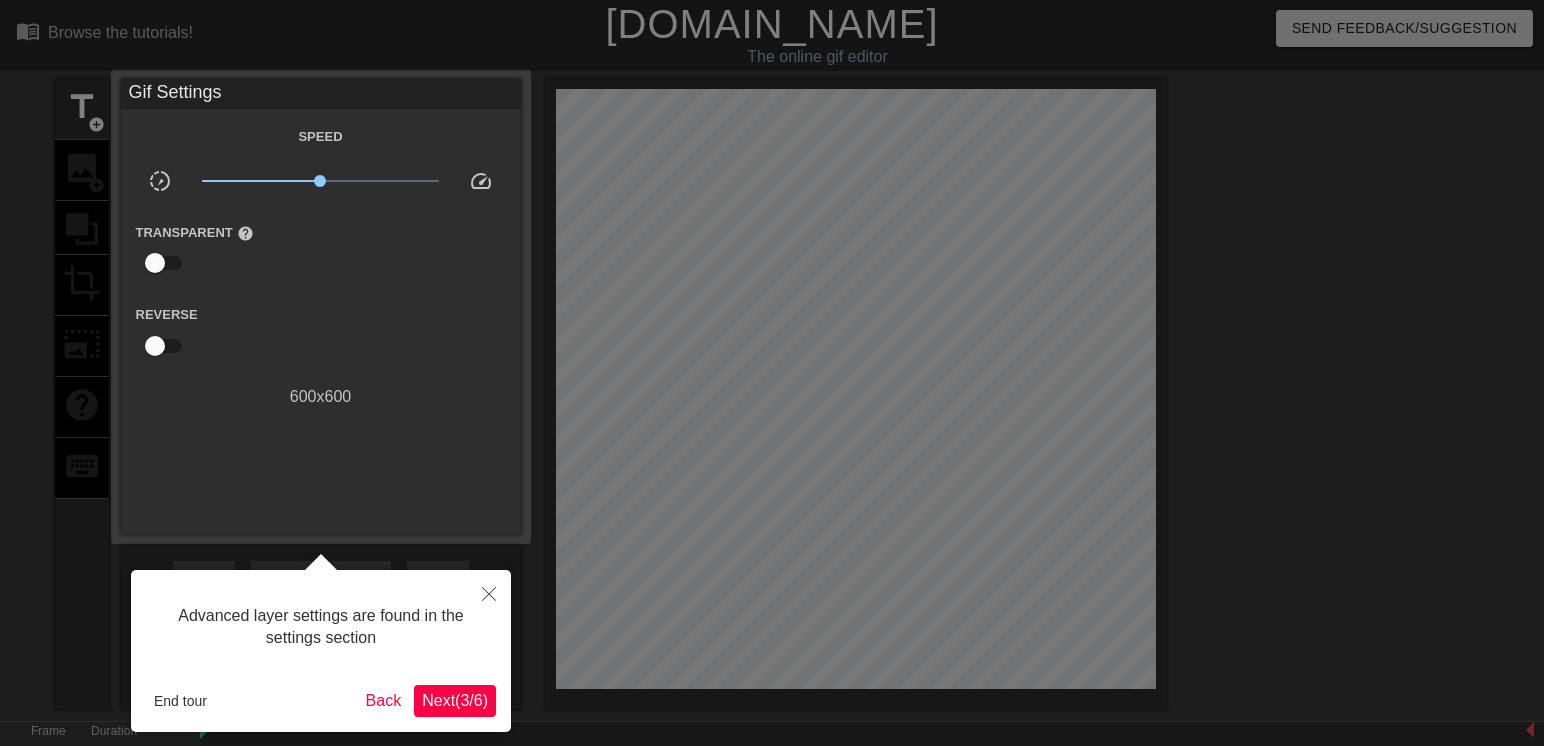 scroll, scrollTop: 49, scrollLeft: 0, axis: vertical 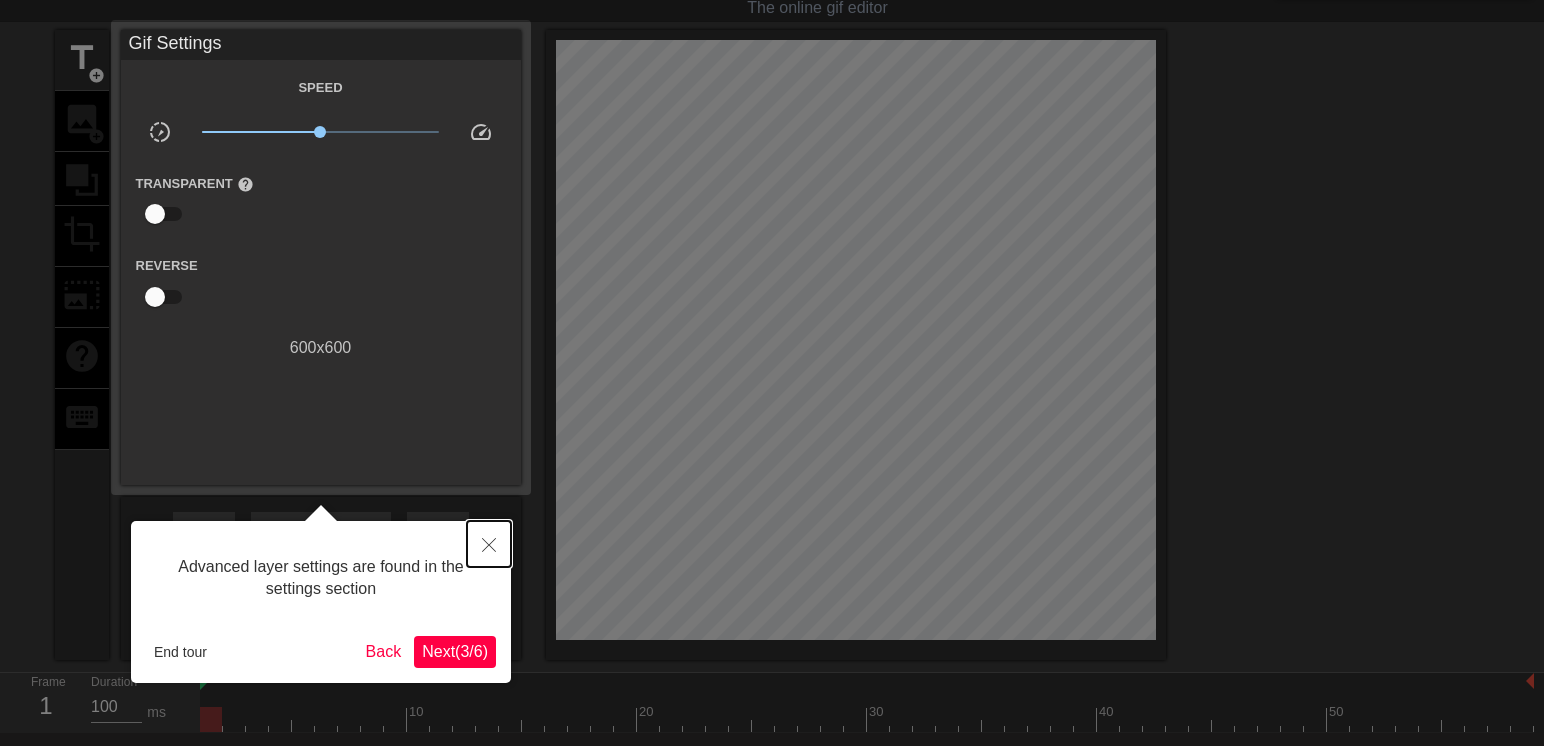 click 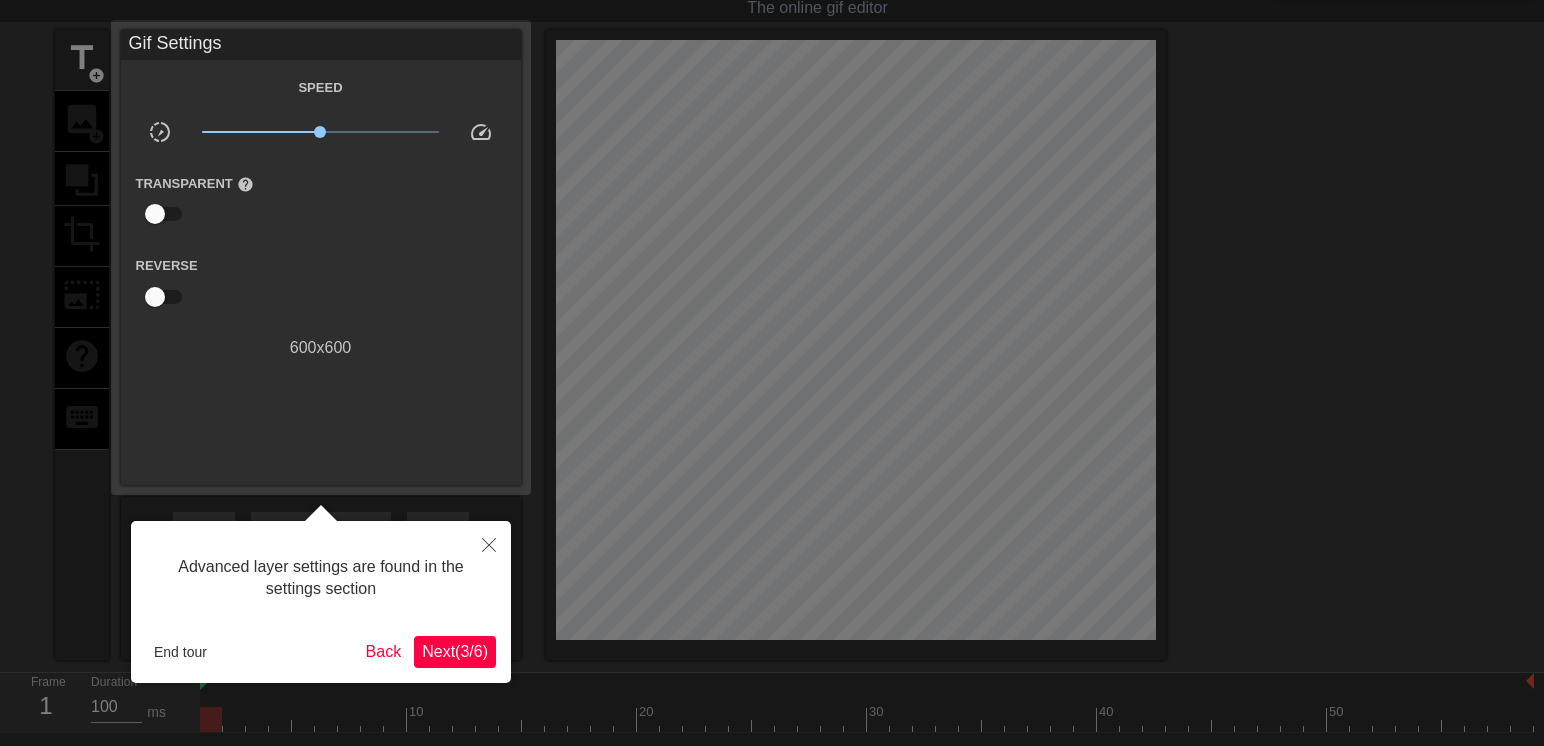 scroll, scrollTop: 17, scrollLeft: 0, axis: vertical 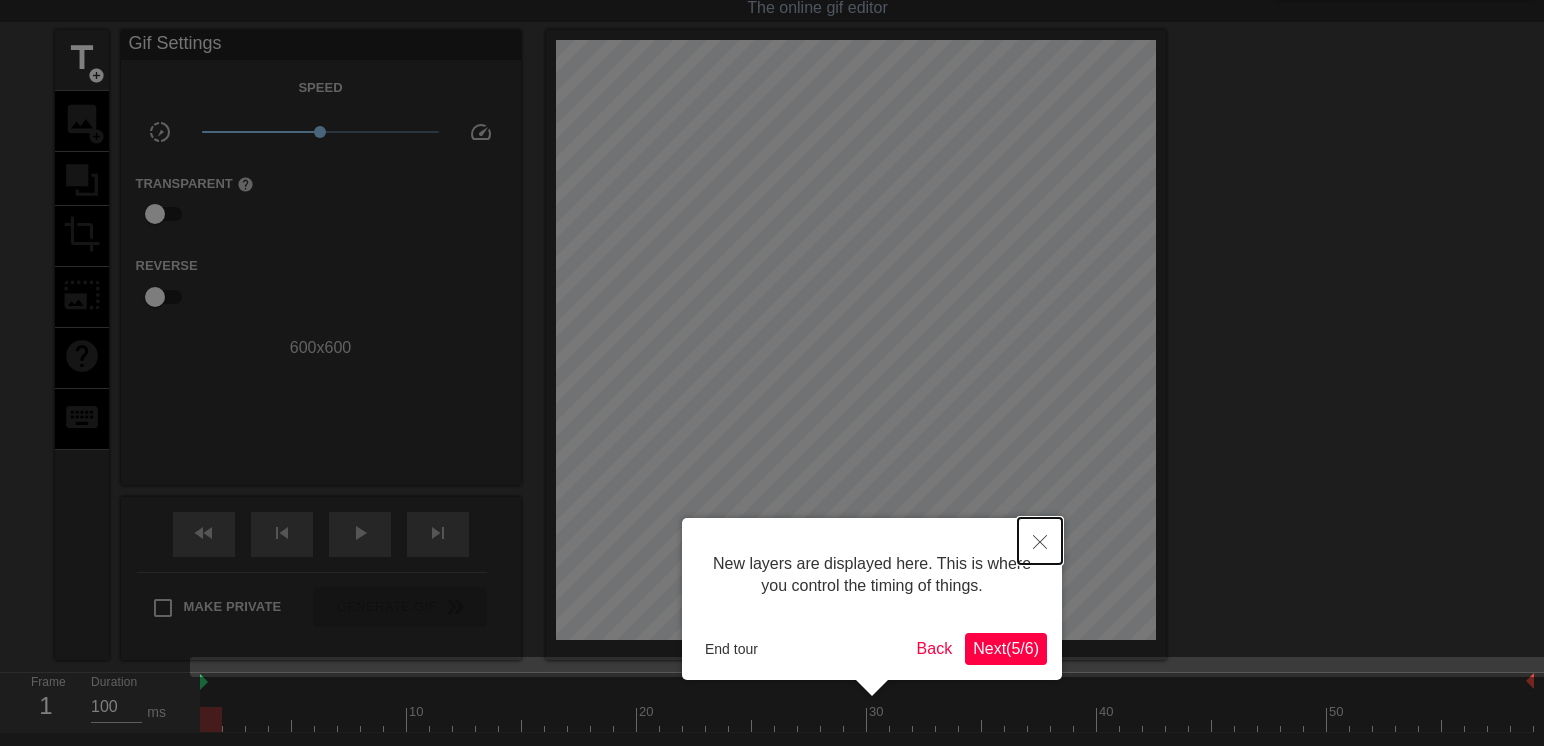 click at bounding box center [1040, 541] 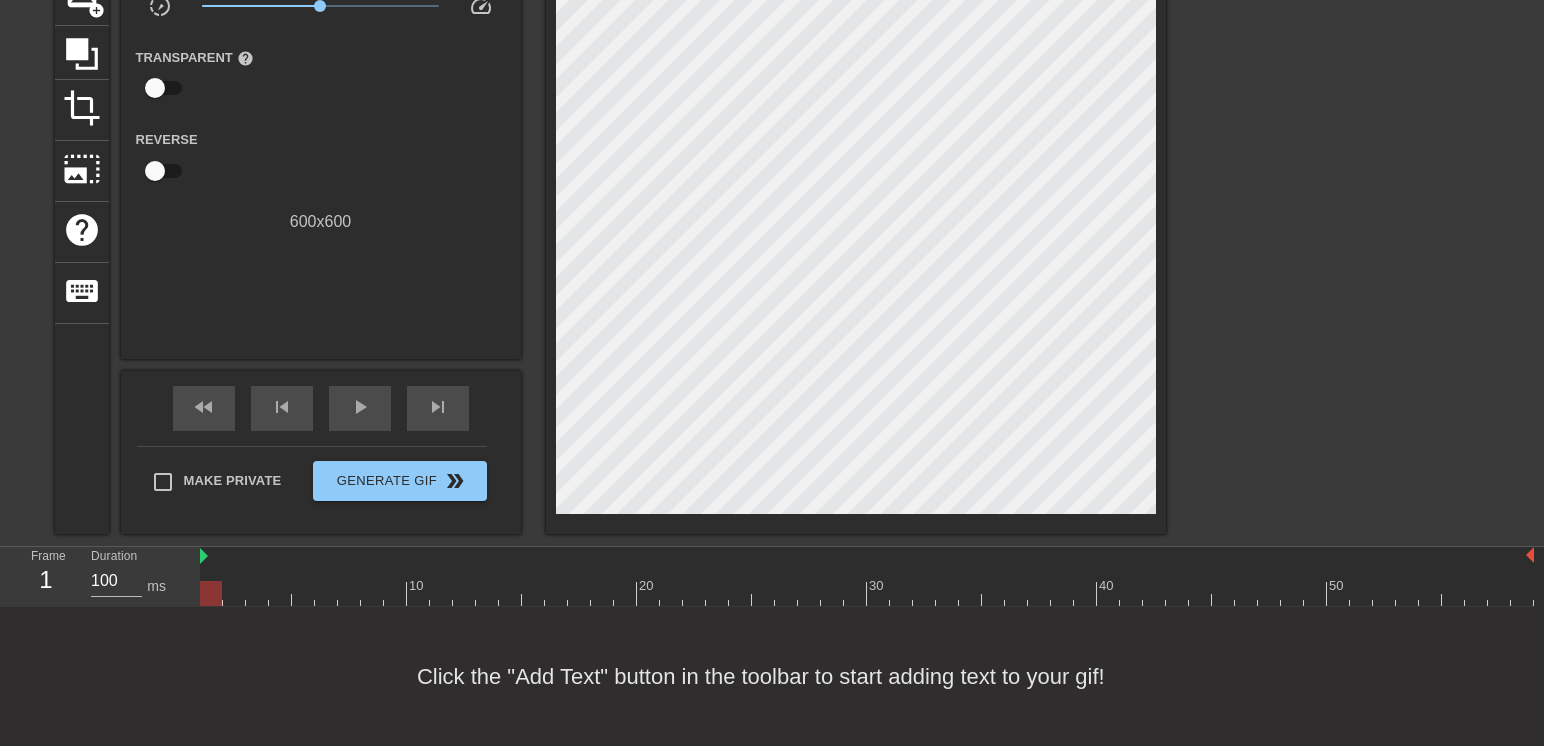 scroll, scrollTop: 0, scrollLeft: 0, axis: both 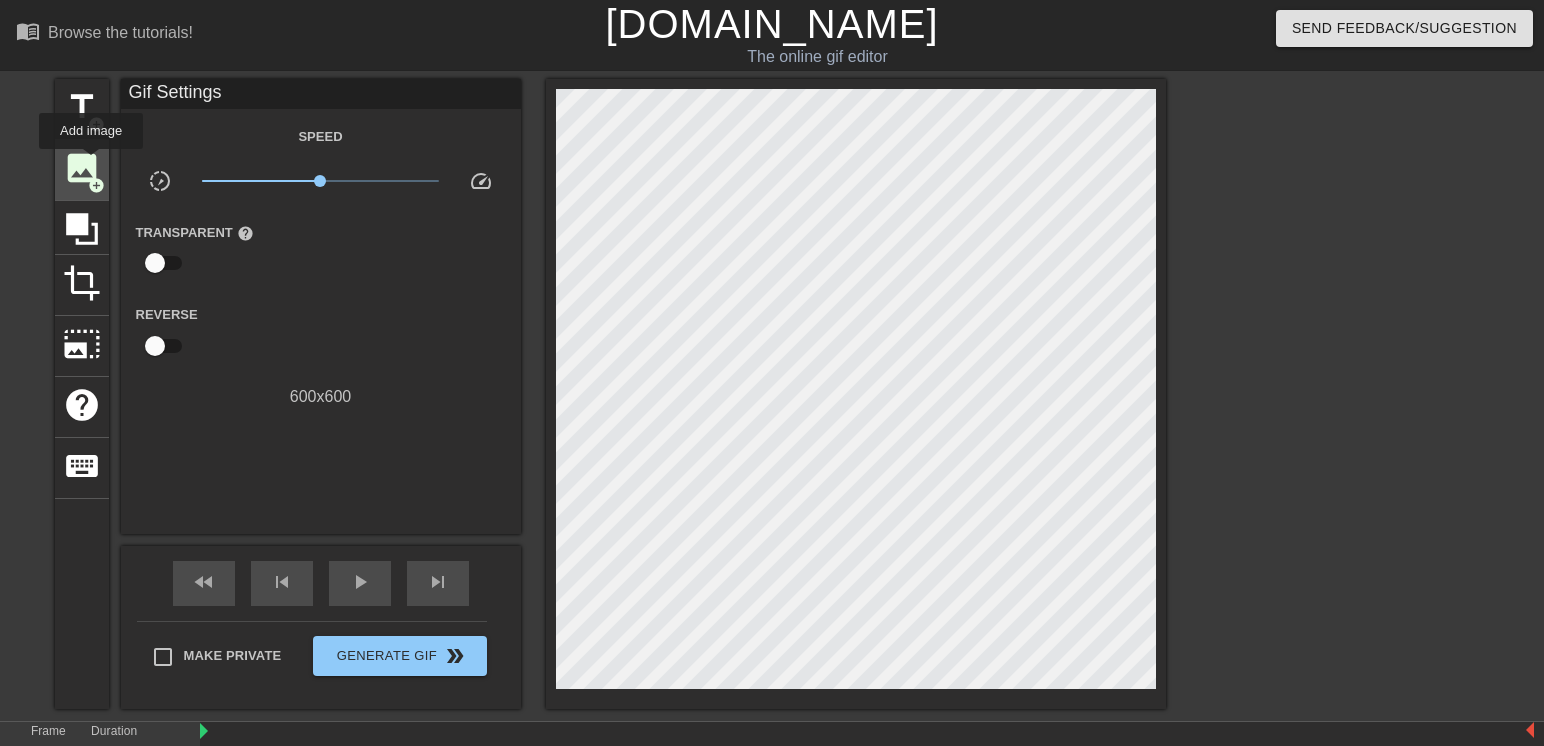 click on "image" at bounding box center [82, 168] 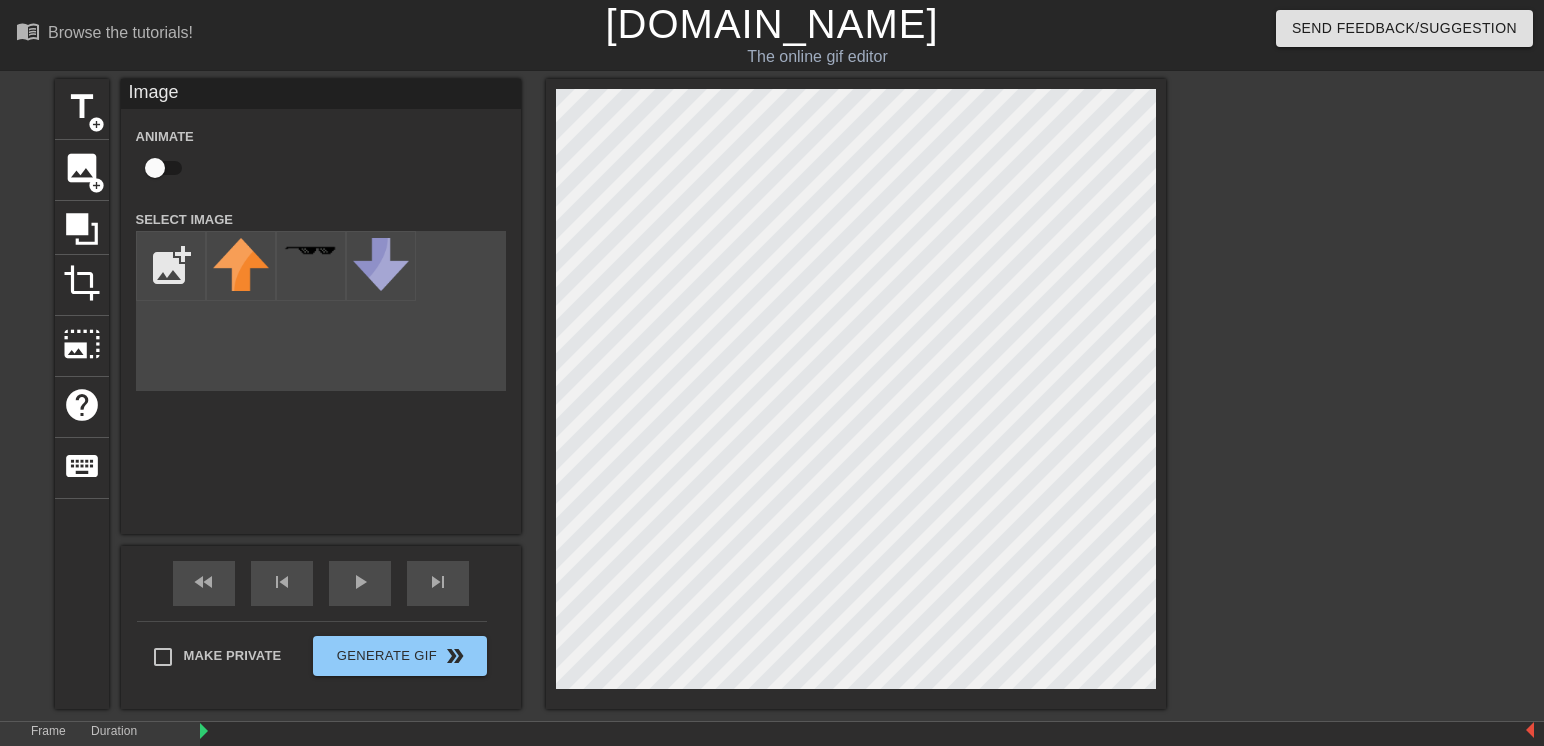 scroll, scrollTop: 0, scrollLeft: 0, axis: both 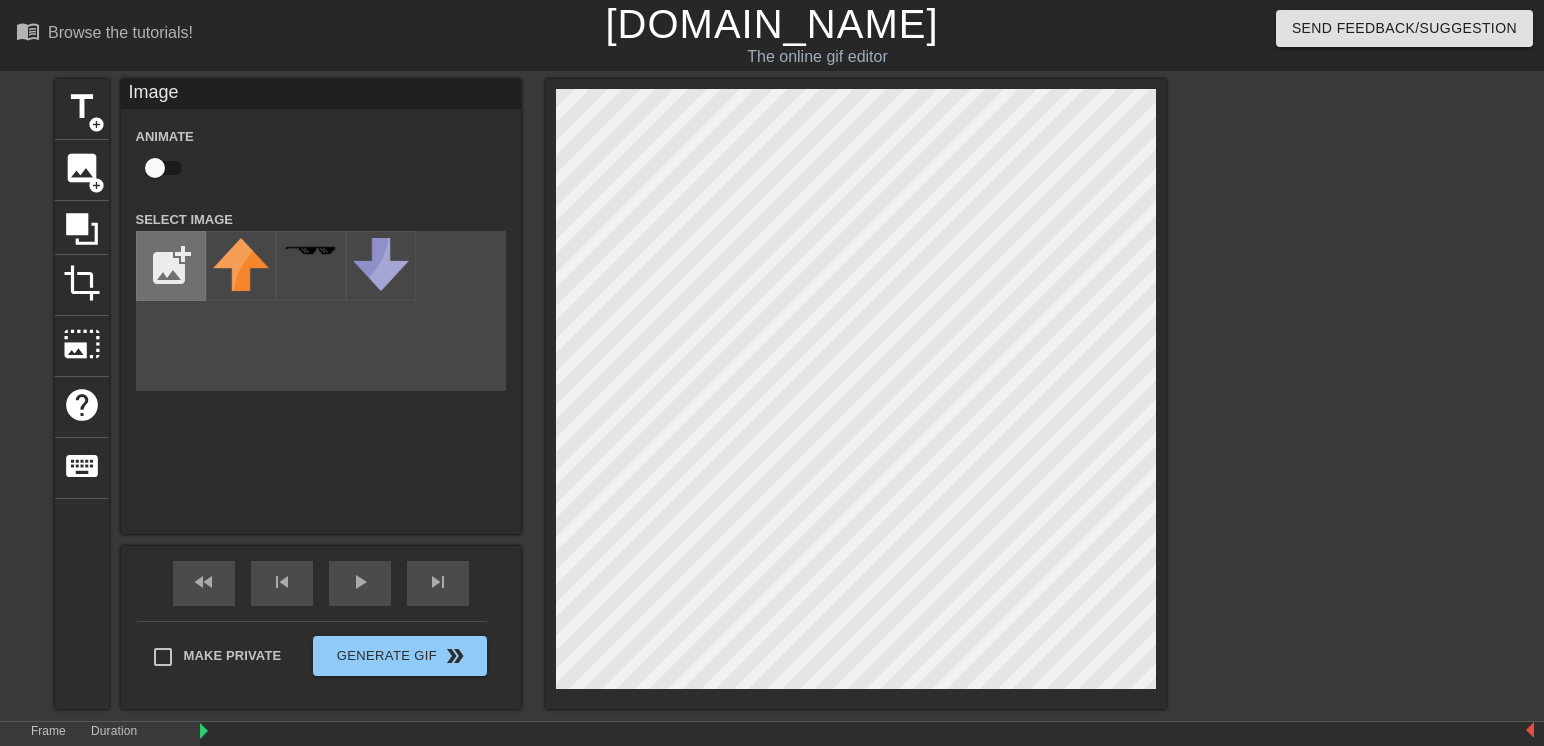click at bounding box center [171, 266] 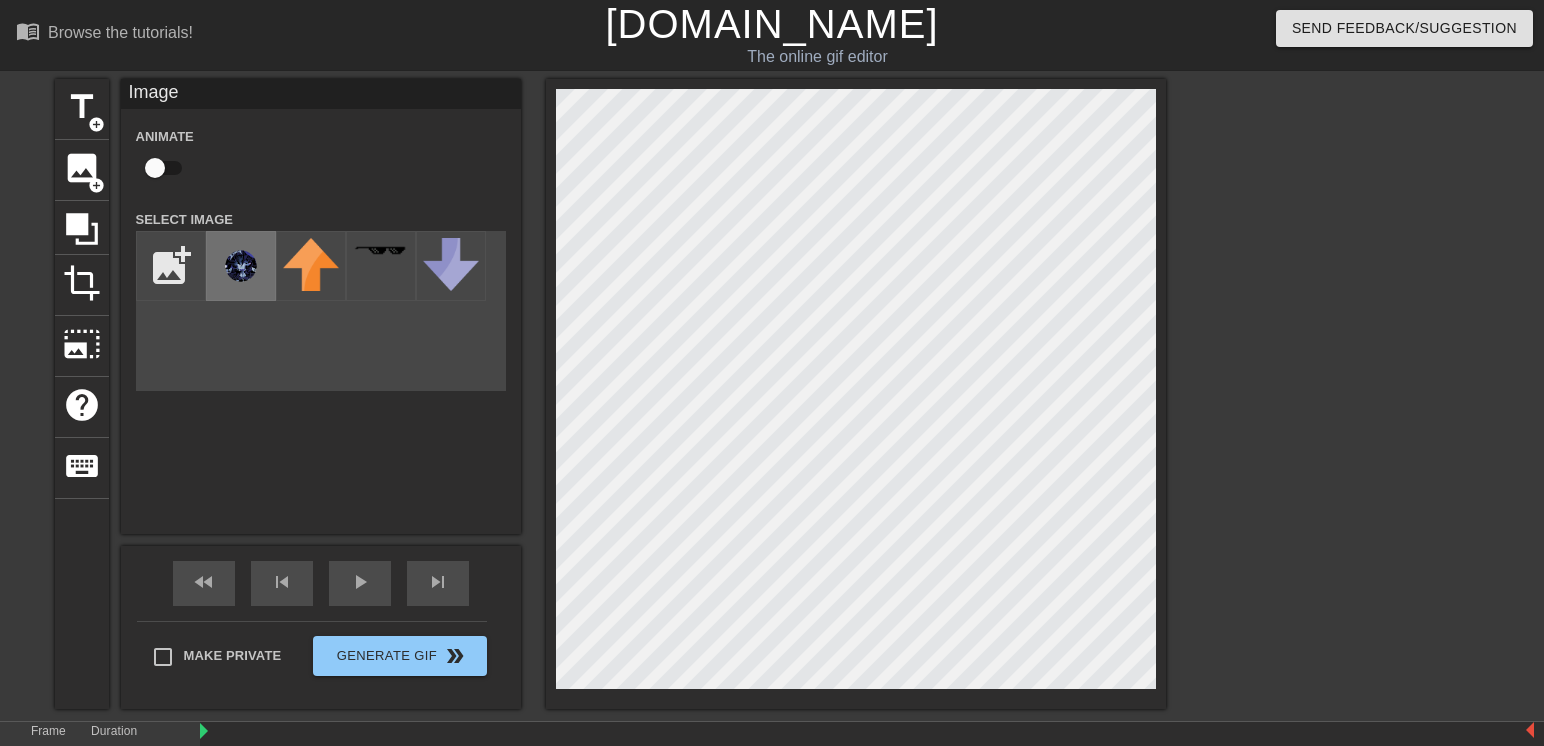 click at bounding box center (241, 266) 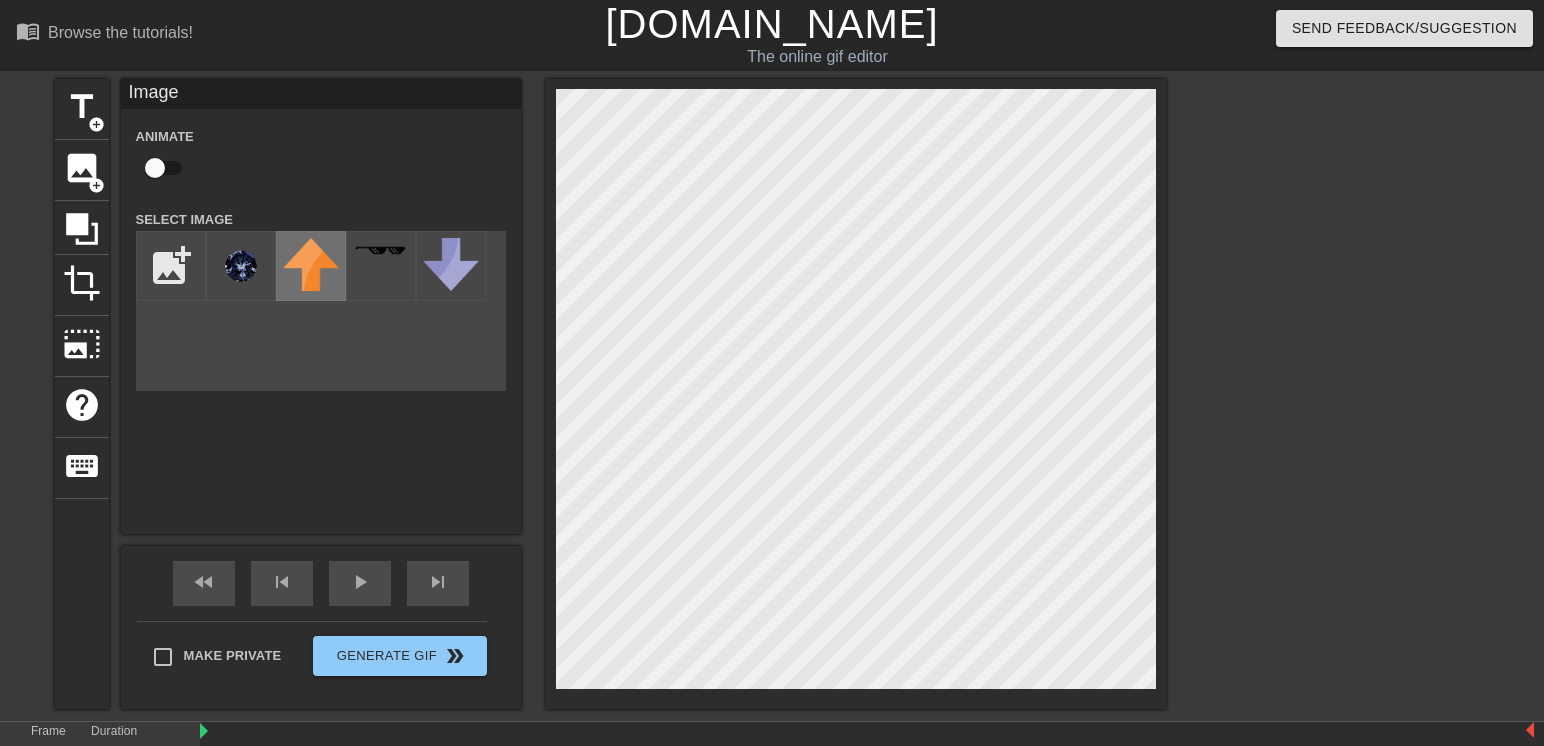 click at bounding box center (311, 264) 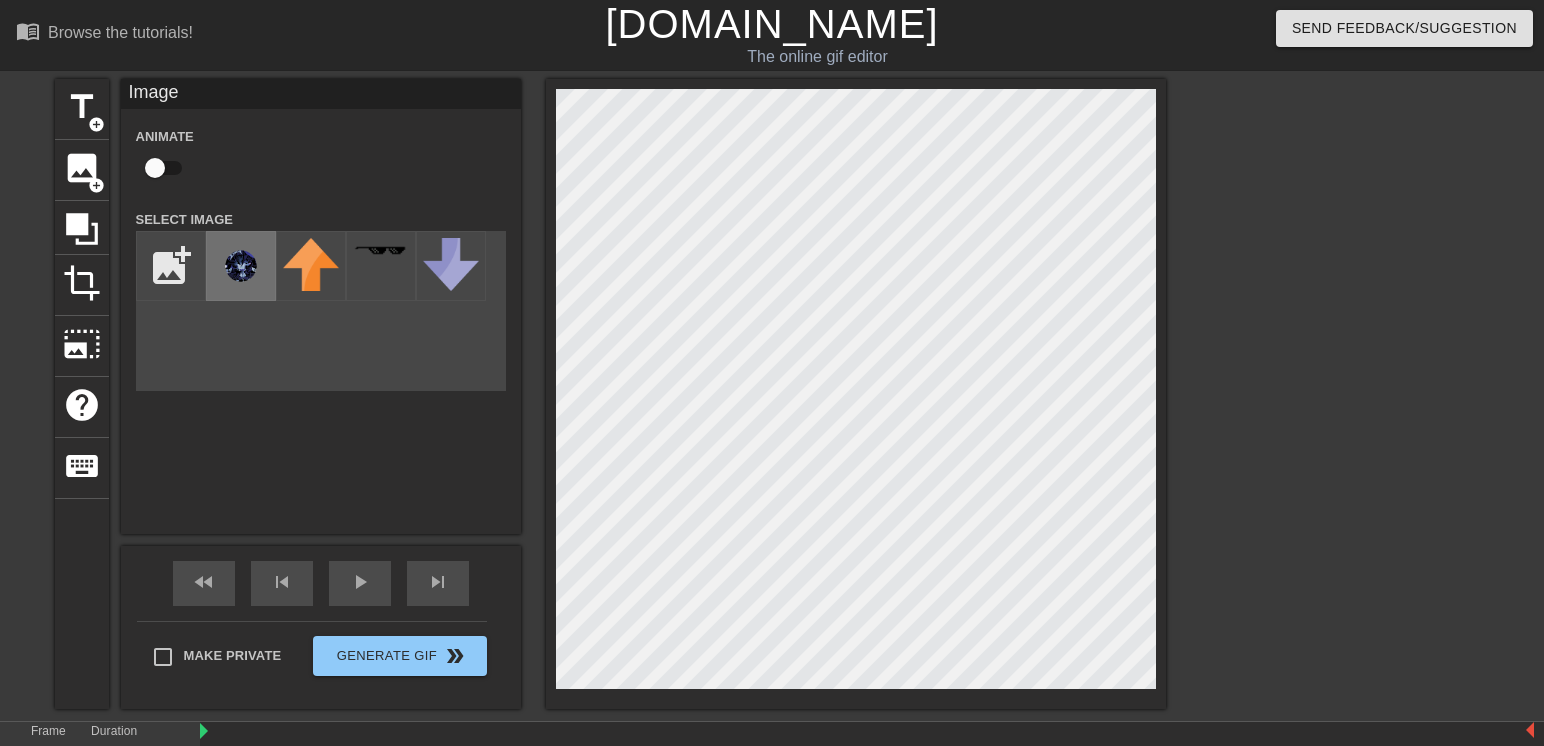 click at bounding box center [241, 266] 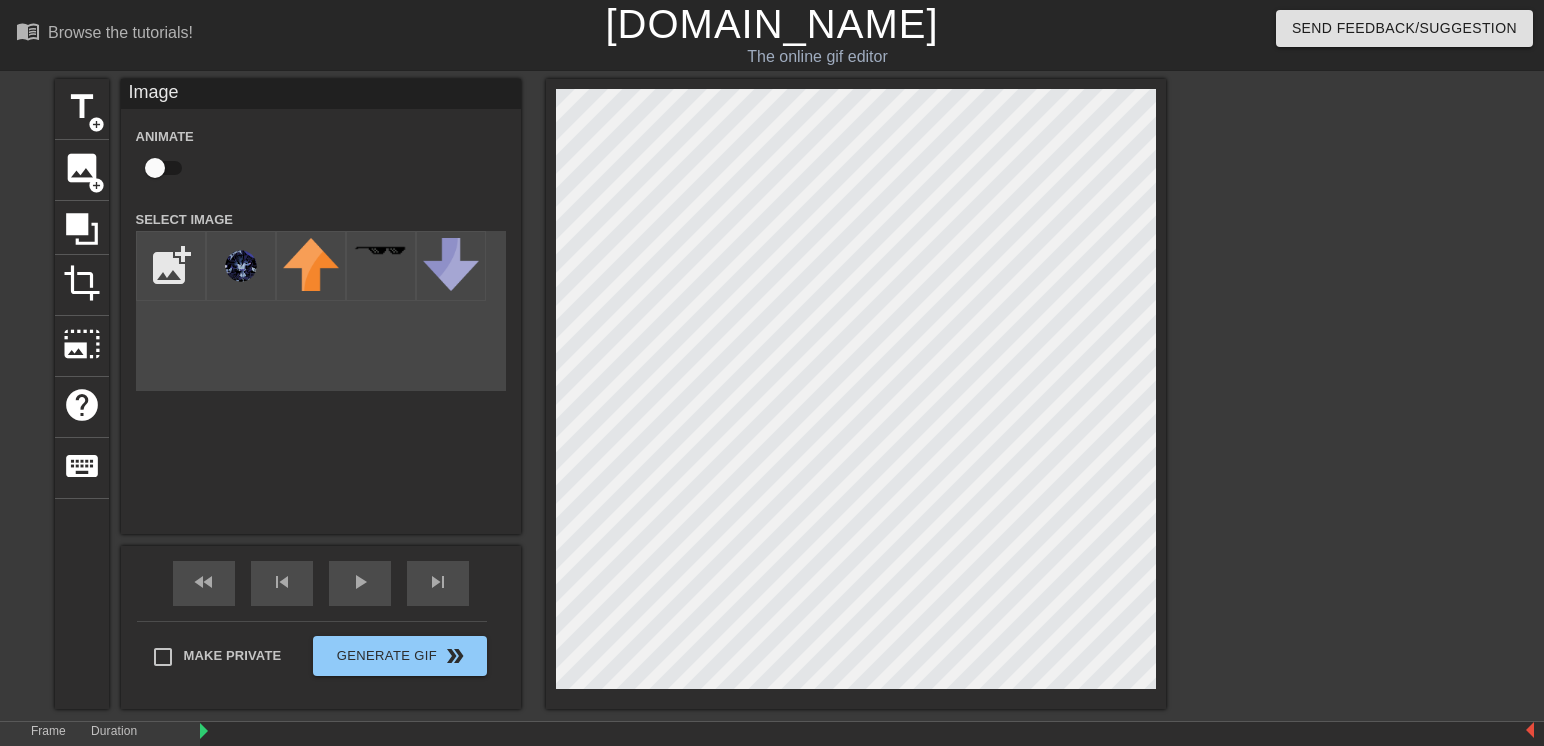 scroll, scrollTop: 85, scrollLeft: 0, axis: vertical 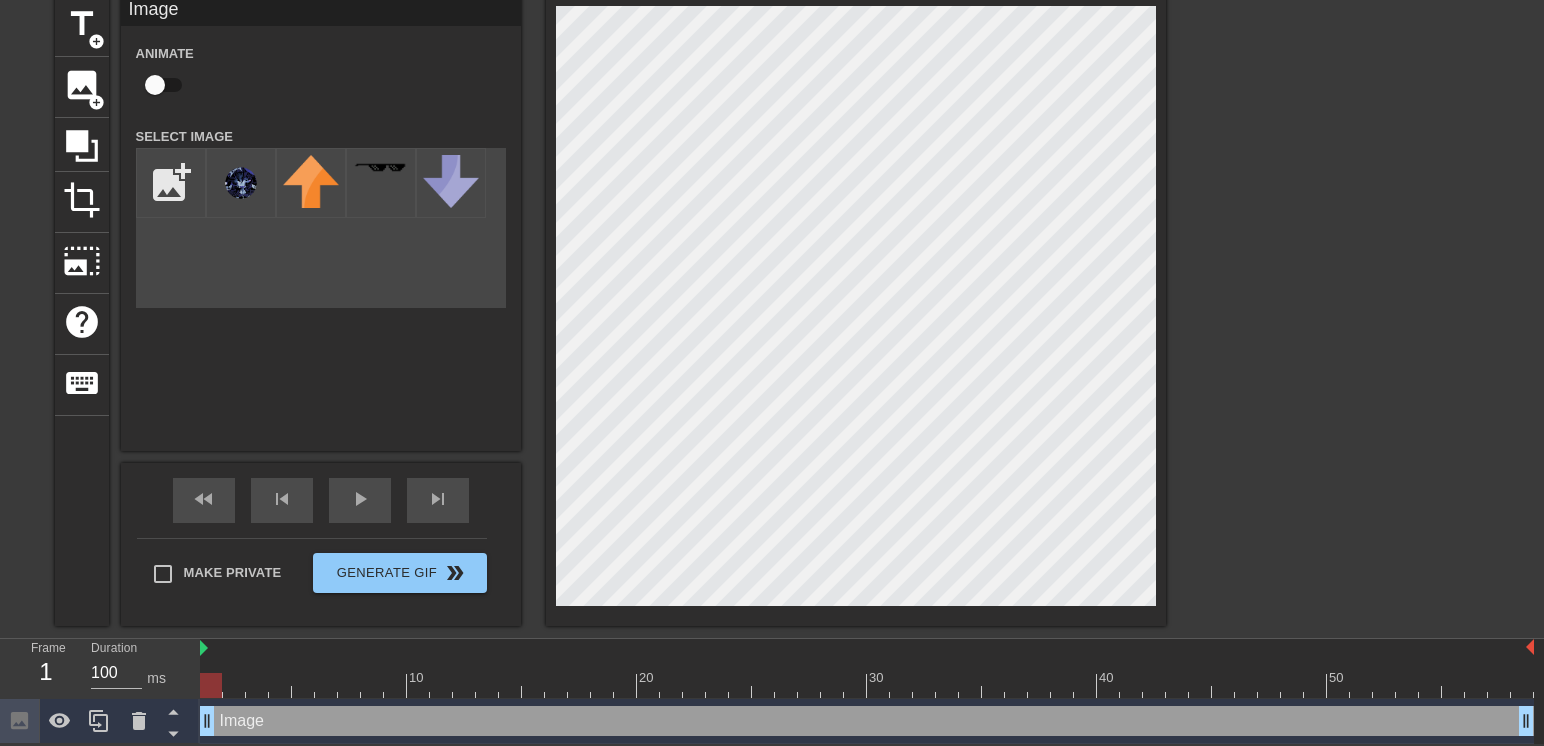 click on "menu_book Browse the tutorials! Gifntext.com The online gif editor Send Feedback/Suggestion title add_circle image add_circle crop photo_size_select_large help keyboard Image Animate Select Image add_photo_alternate fast_rewind skip_previous play_arrow skip_next Make Private Generate Gif double_arrow     Frame 1 Duration 100 ms                                       10                                         20                                         30                                         40                                         50                                     Image drag_handle drag_handle Add image" at bounding box center (772, 330) 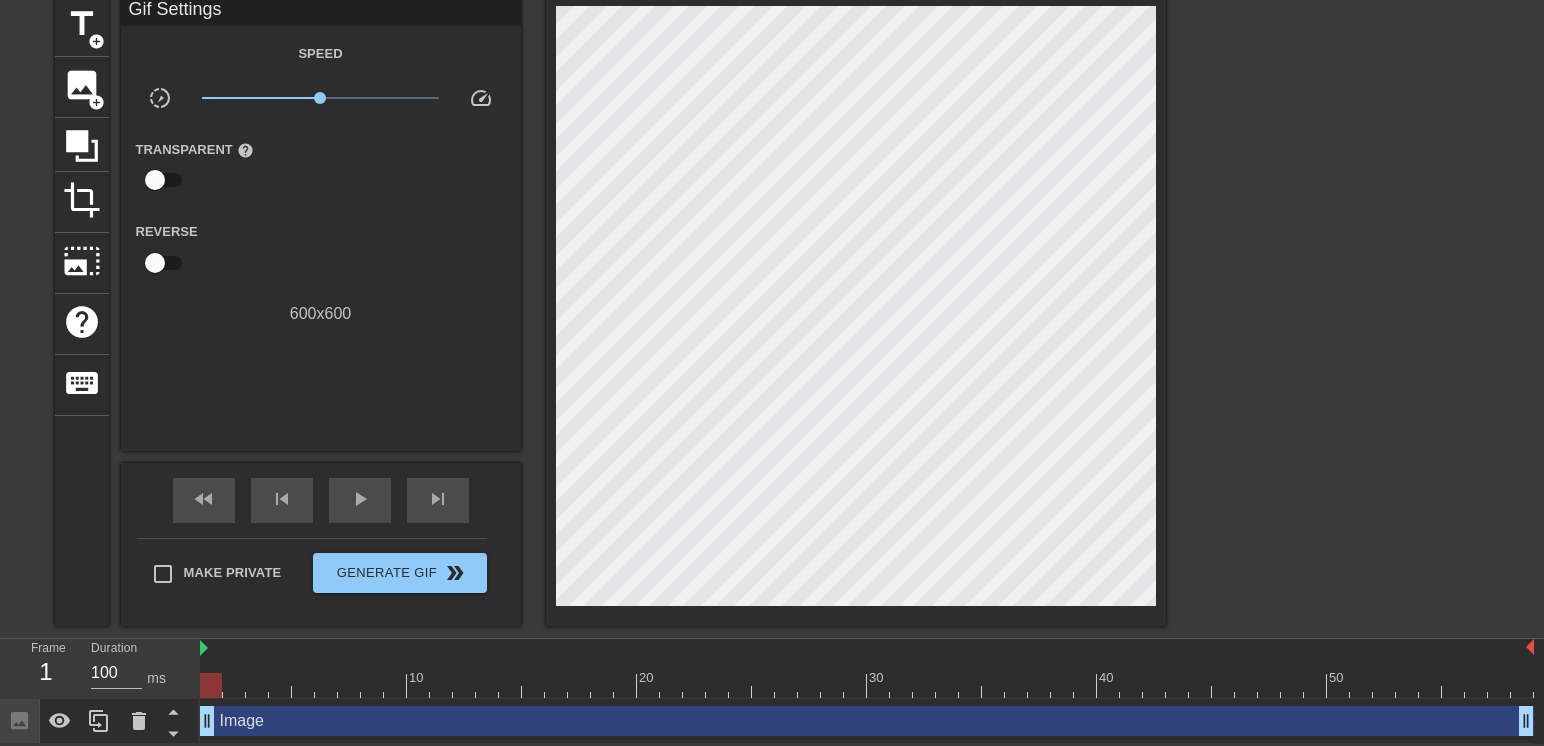 click at bounding box center (1340, 296) 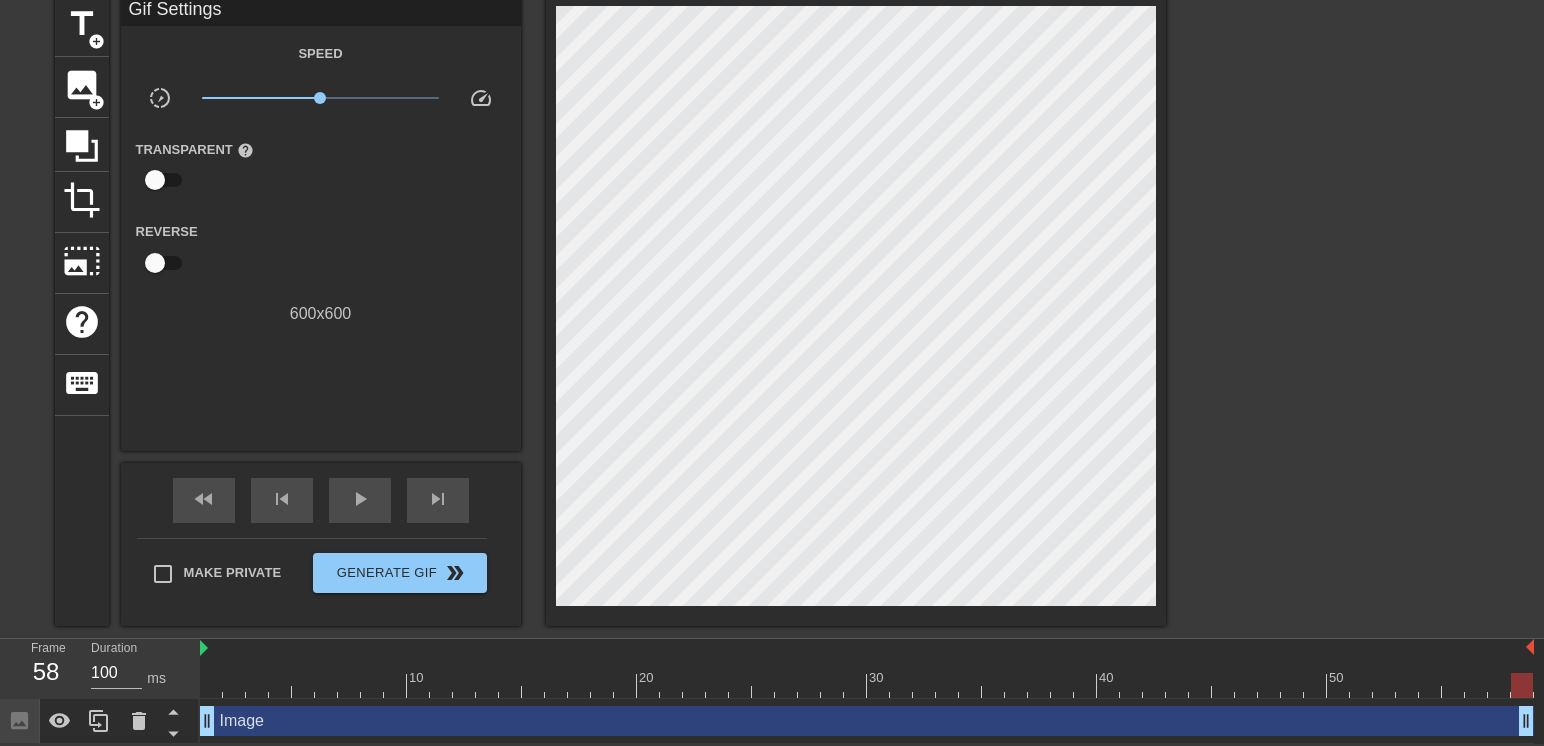 drag, startPoint x: 1524, startPoint y: 722, endPoint x: 1558, endPoint y: 649, distance: 80.529495 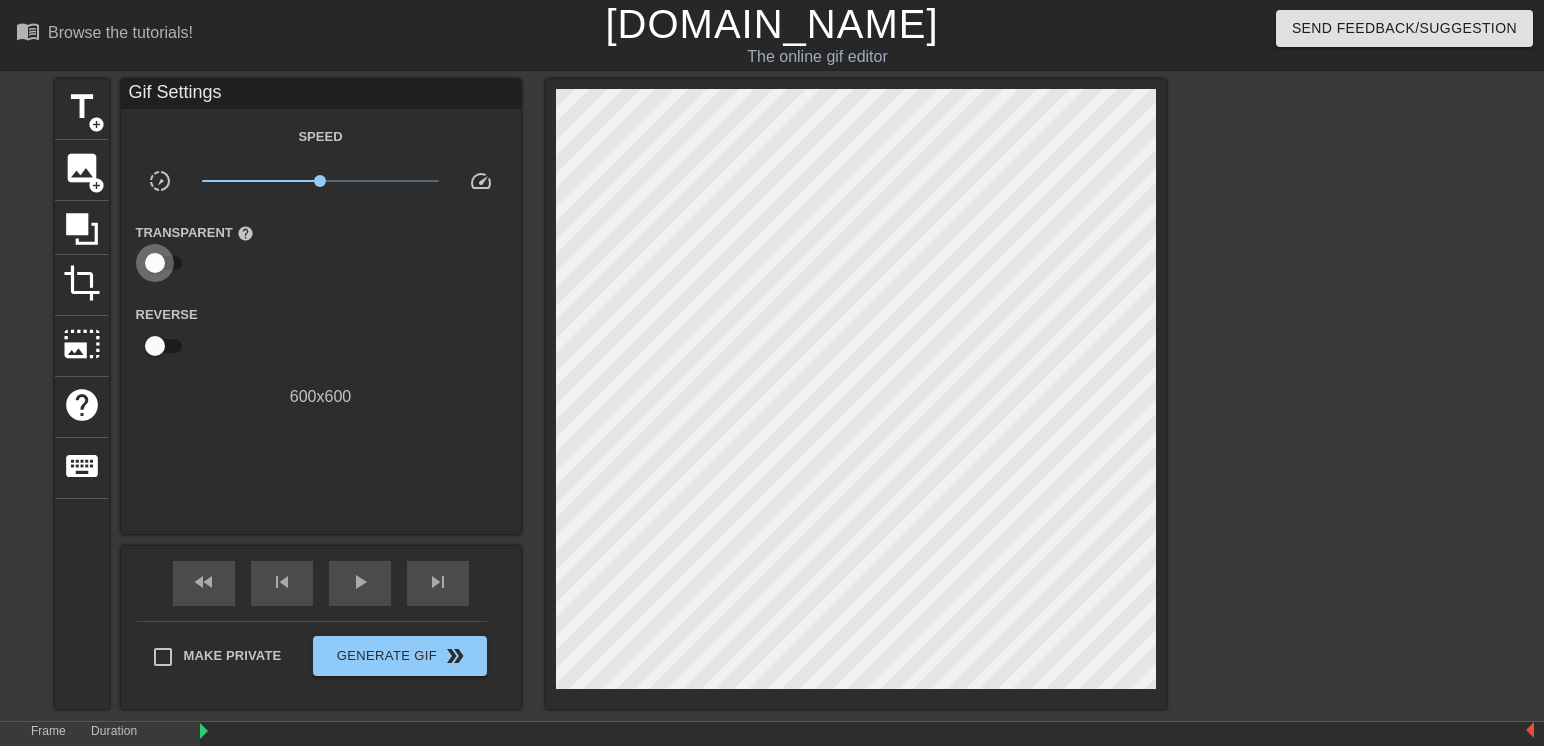 click at bounding box center (155, 263) 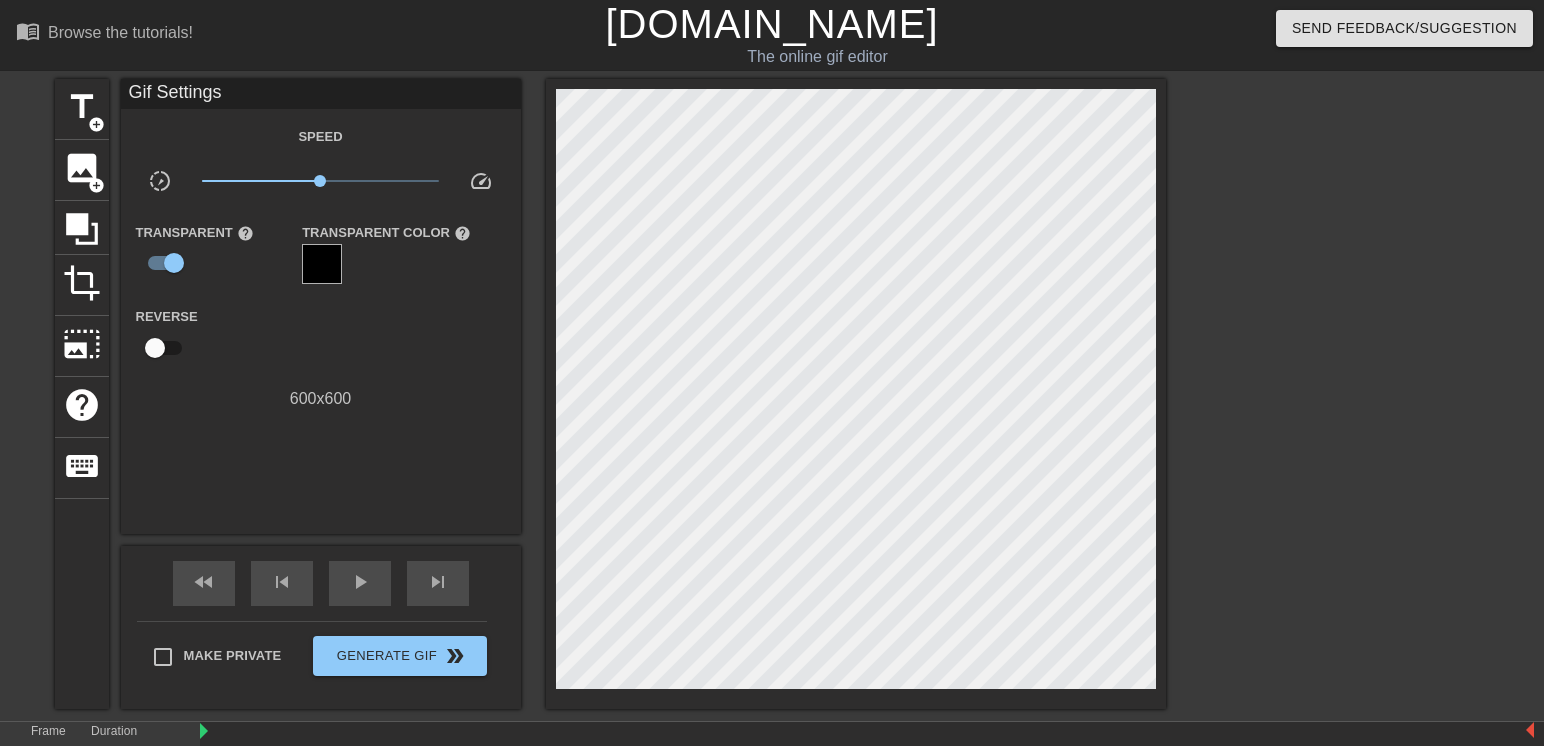 click at bounding box center (322, 264) 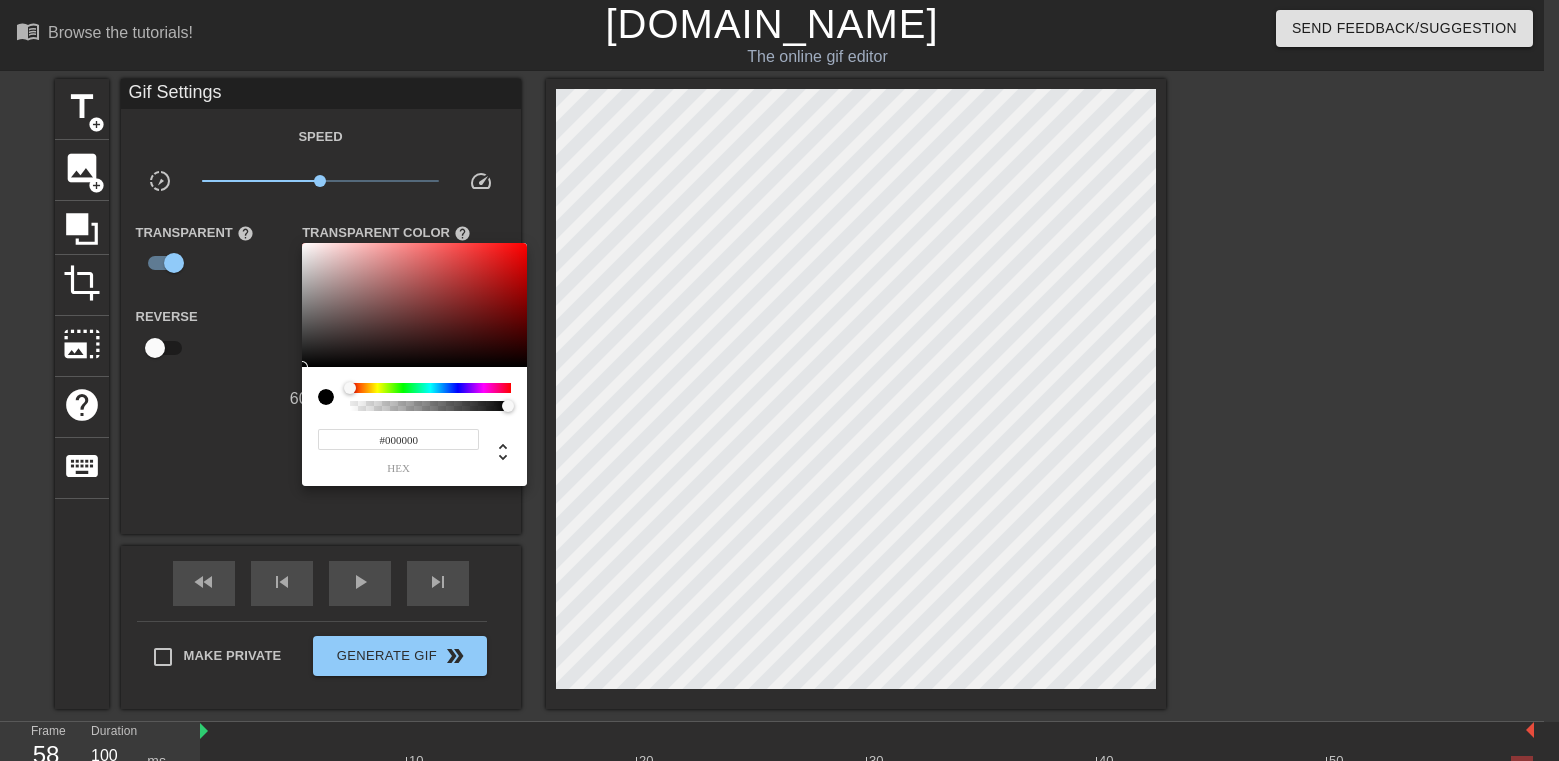 click at bounding box center (779, 380) 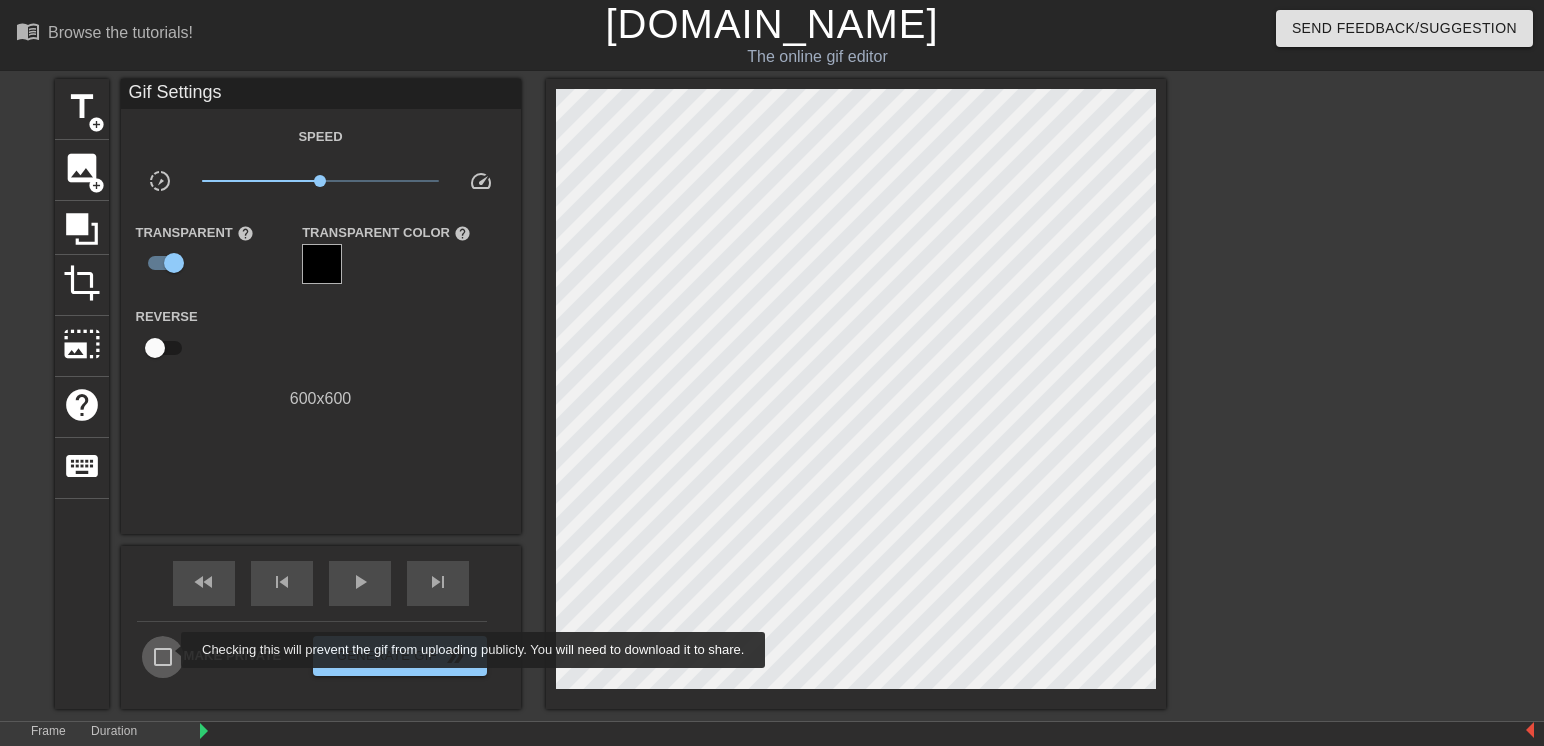 drag, startPoint x: 168, startPoint y: 650, endPoint x: 212, endPoint y: 654, distance: 44.181442 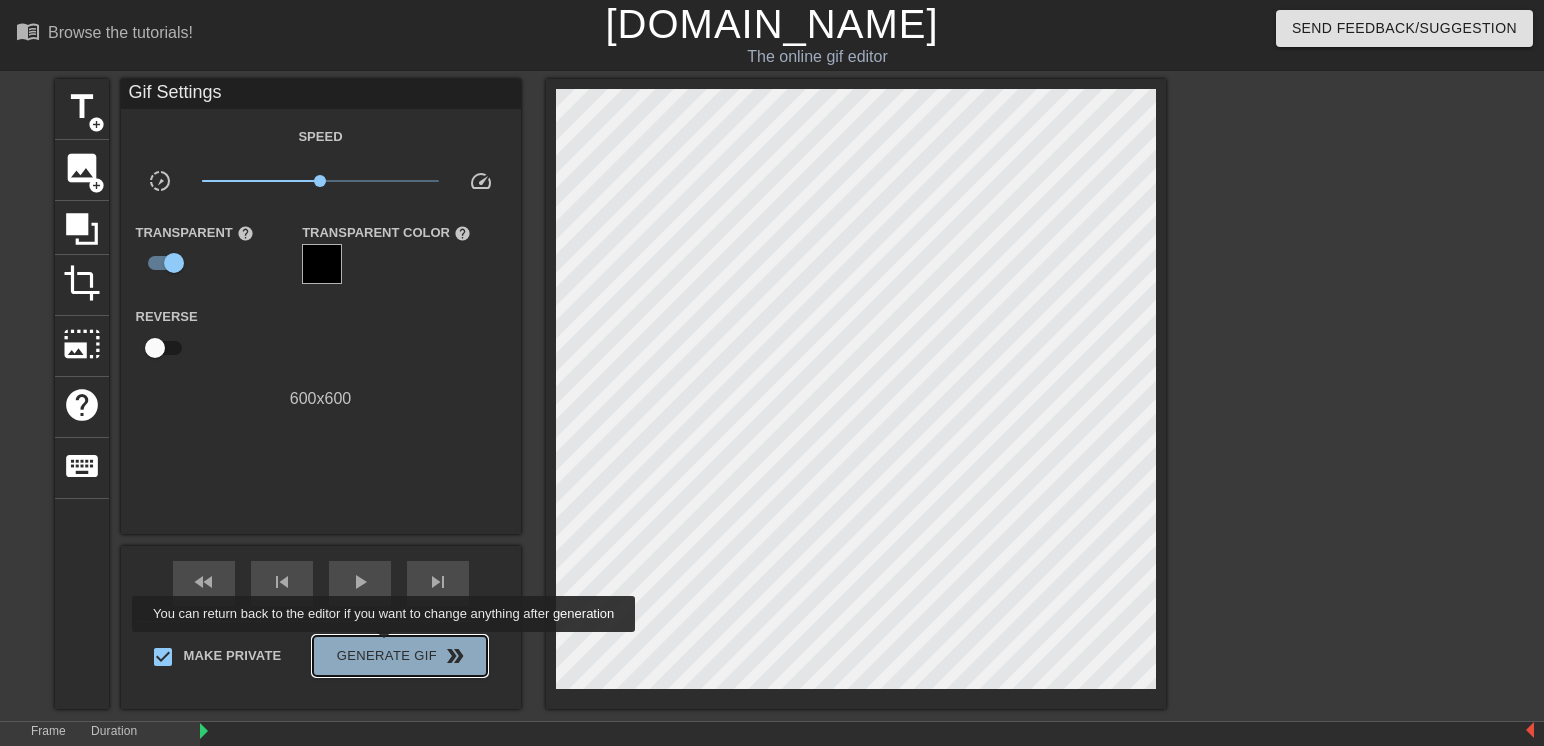 click on "Generate Gif double_arrow" at bounding box center [399, 656] 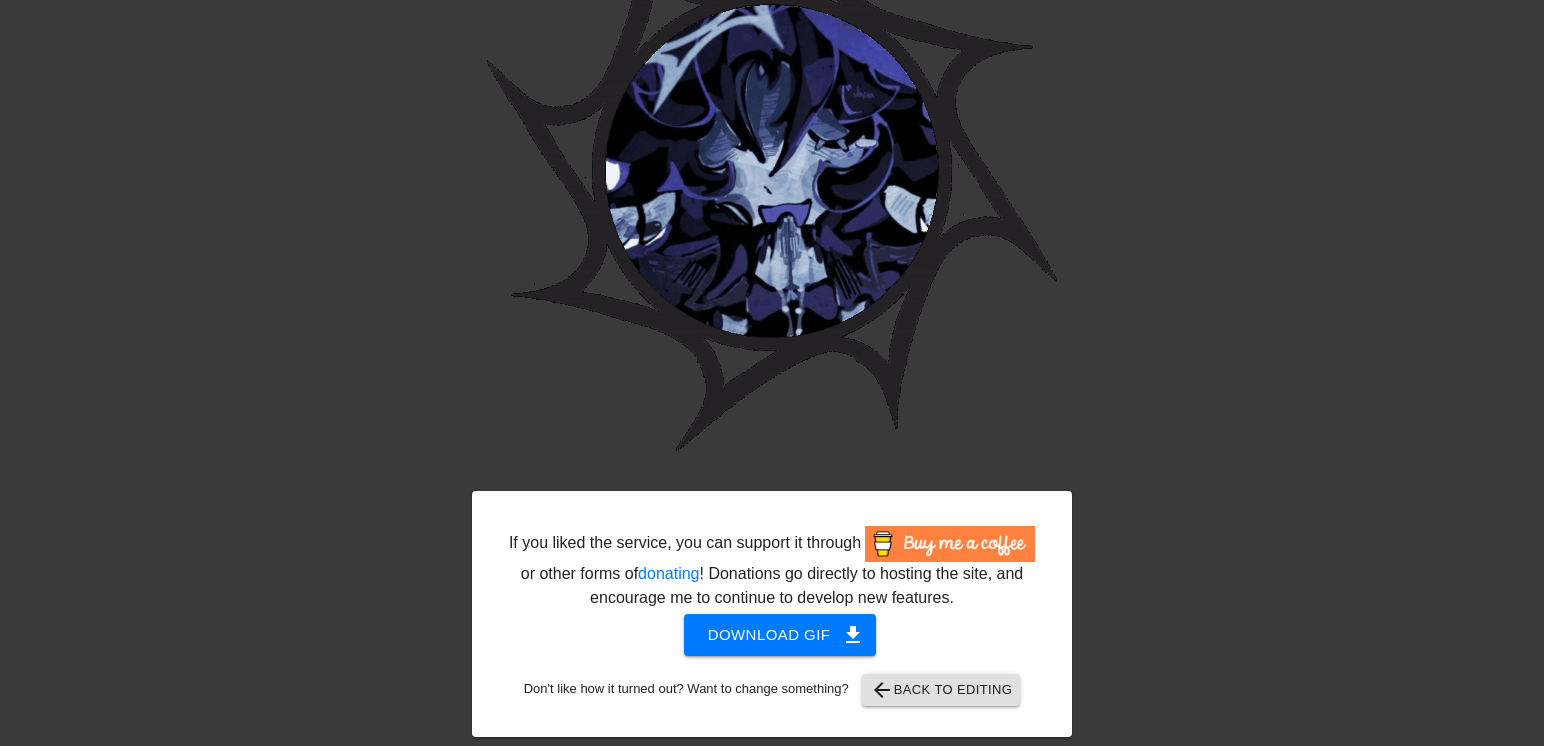 scroll, scrollTop: 0, scrollLeft: 0, axis: both 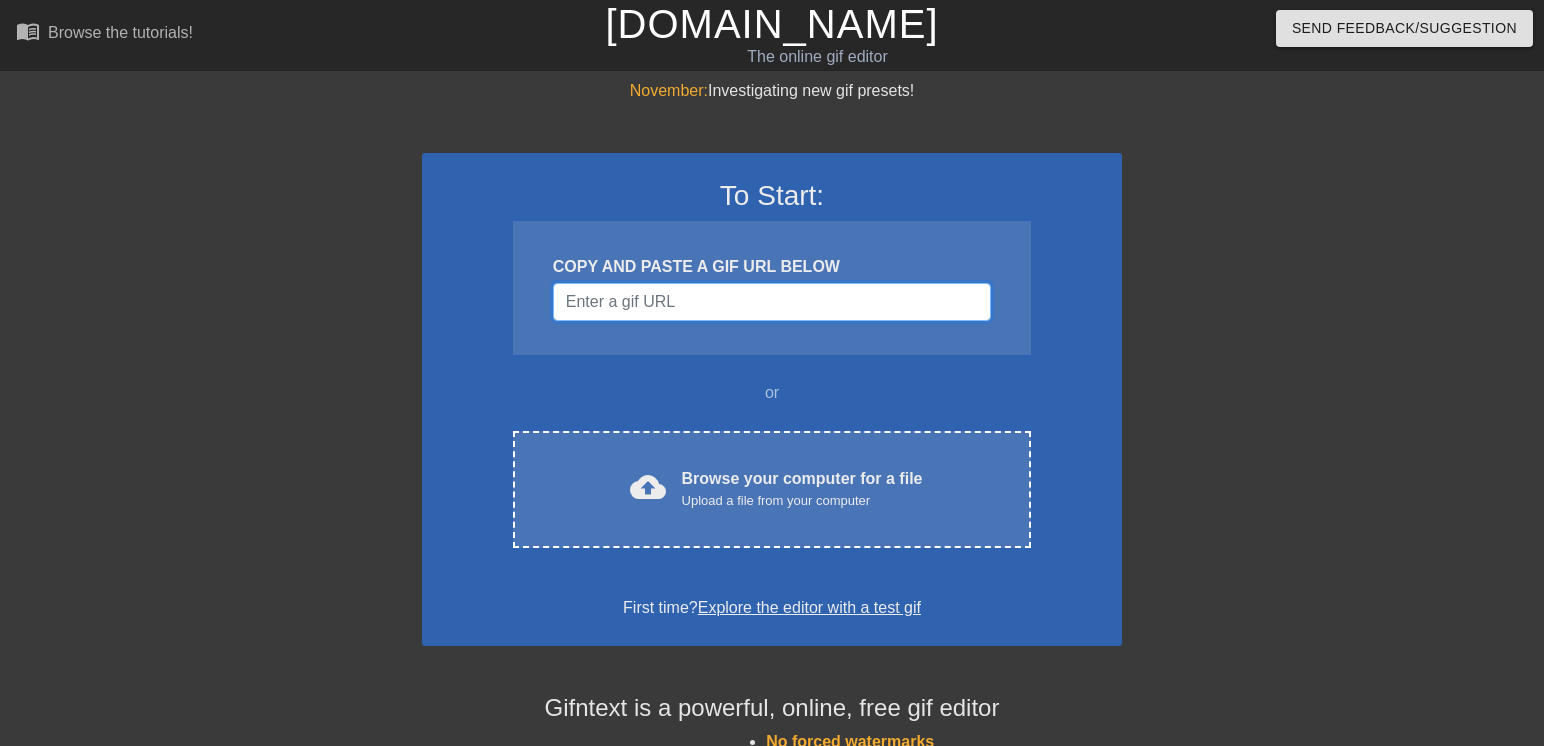 click at bounding box center (772, 302) 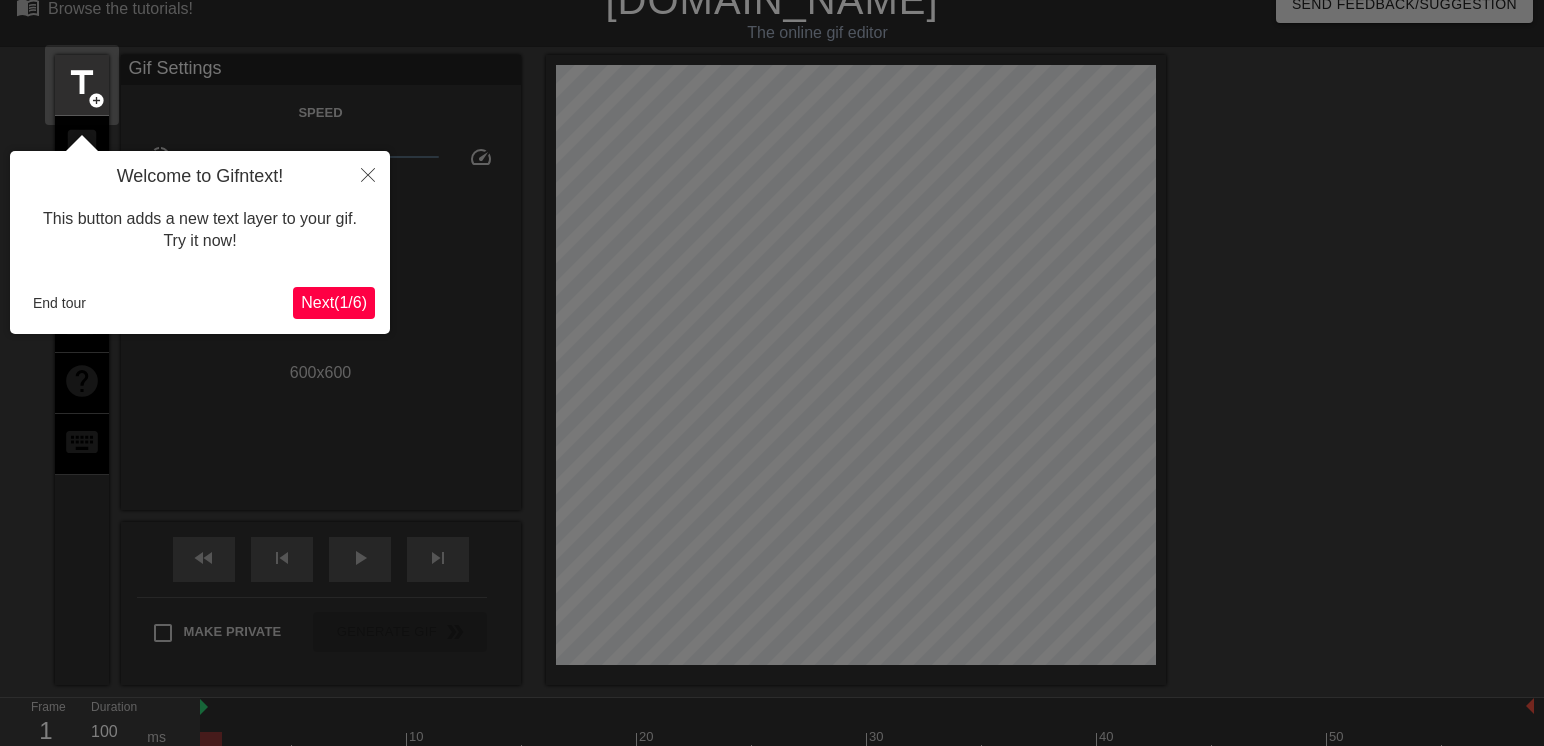 scroll, scrollTop: 49, scrollLeft: 0, axis: vertical 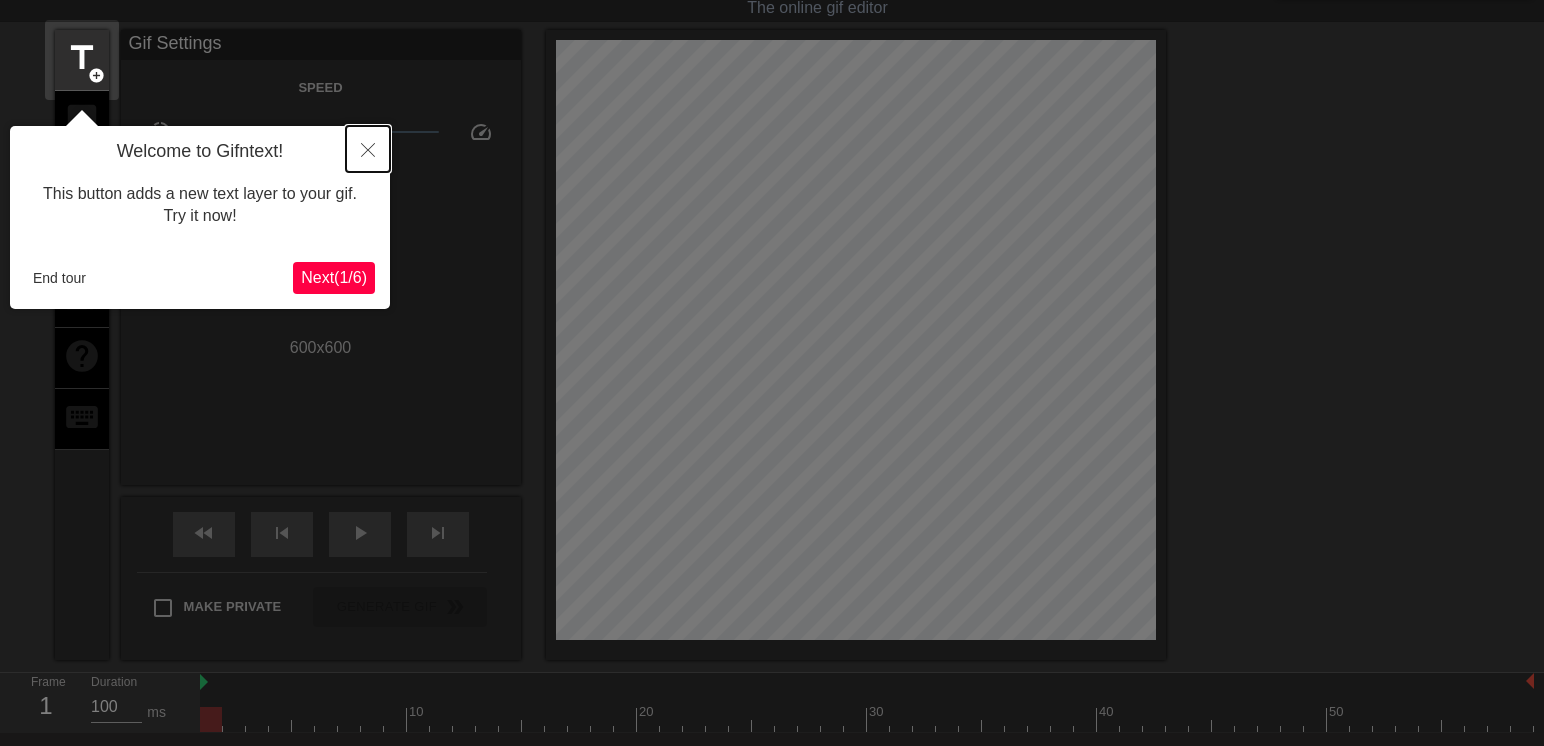 click at bounding box center (368, 149) 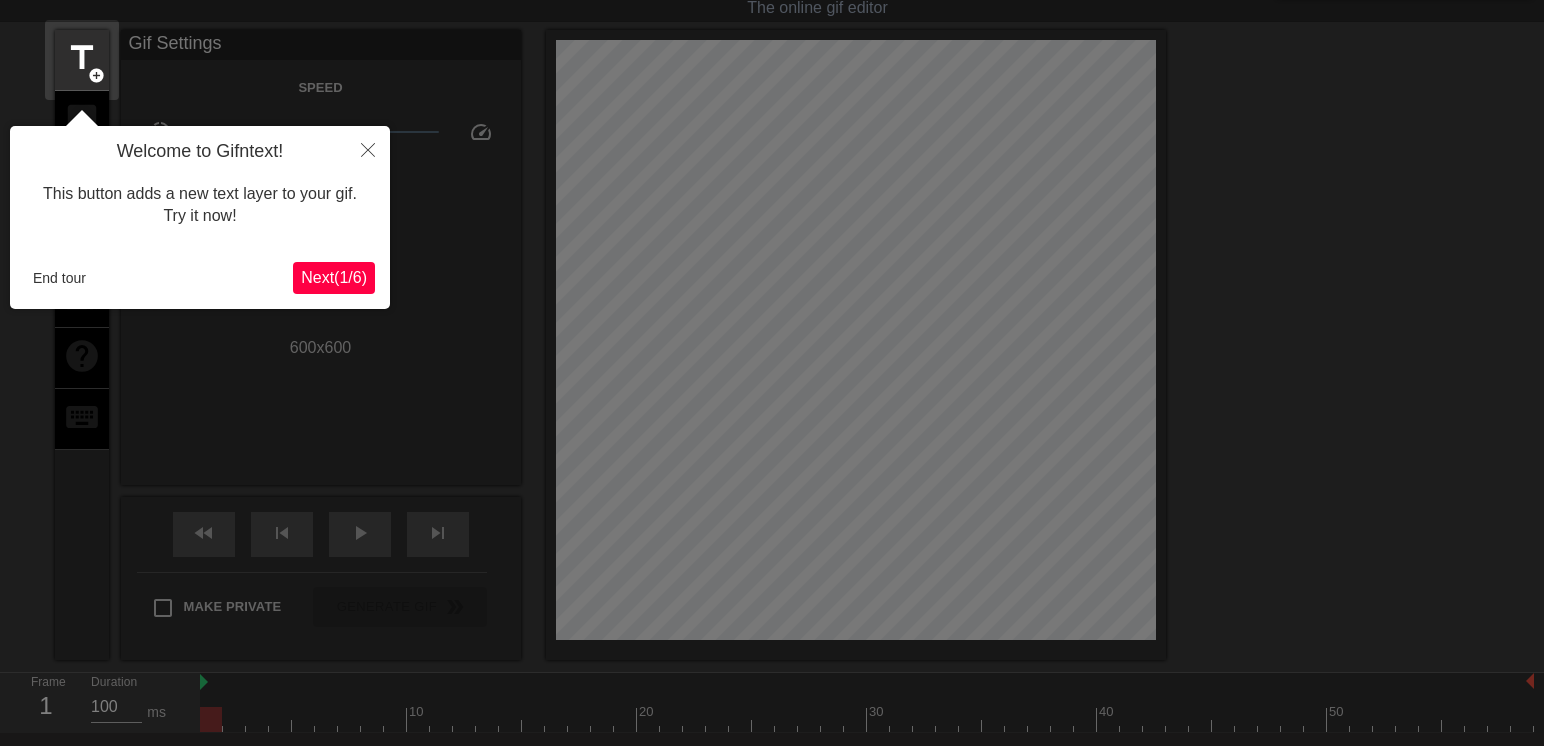 scroll, scrollTop: 0, scrollLeft: 0, axis: both 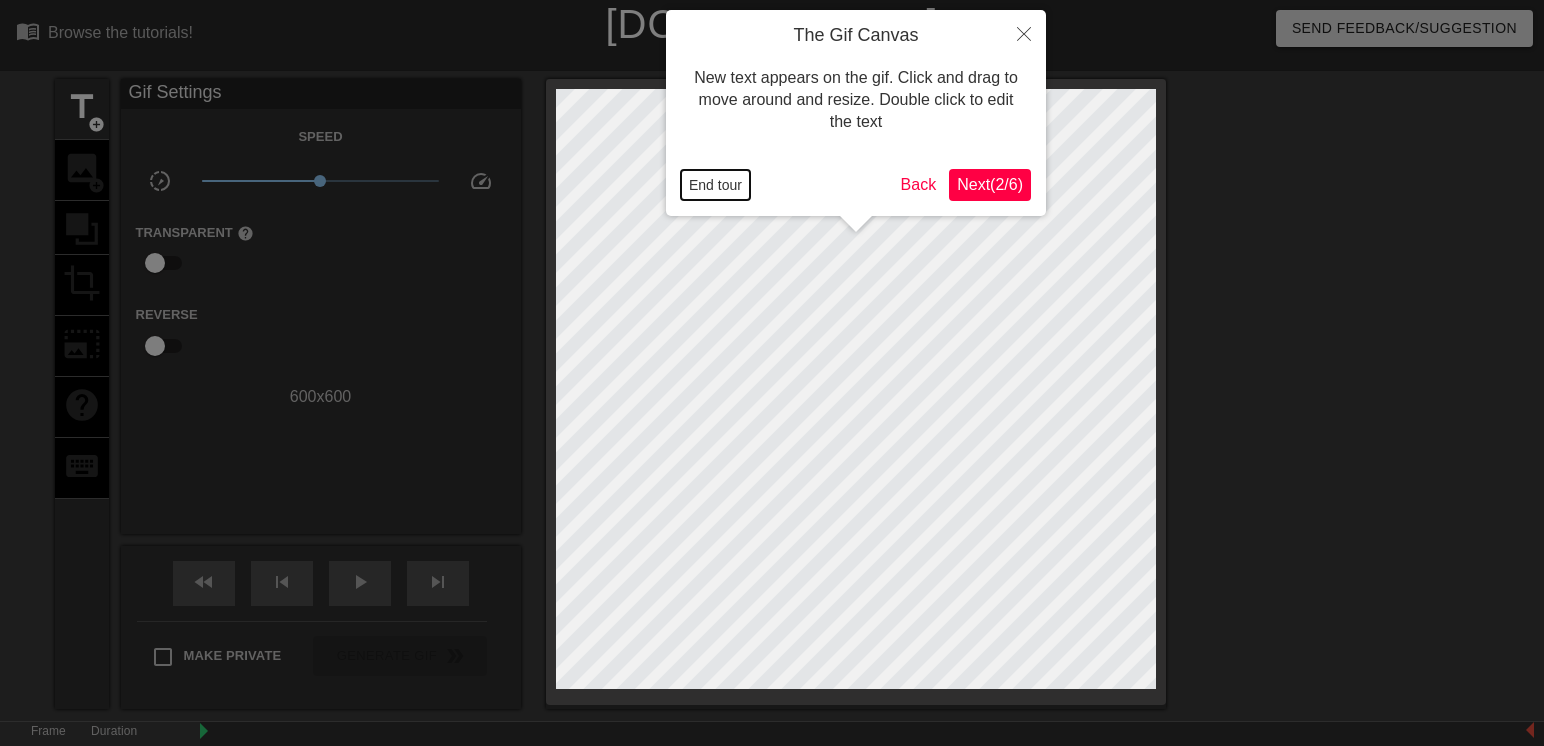 click on "End tour" at bounding box center (715, 185) 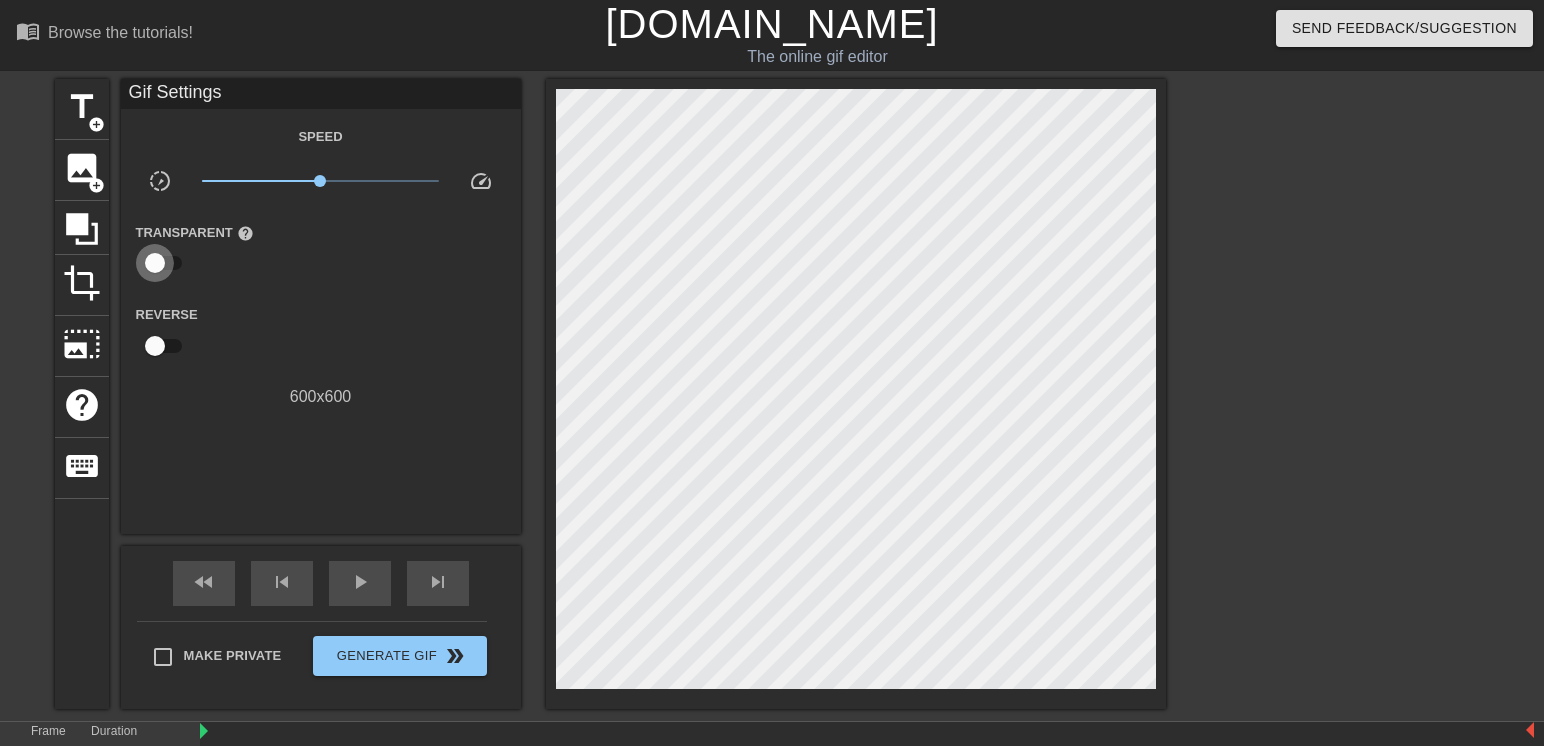 click at bounding box center (155, 263) 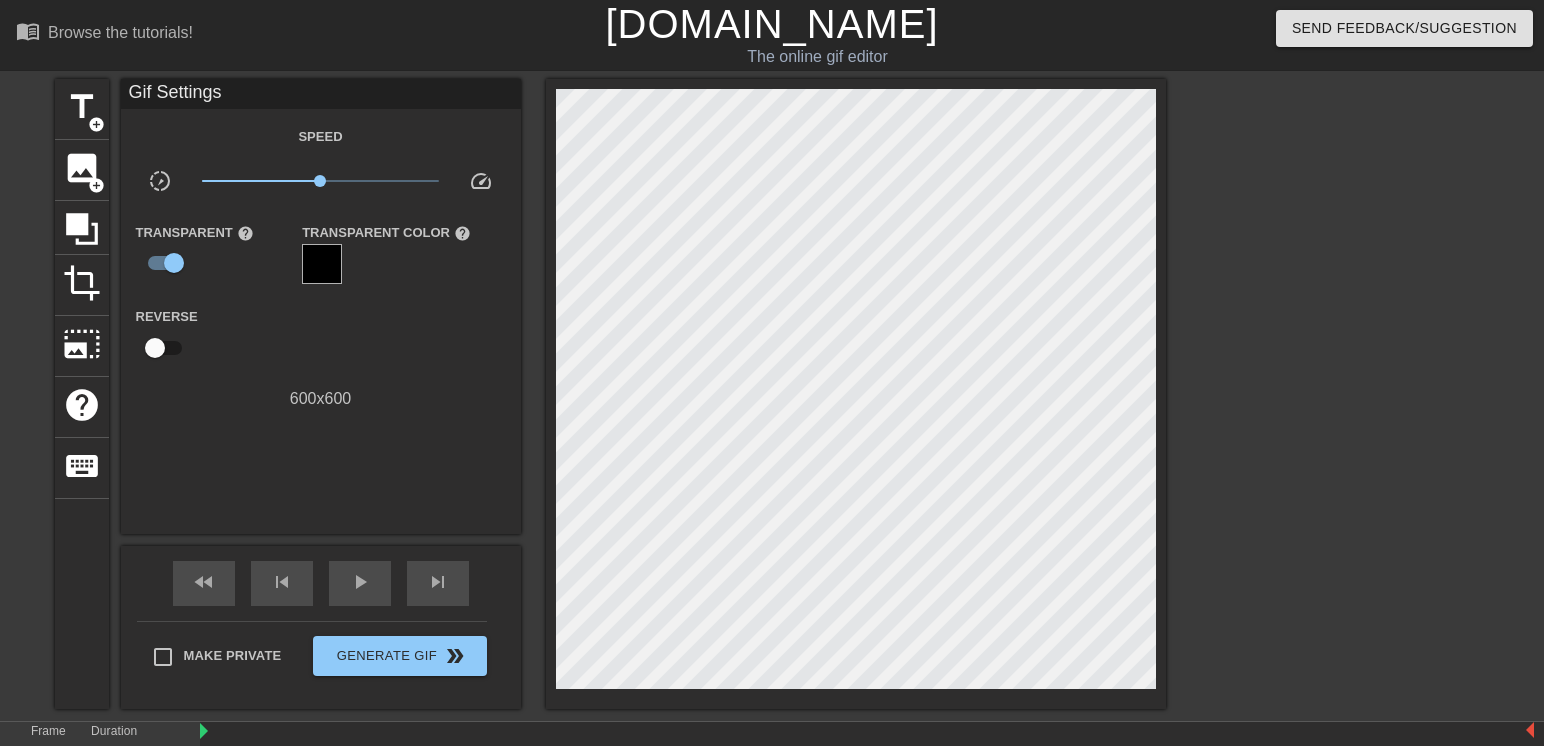 click at bounding box center (322, 264) 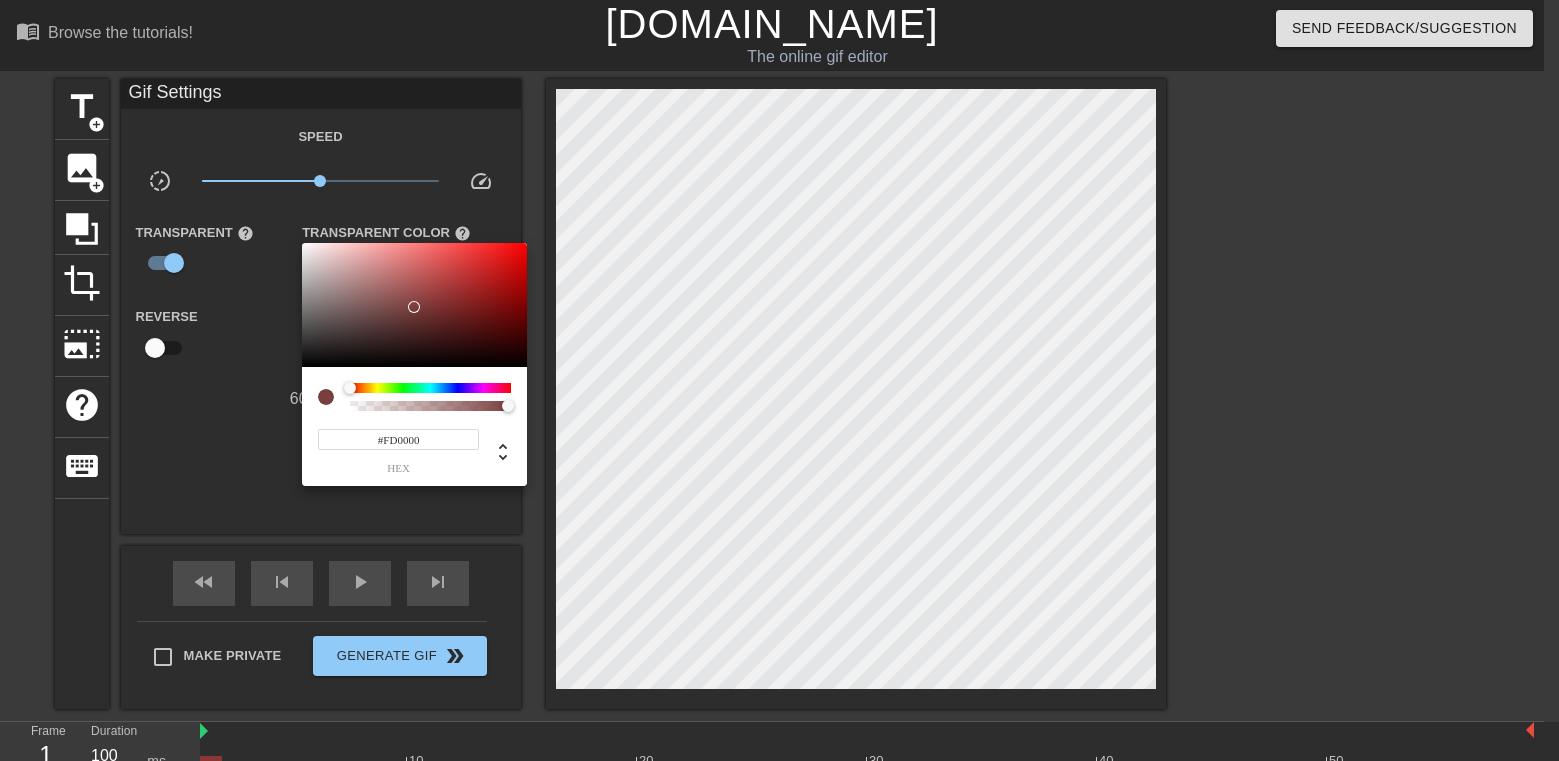 type on "#FF0000" 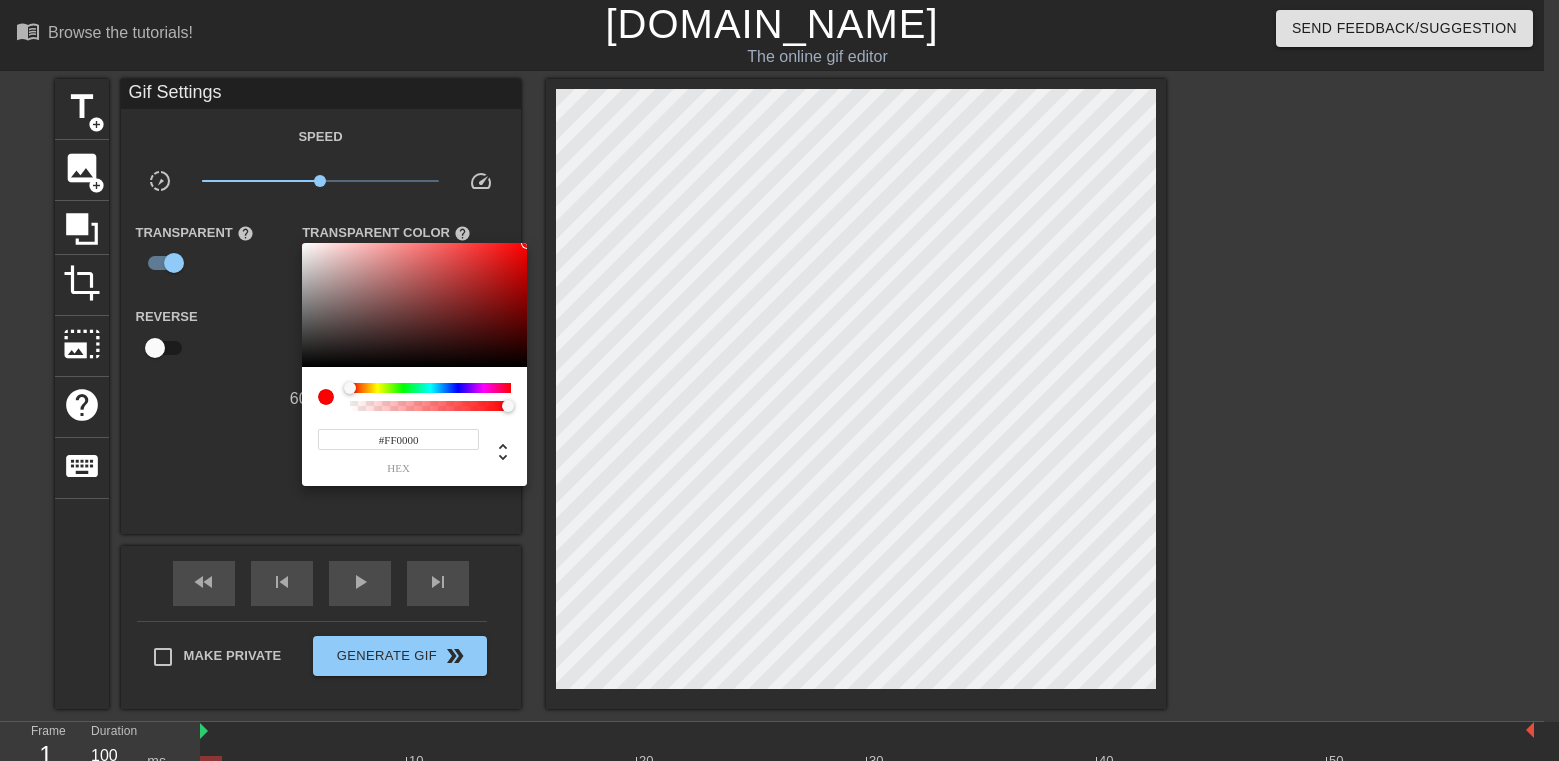 drag, startPoint x: 412, startPoint y: 308, endPoint x: 616, endPoint y: 223, distance: 221 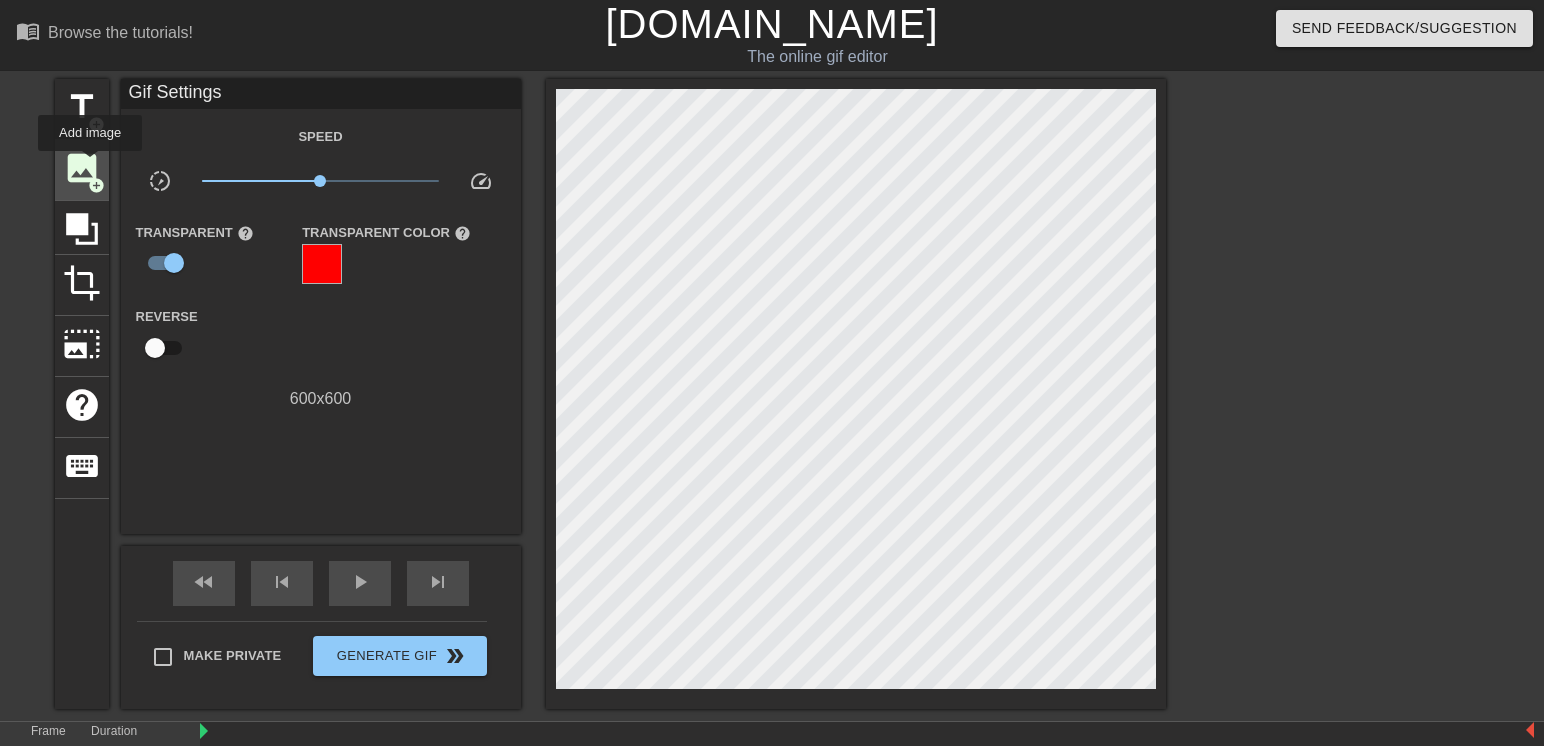 click on "image" at bounding box center [82, 168] 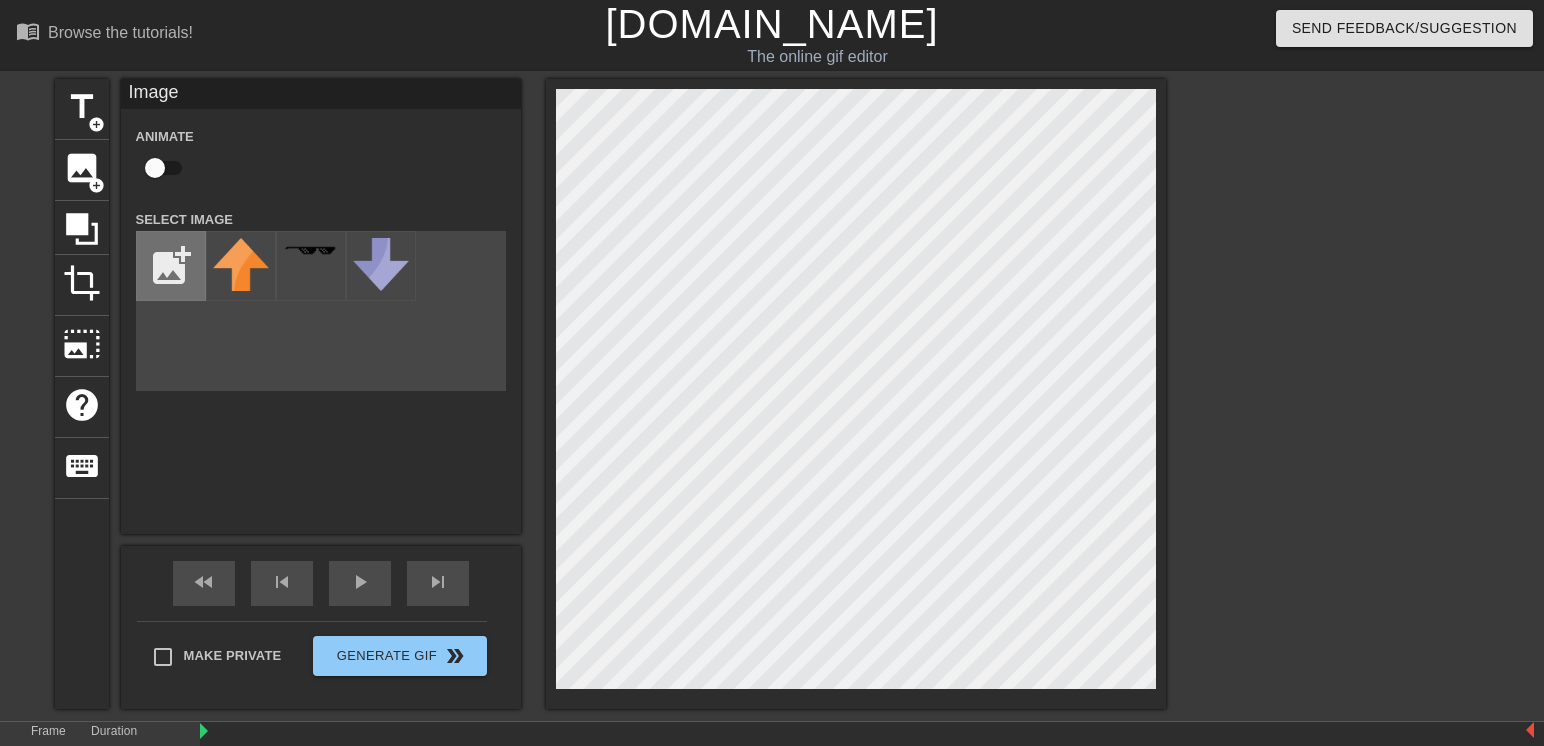click at bounding box center (171, 266) 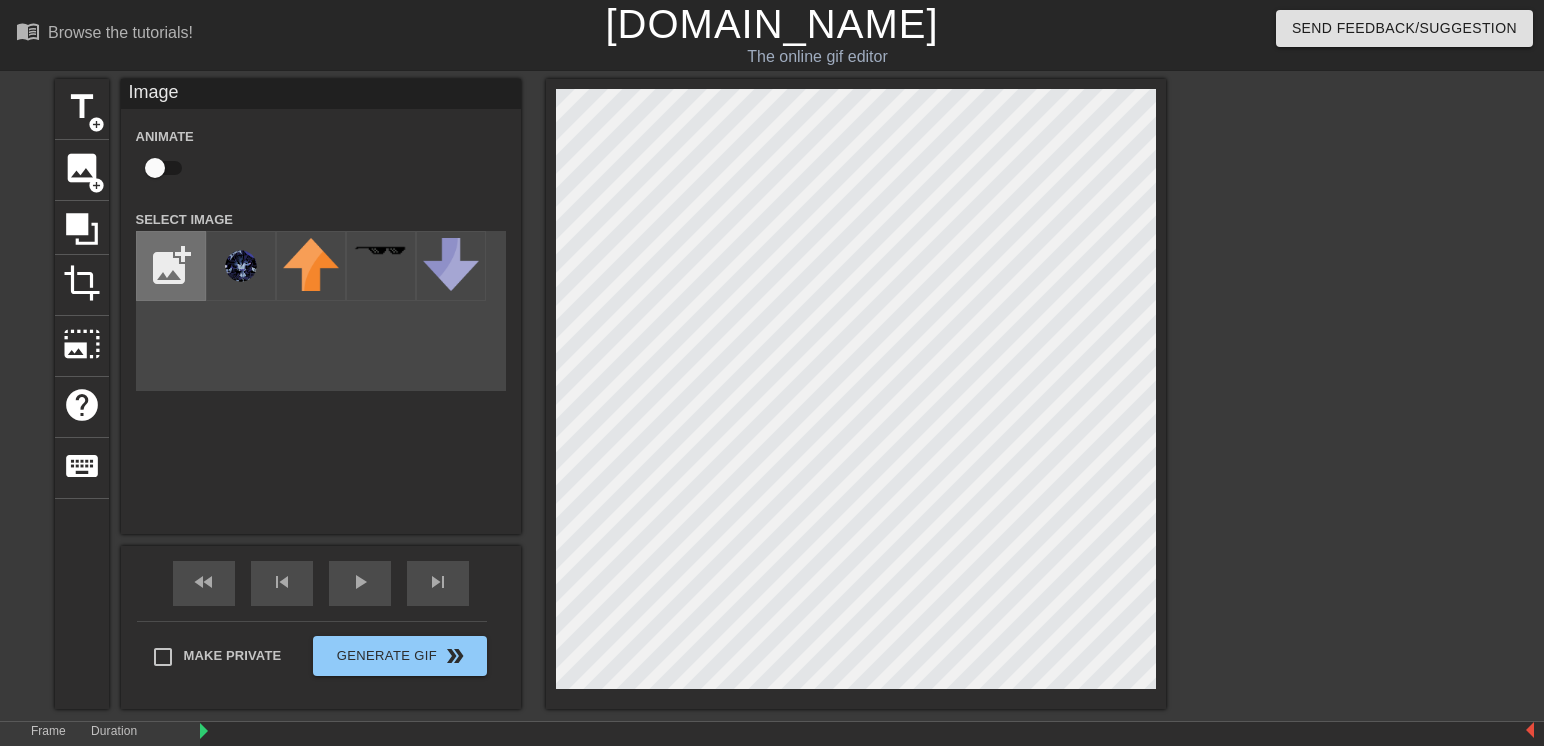 click at bounding box center (171, 266) 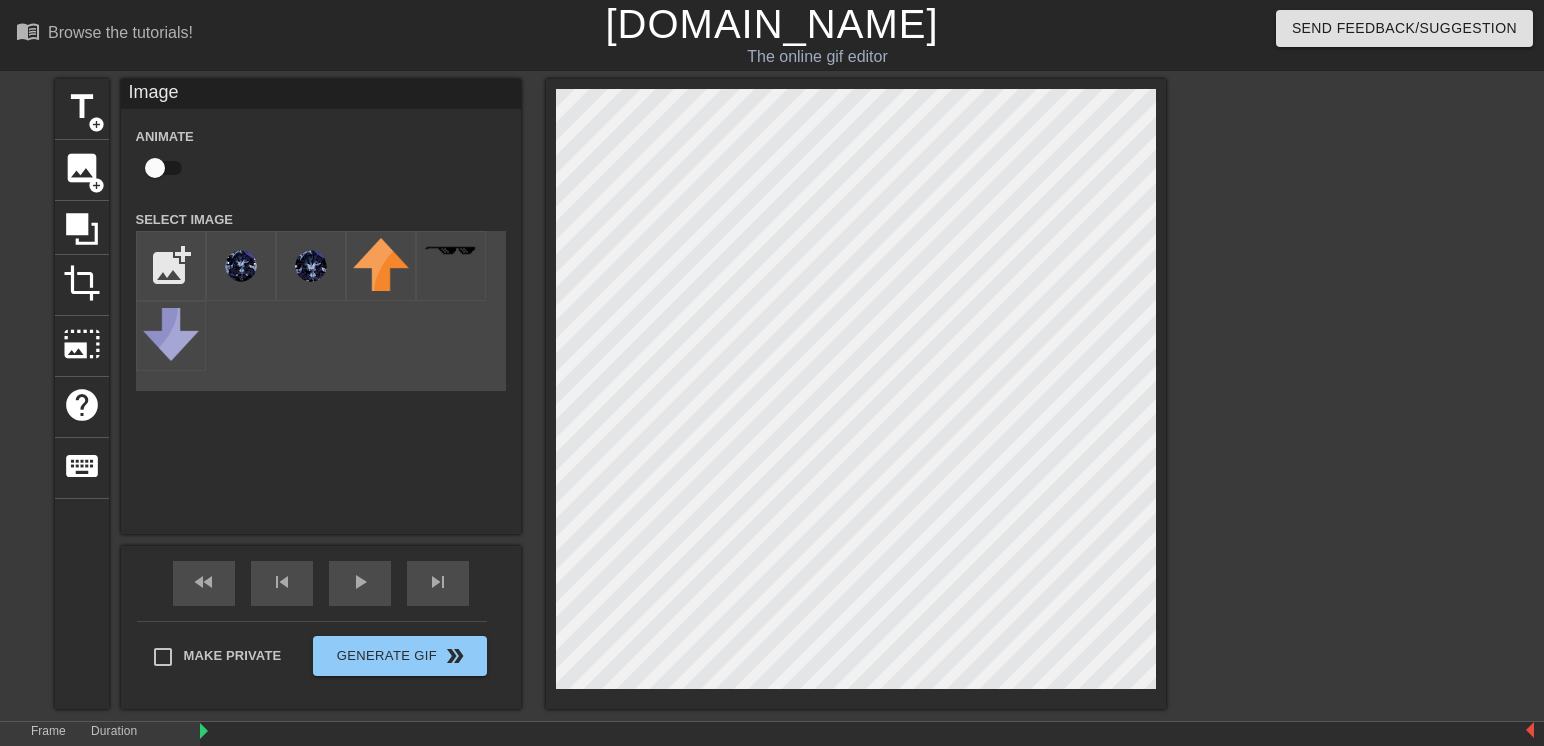 click at bounding box center (241, 266) 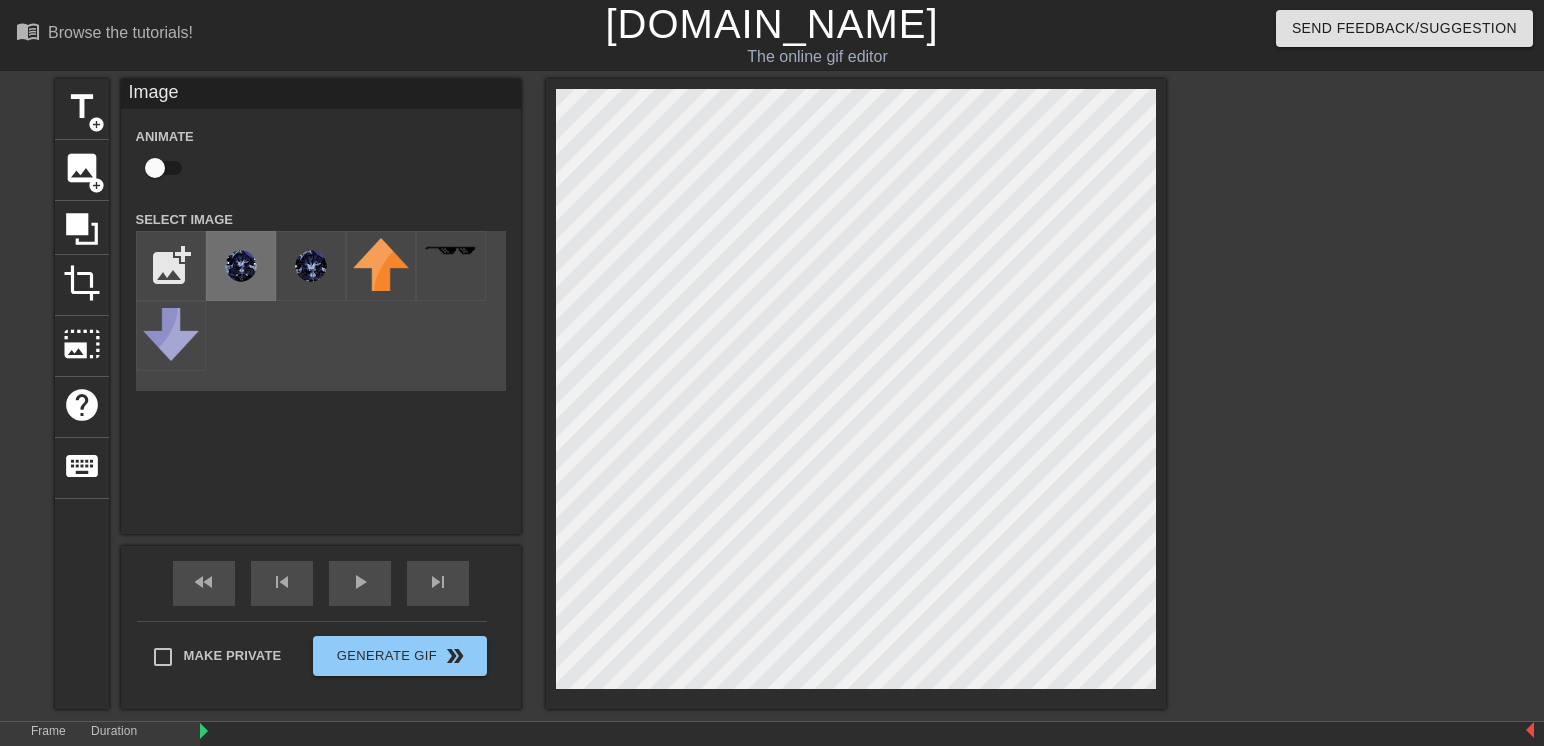 click at bounding box center (241, 266) 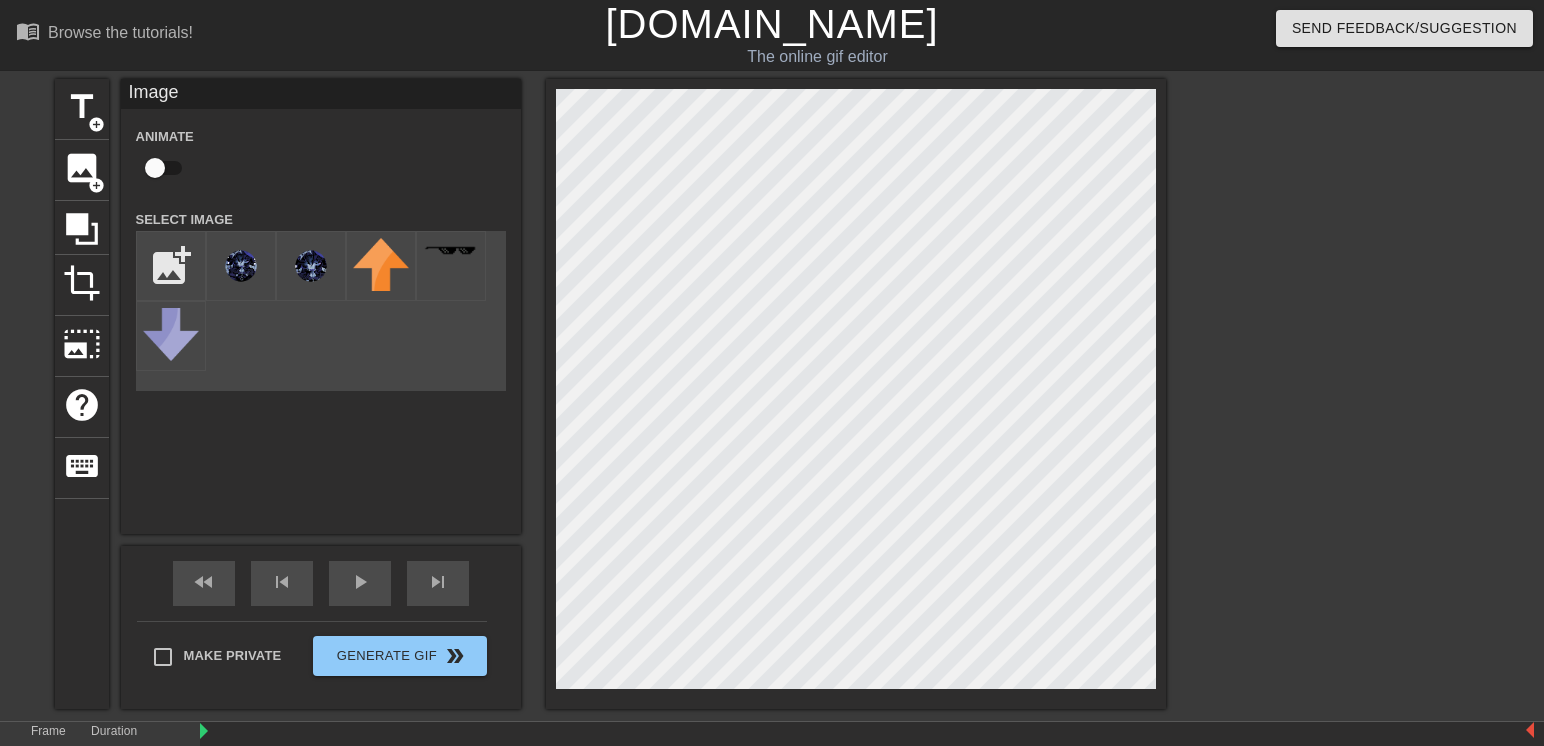 click on "menu_book Browse the tutorials! Gifntext.com The online gif editor Send Feedback/Suggestion title add_circle image add_circle crop photo_size_select_large help keyboard Image Animate Select Image add_photo_alternate fast_rewind skip_previous play_arrow skip_next Make Private Generate Gif double_arrow     Frame 1 Duration 100 ms                                       10                                         20                                         30                                         40                                         50                                     Image drag_handle drag_handle Add image" at bounding box center [772, 413] 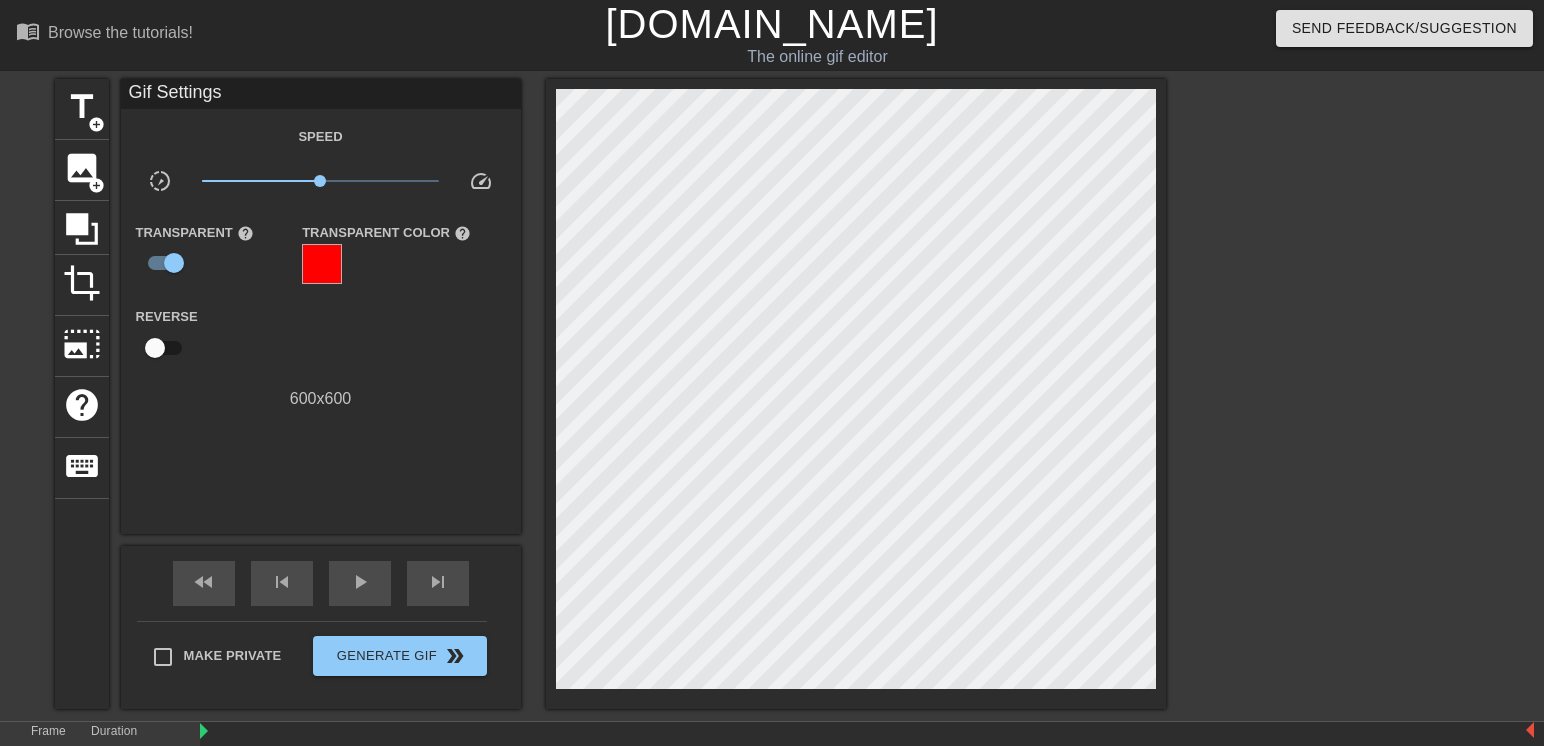 click at bounding box center [1340, 379] 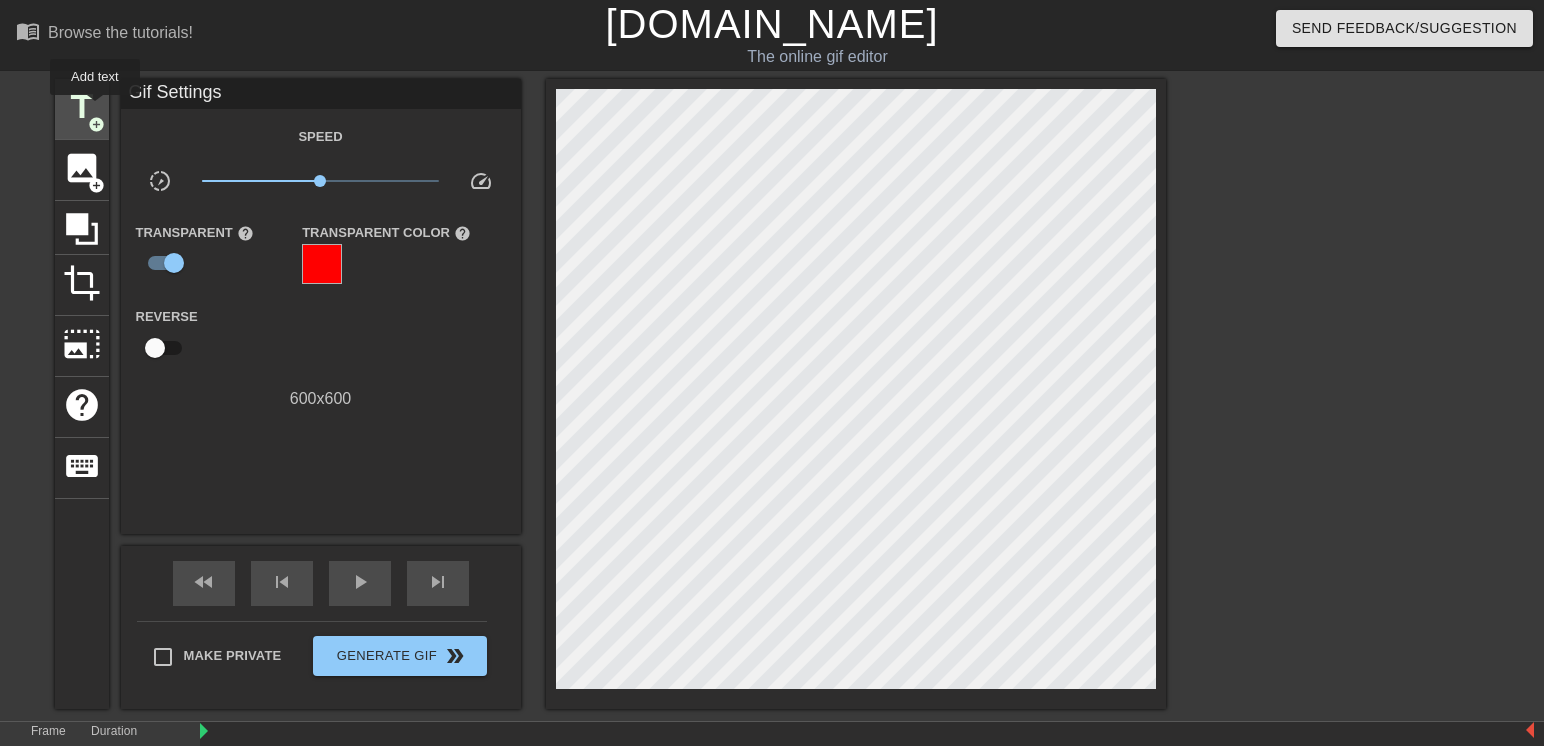 click on "title" at bounding box center (82, 107) 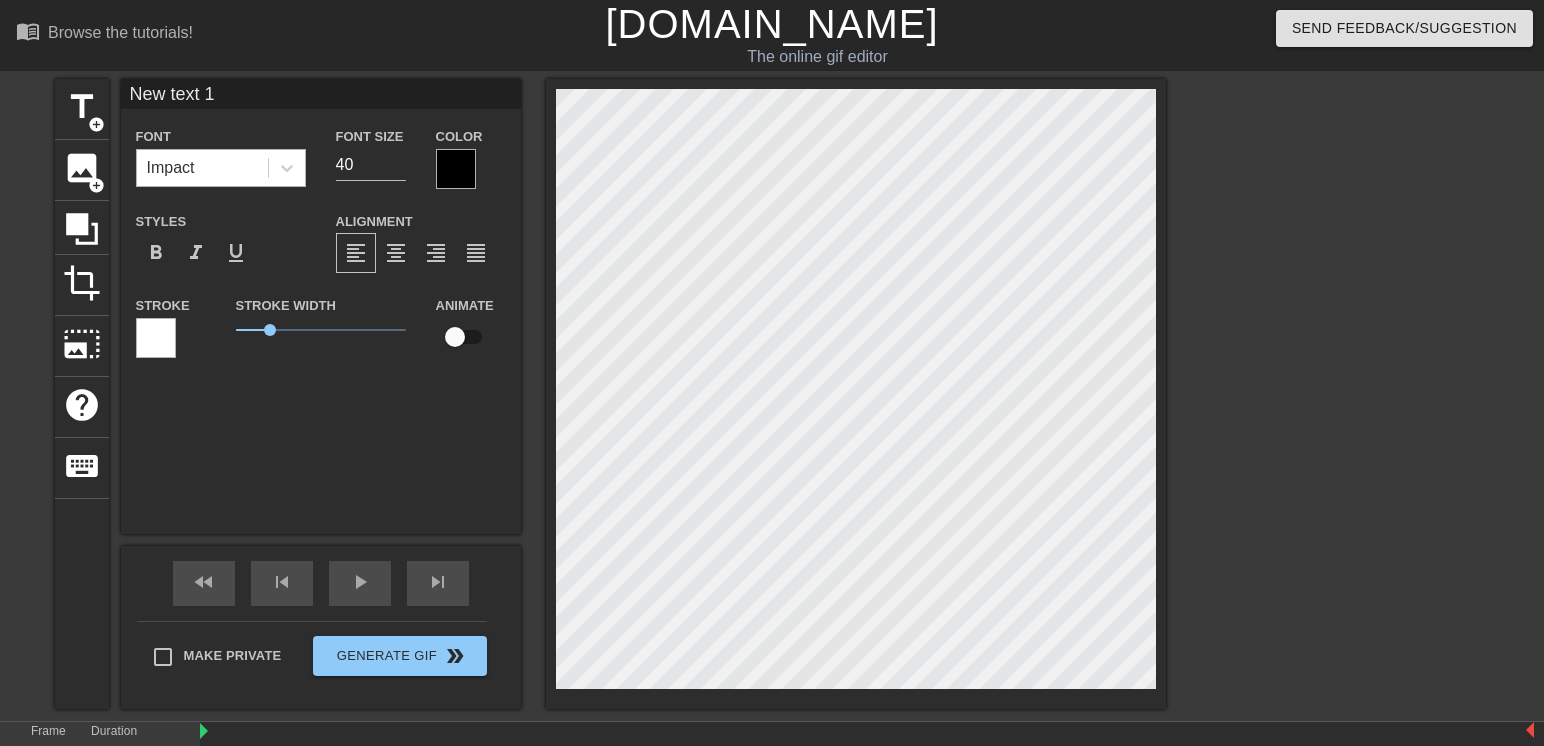 drag, startPoint x: 251, startPoint y: 165, endPoint x: 266, endPoint y: 163, distance: 15.132746 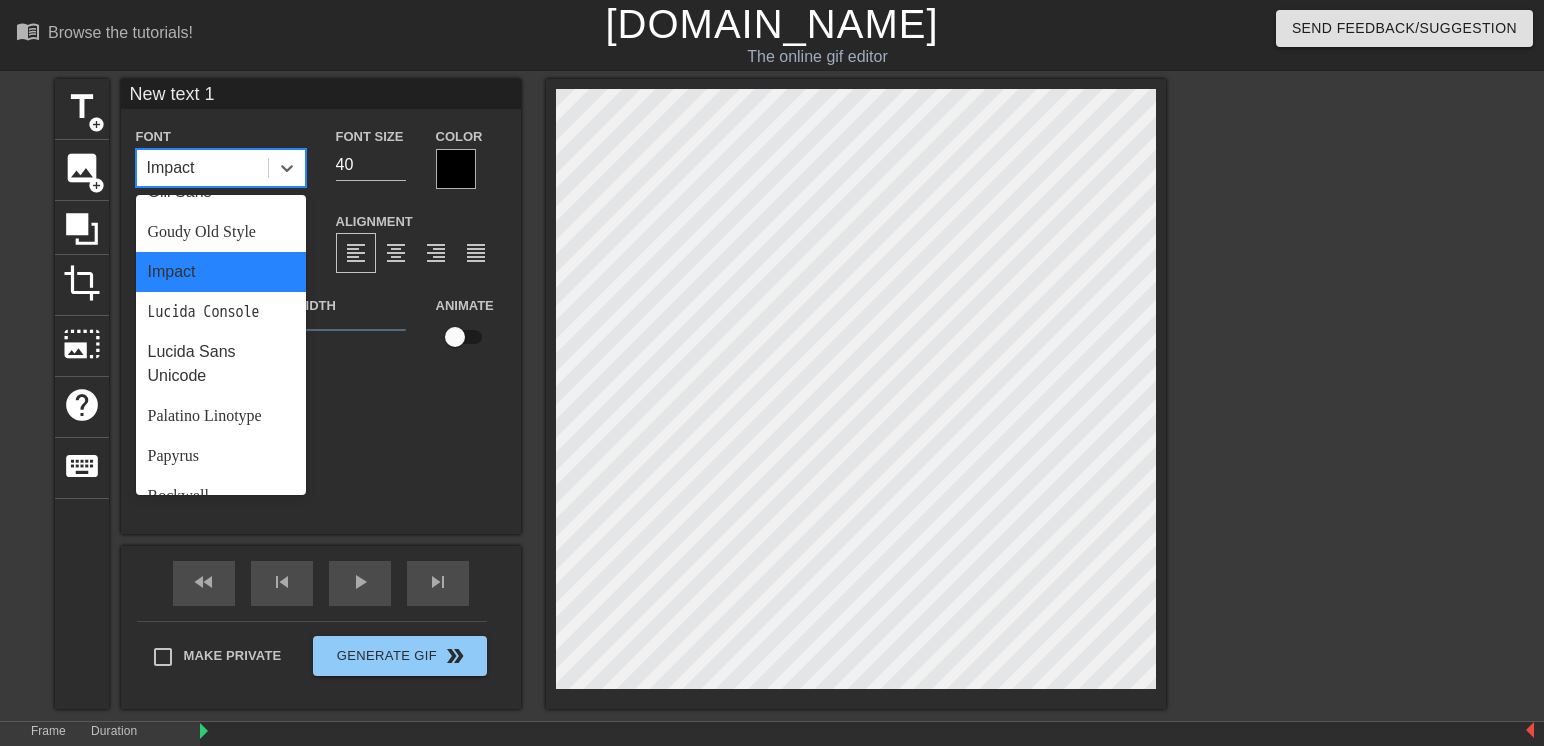 scroll, scrollTop: 716, scrollLeft: 0, axis: vertical 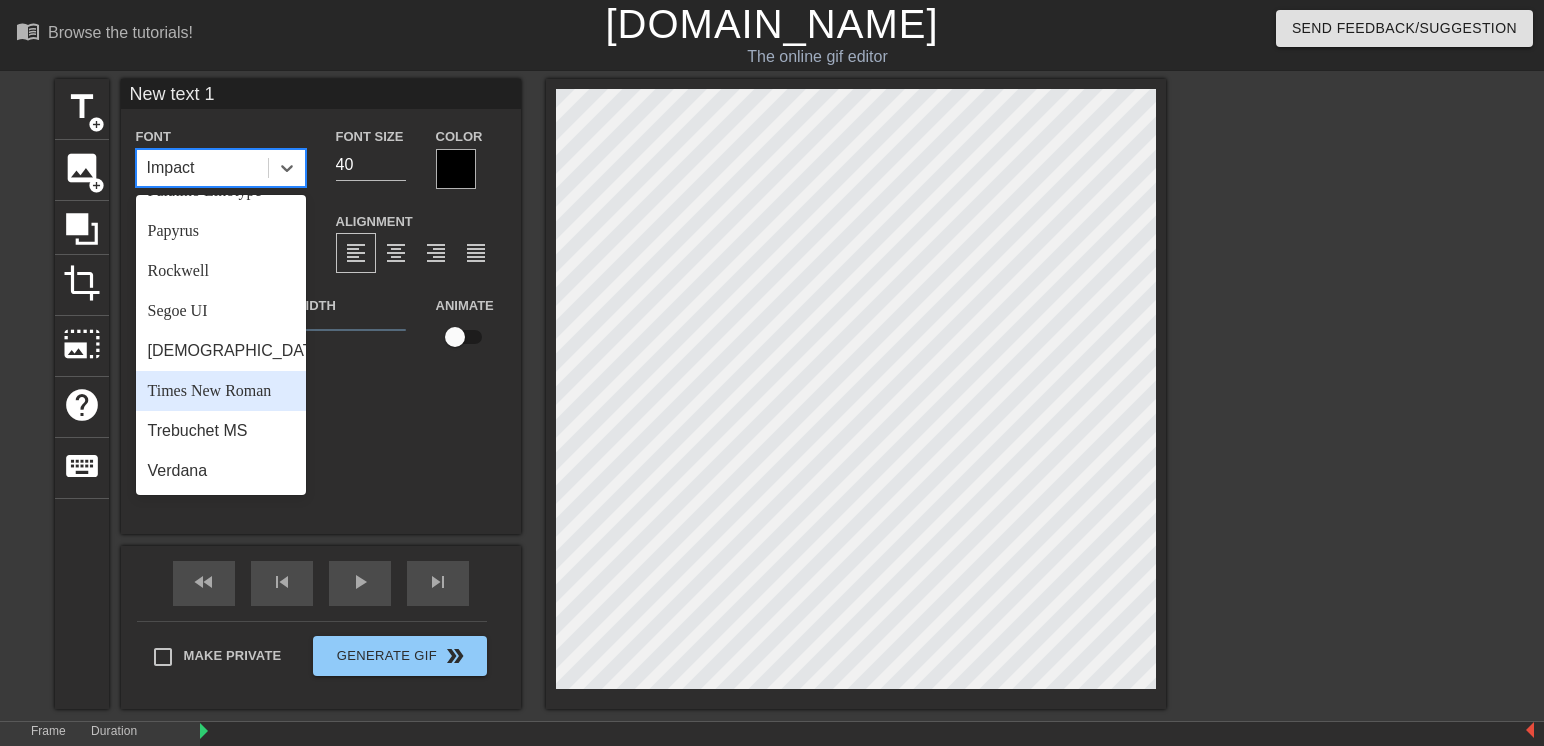 click on "Times New Roman" at bounding box center (221, 391) 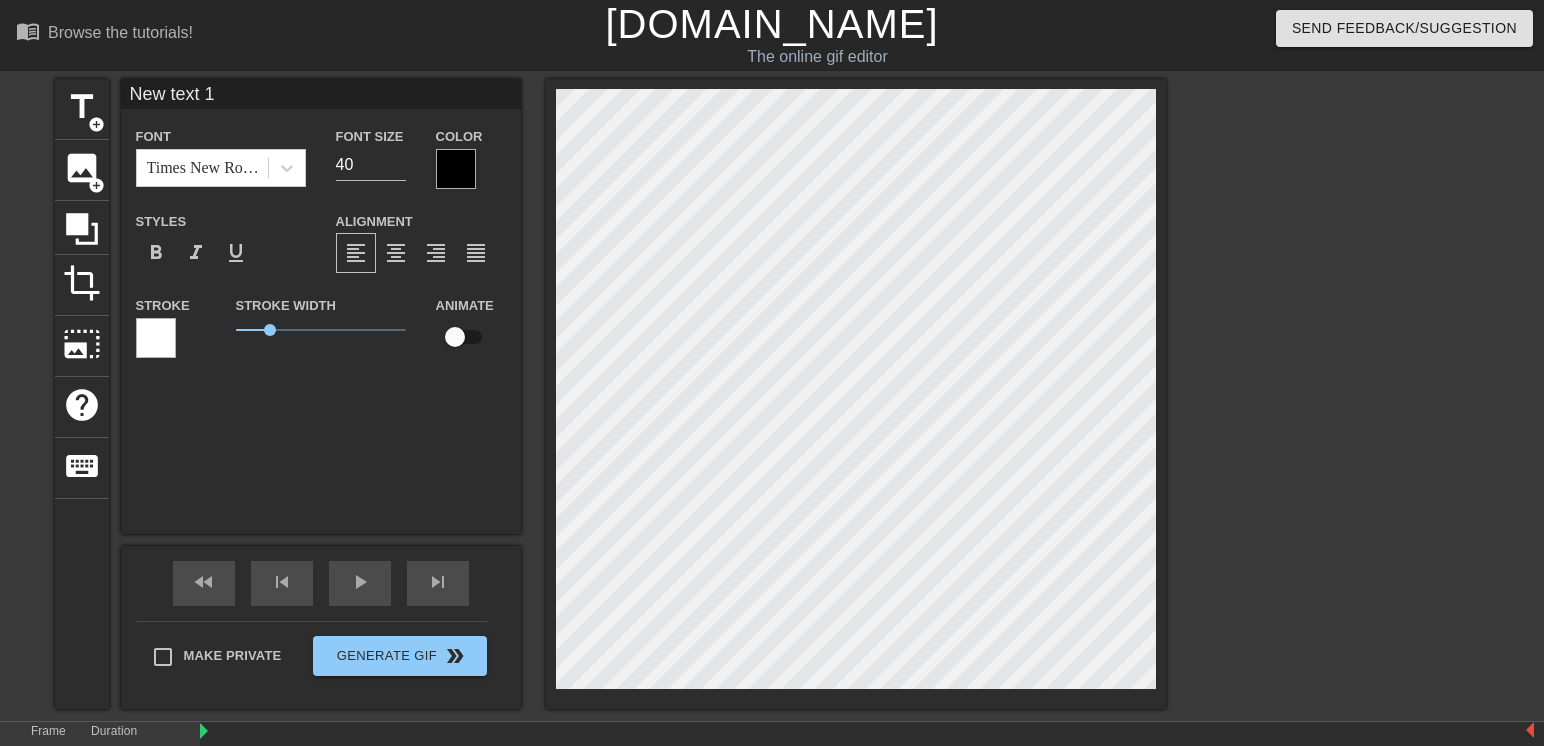 click on "New text 1 Font Times New Roman Font Size 40 Color Styles format_bold format_italic format_underline Alignment format_align_left format_align_center format_align_right format_align_justify Stroke Stroke Width 1 Animate" at bounding box center [321, 306] 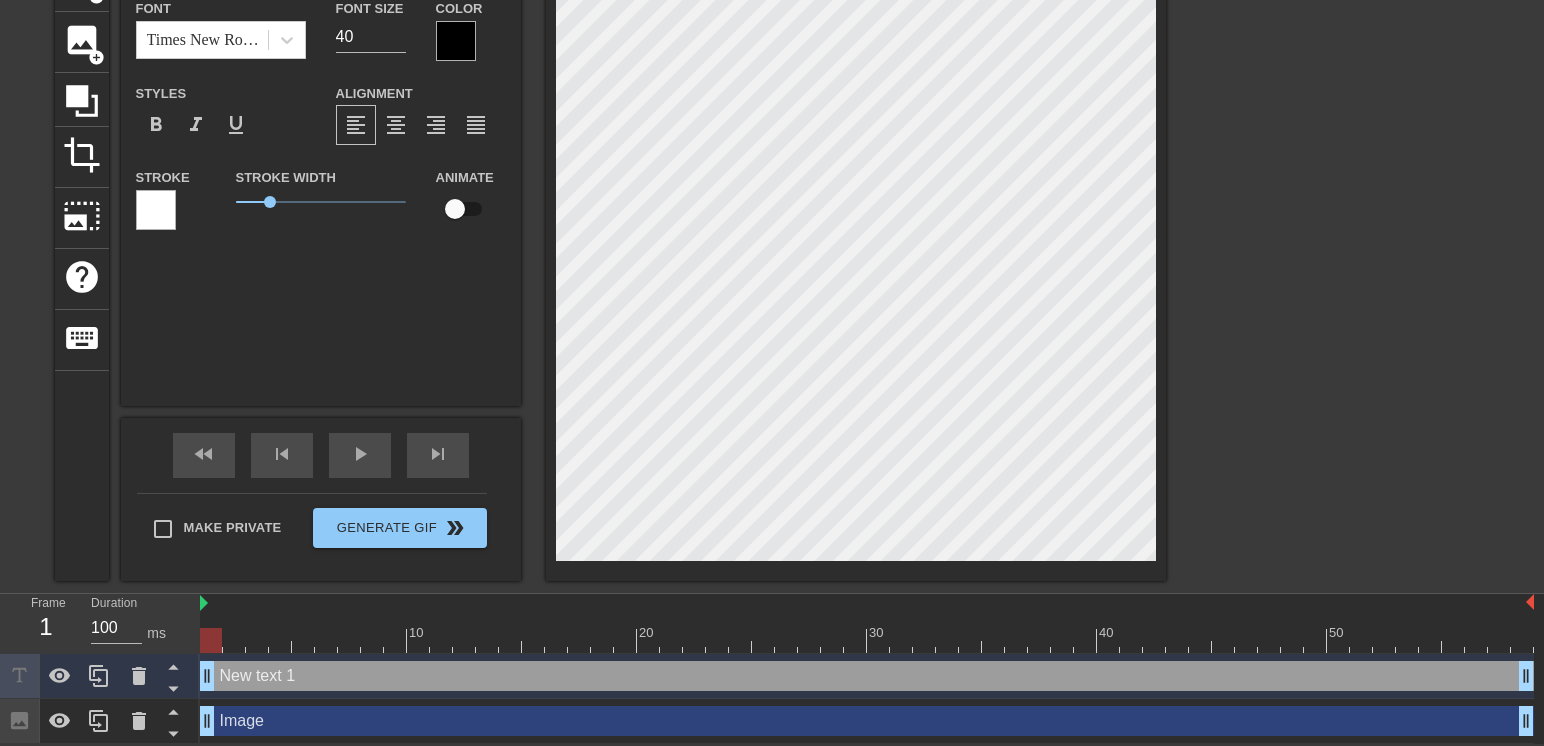 click on "New text 1 drag_handle drag_handle" at bounding box center (867, 676) 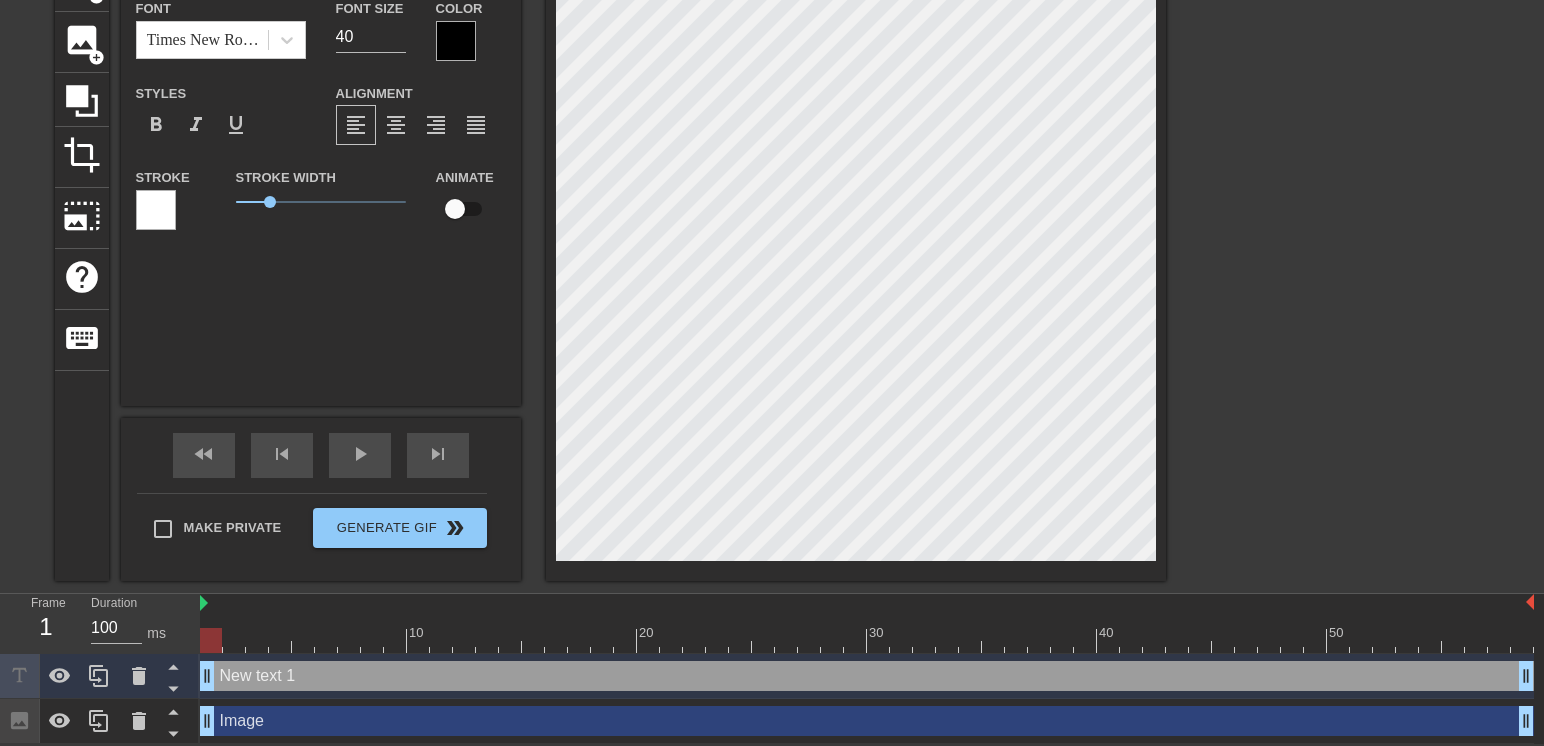 click on "New text 1 drag_handle drag_handle" at bounding box center [867, 676] 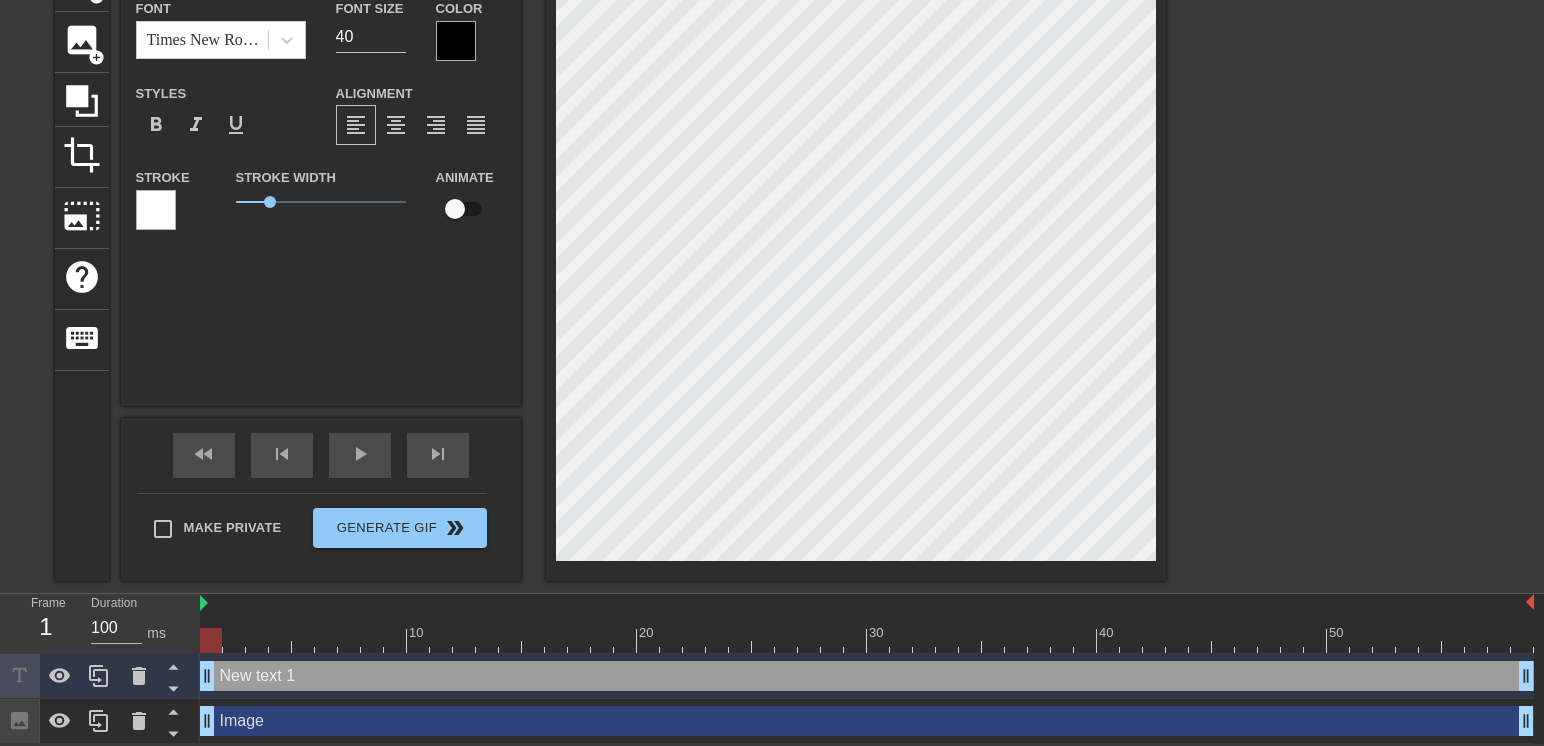 type on "New text" 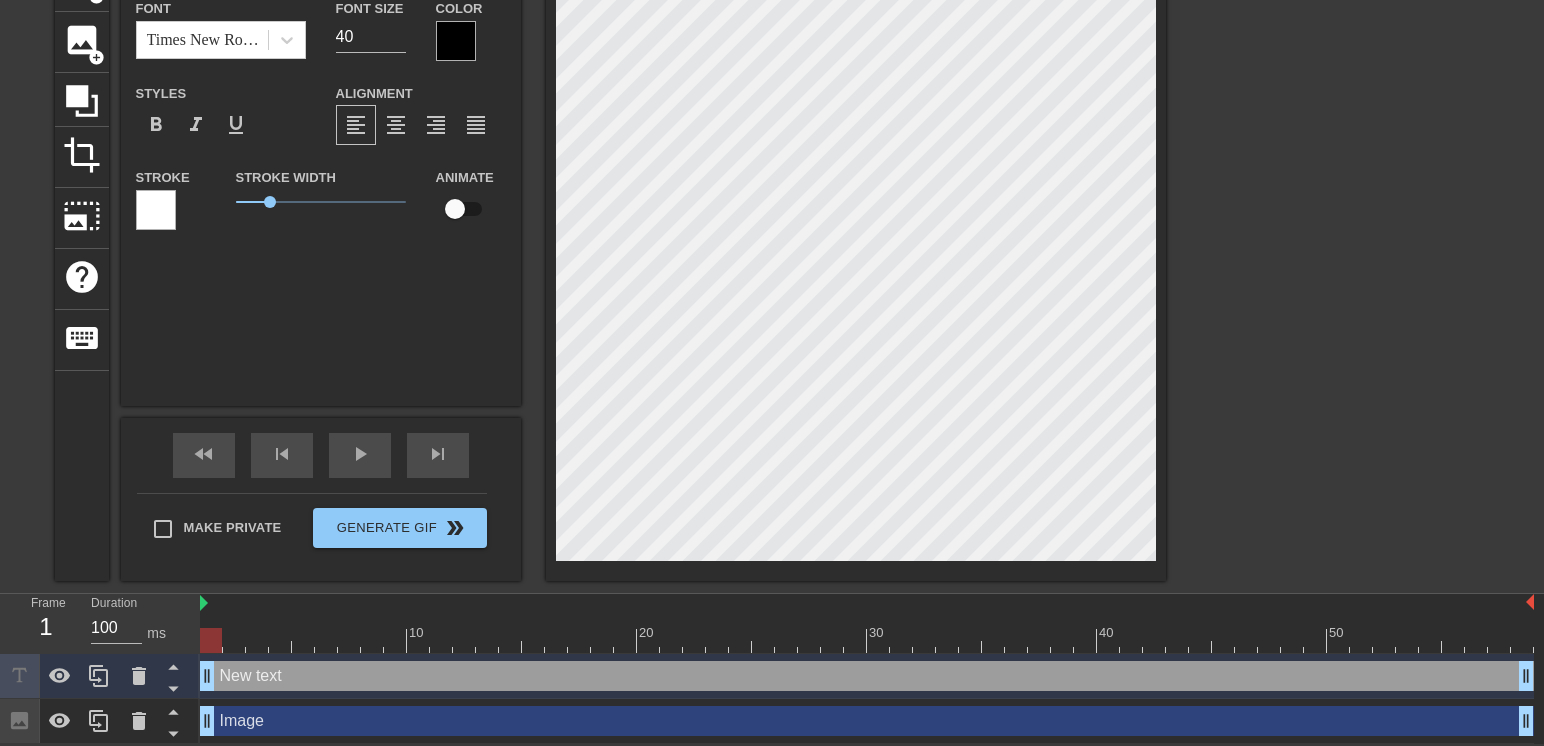 type on "New" 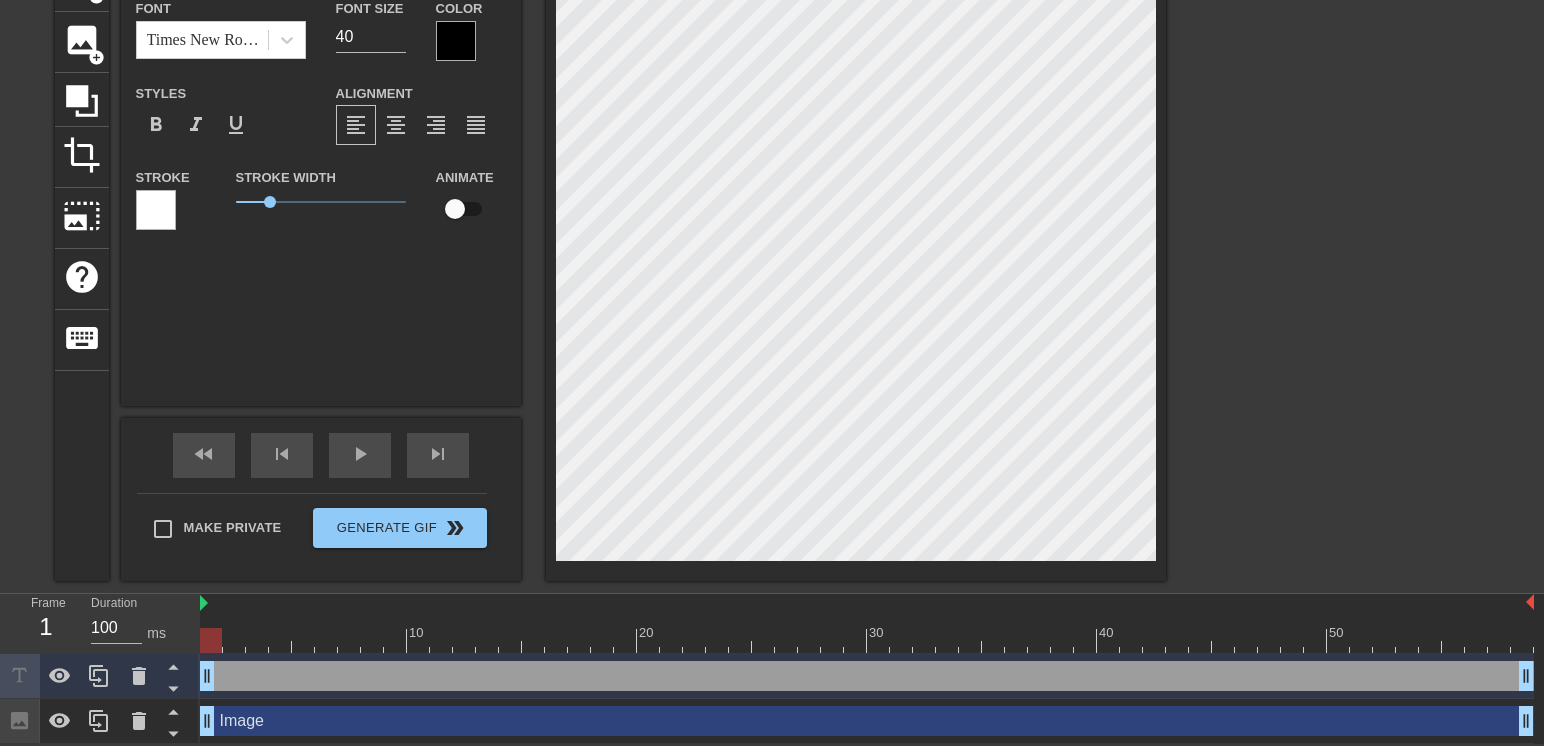 type on "G" 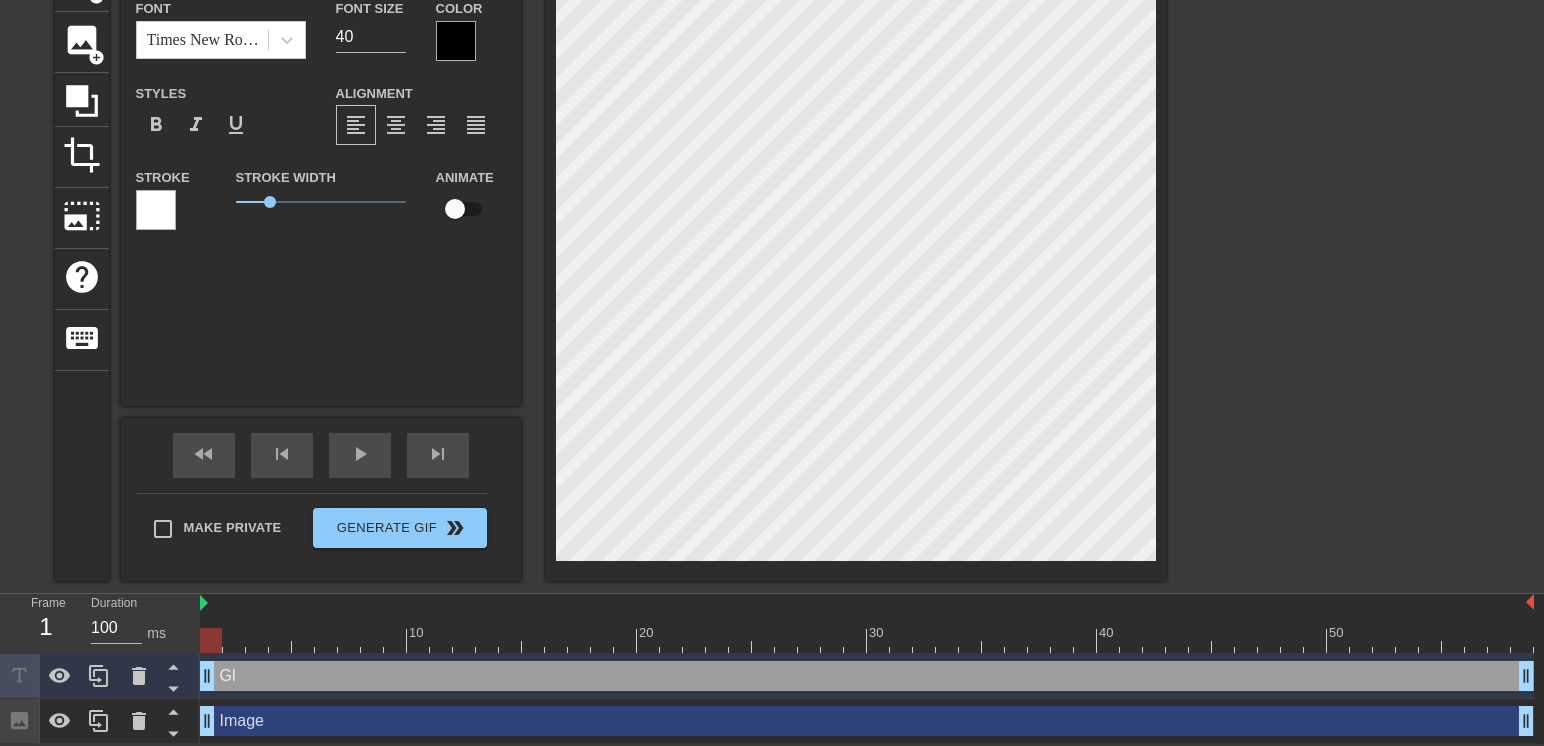 type on "Gl" 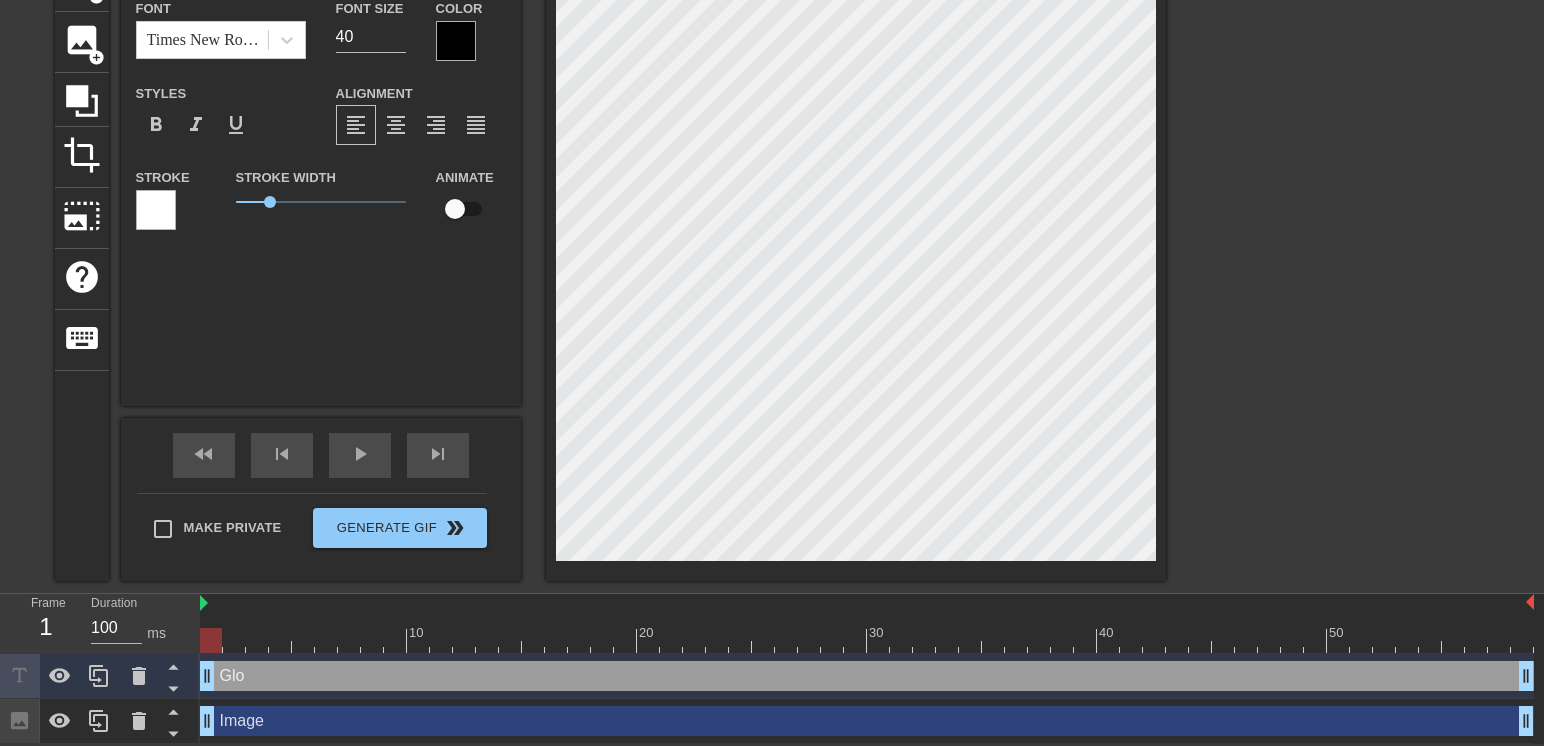 type on "Glor" 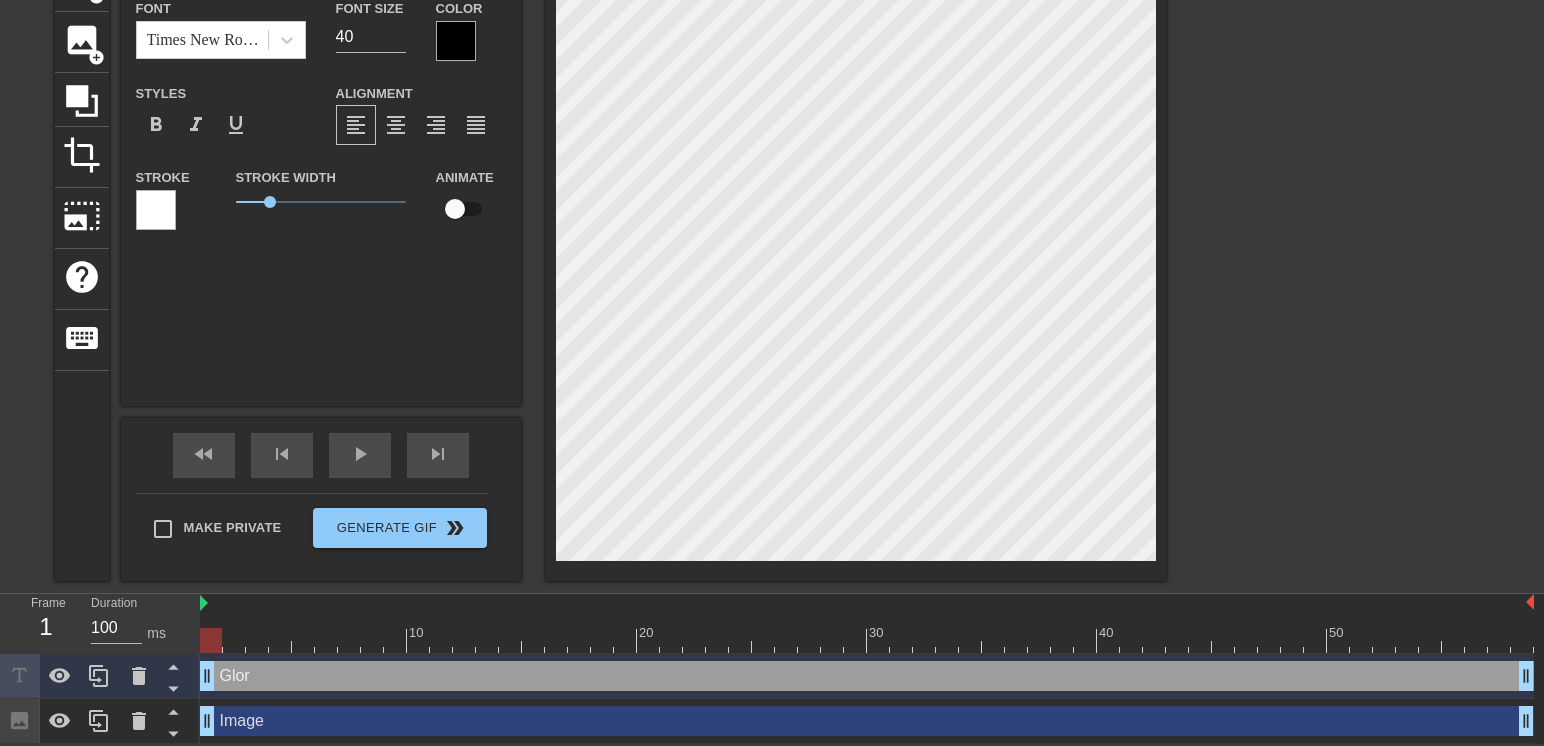 type on "Glory" 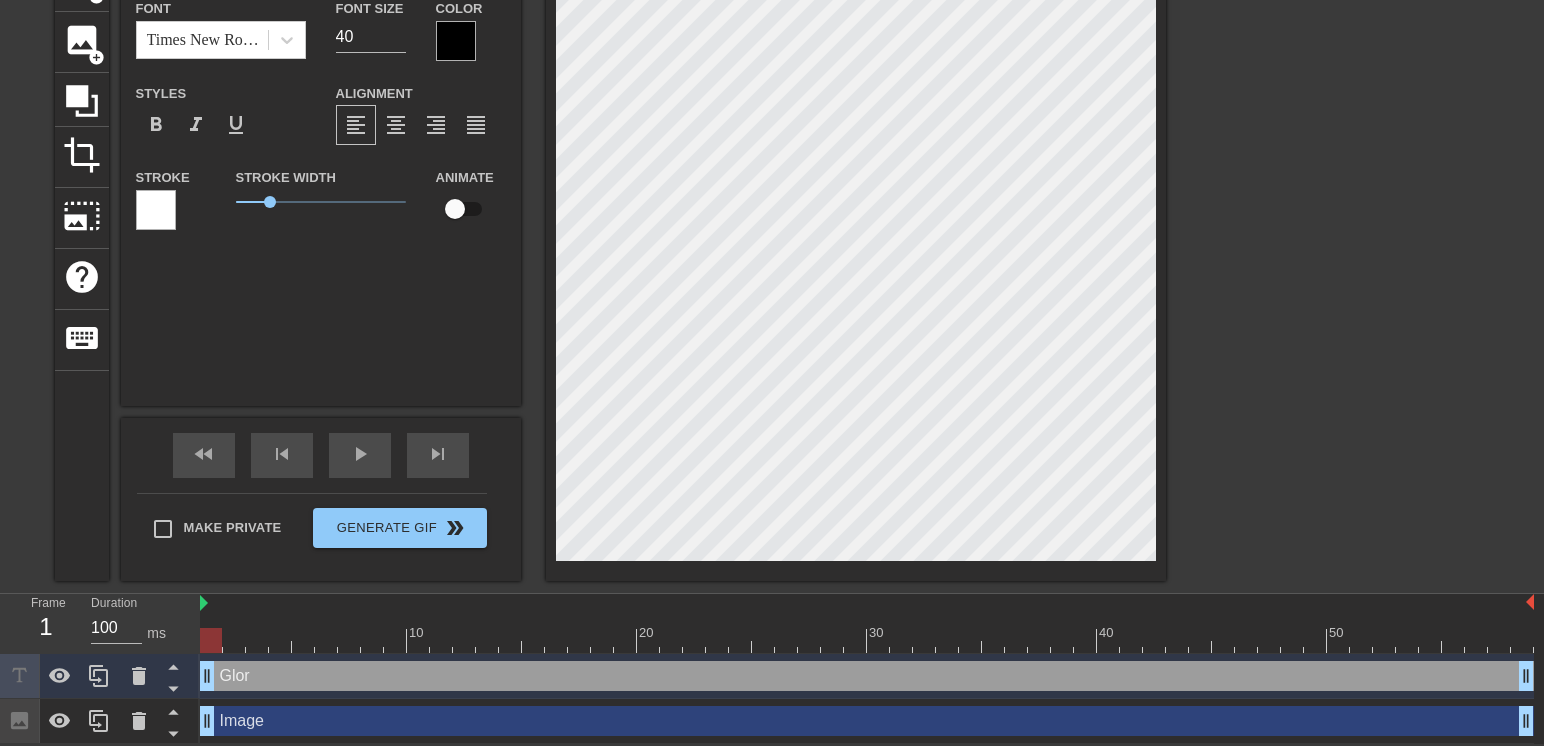 type on "Glory" 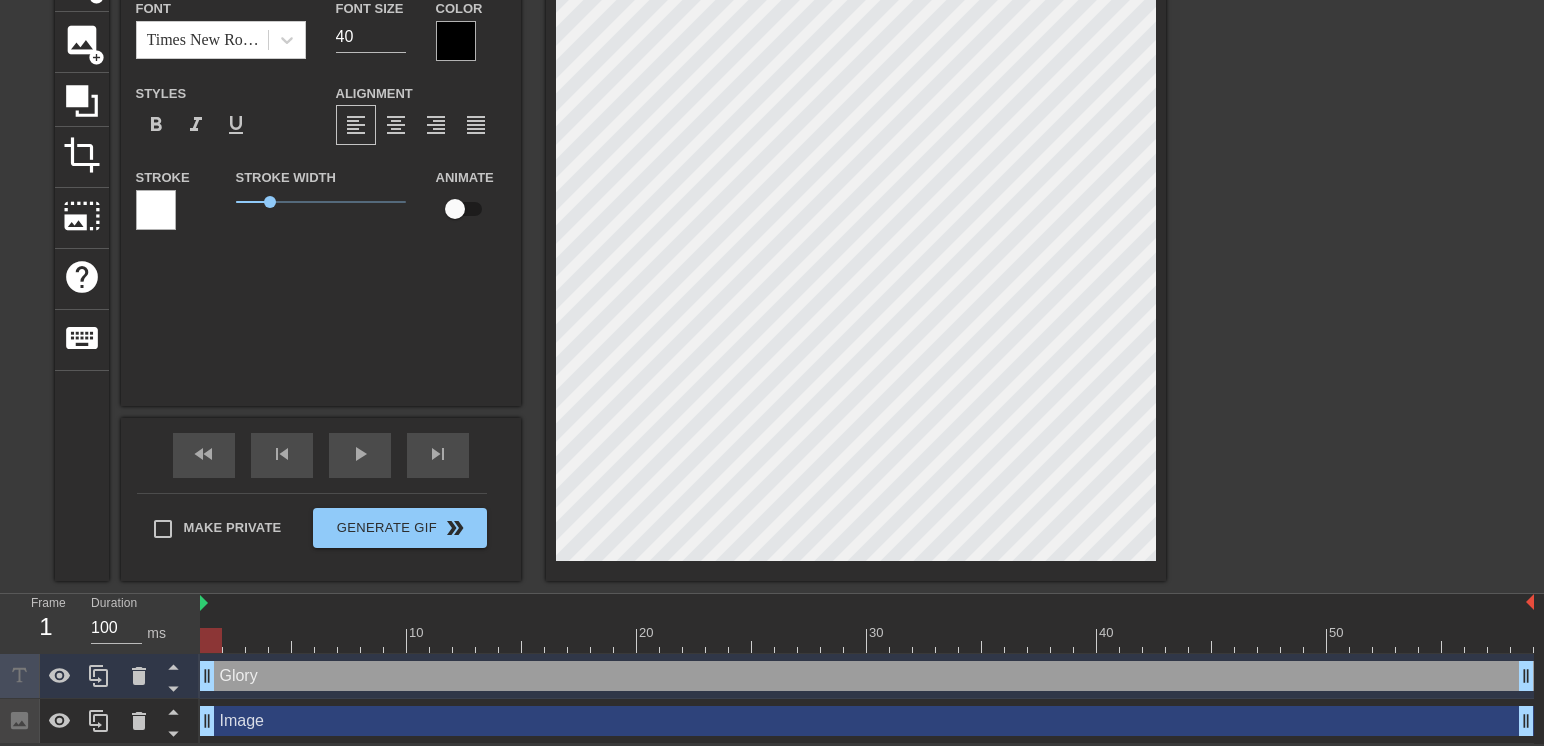 type on "Glory 2" 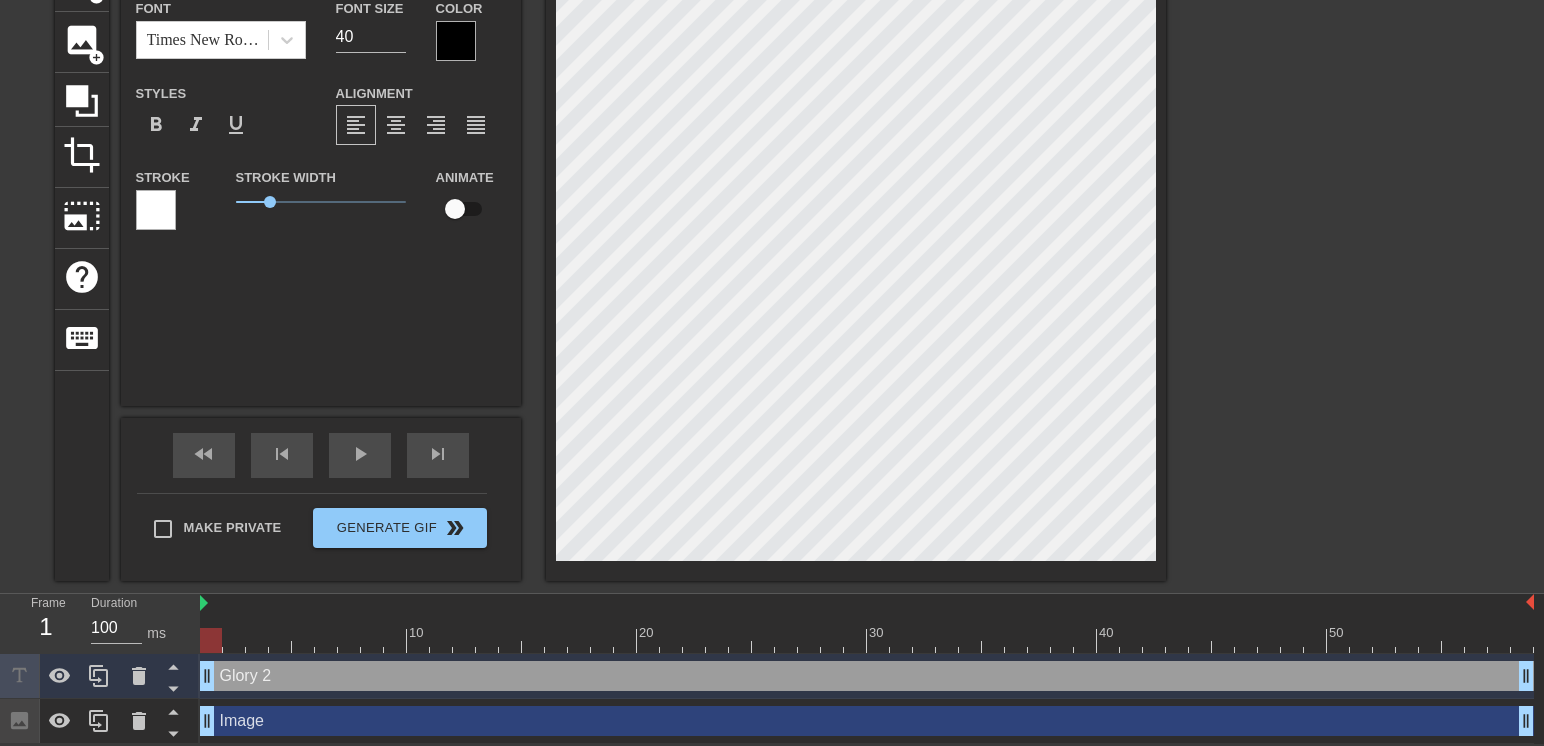 type on "Glory 2" 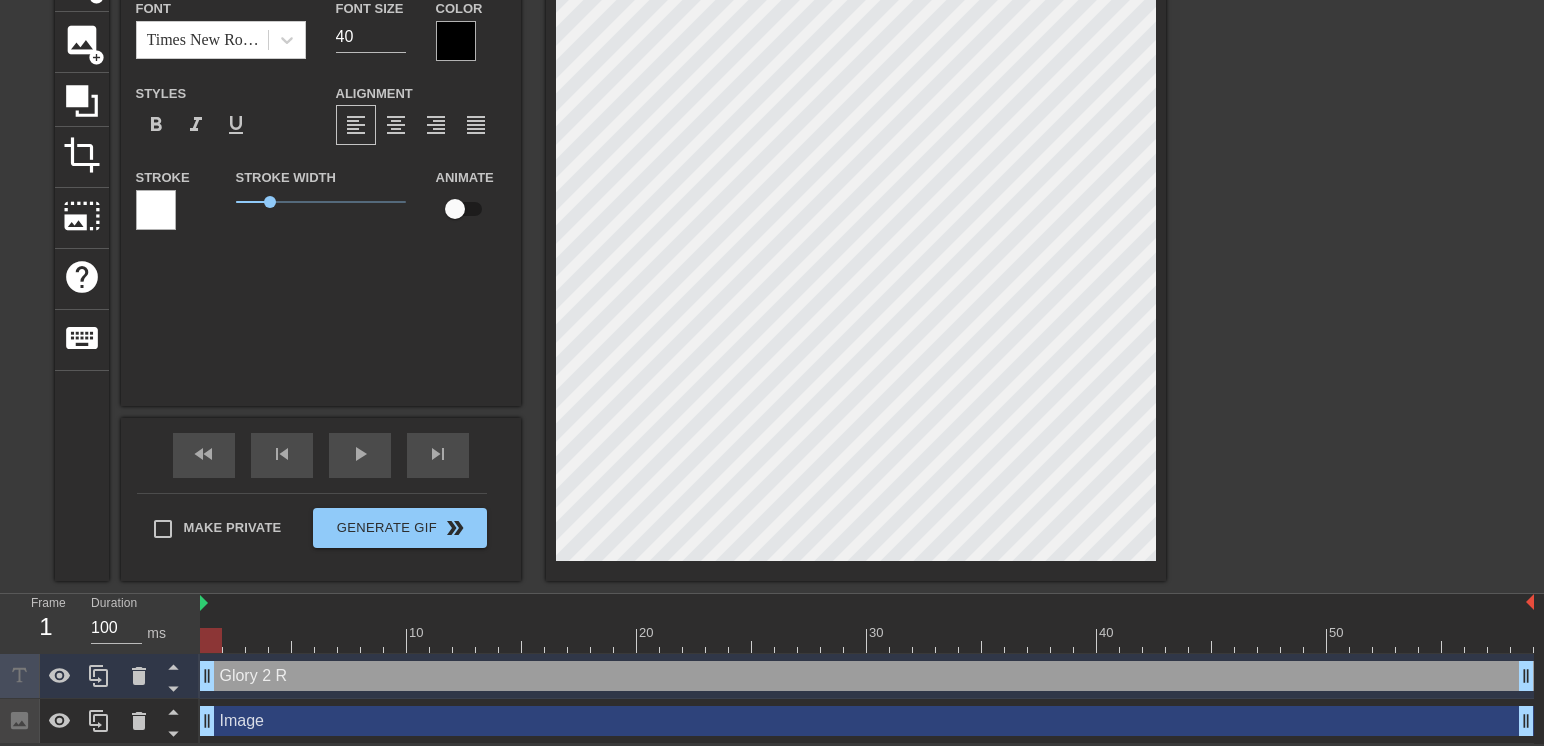 type on "Glory 2 Rg" 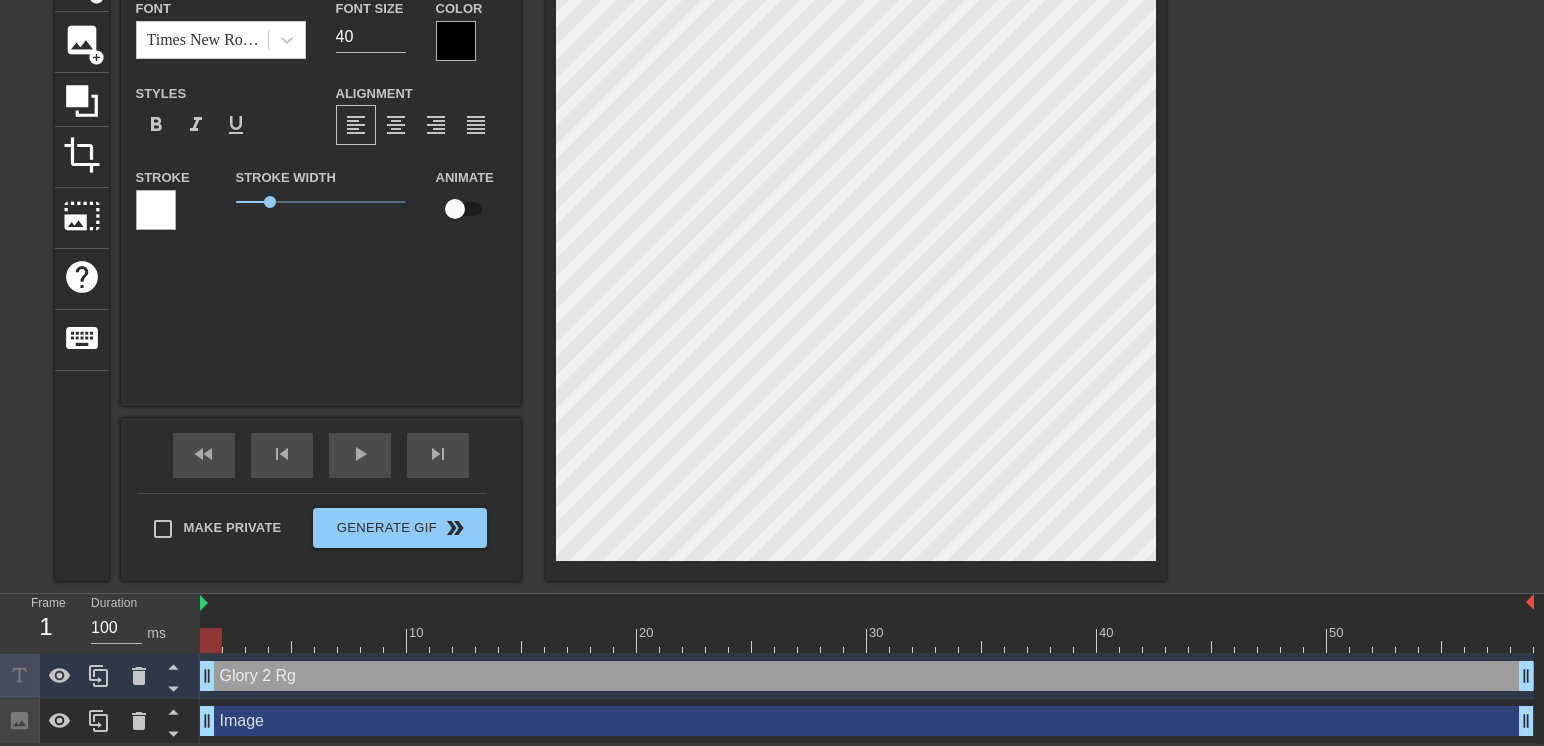 type on "Glory 2 Rg=" 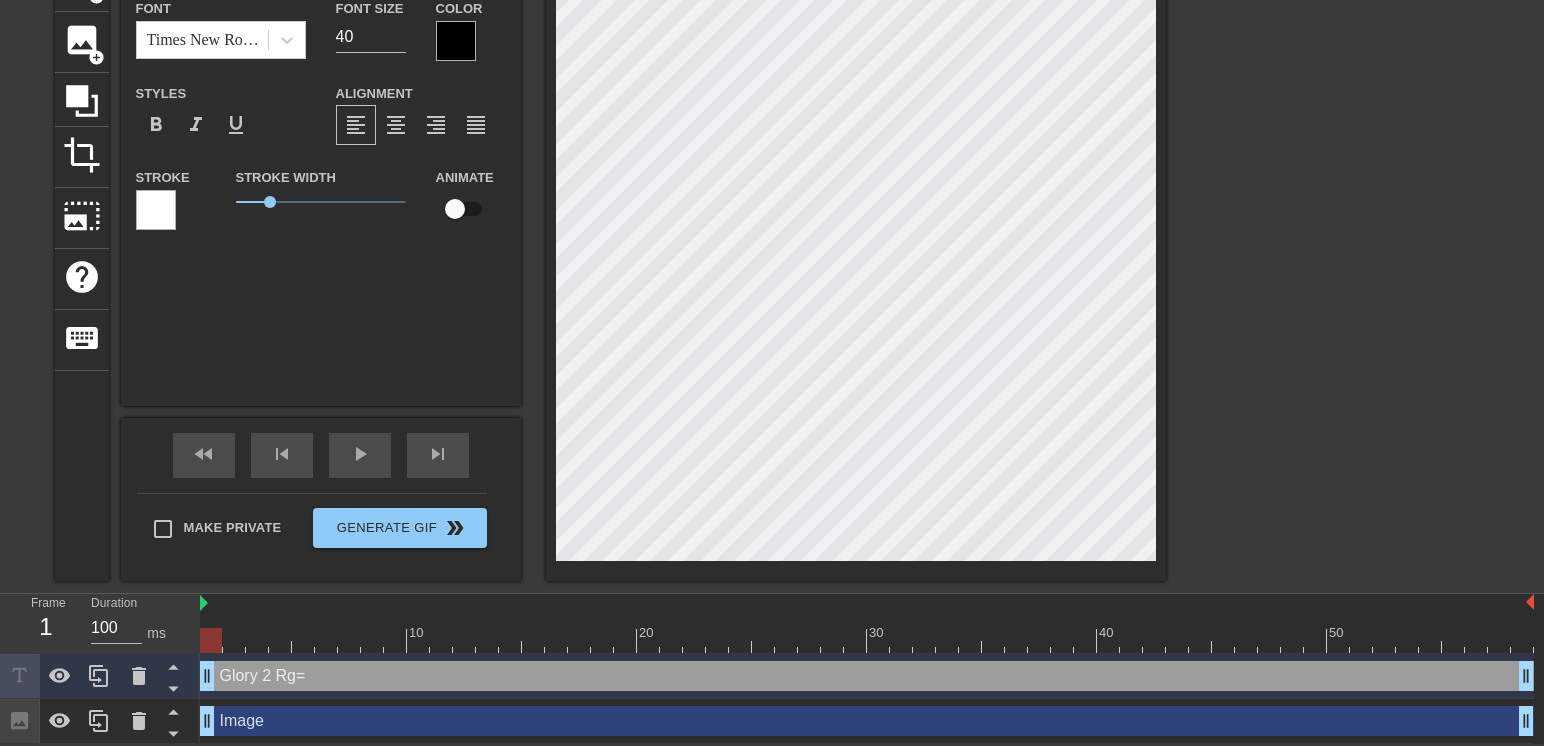 type on "Glory 2 Rg" 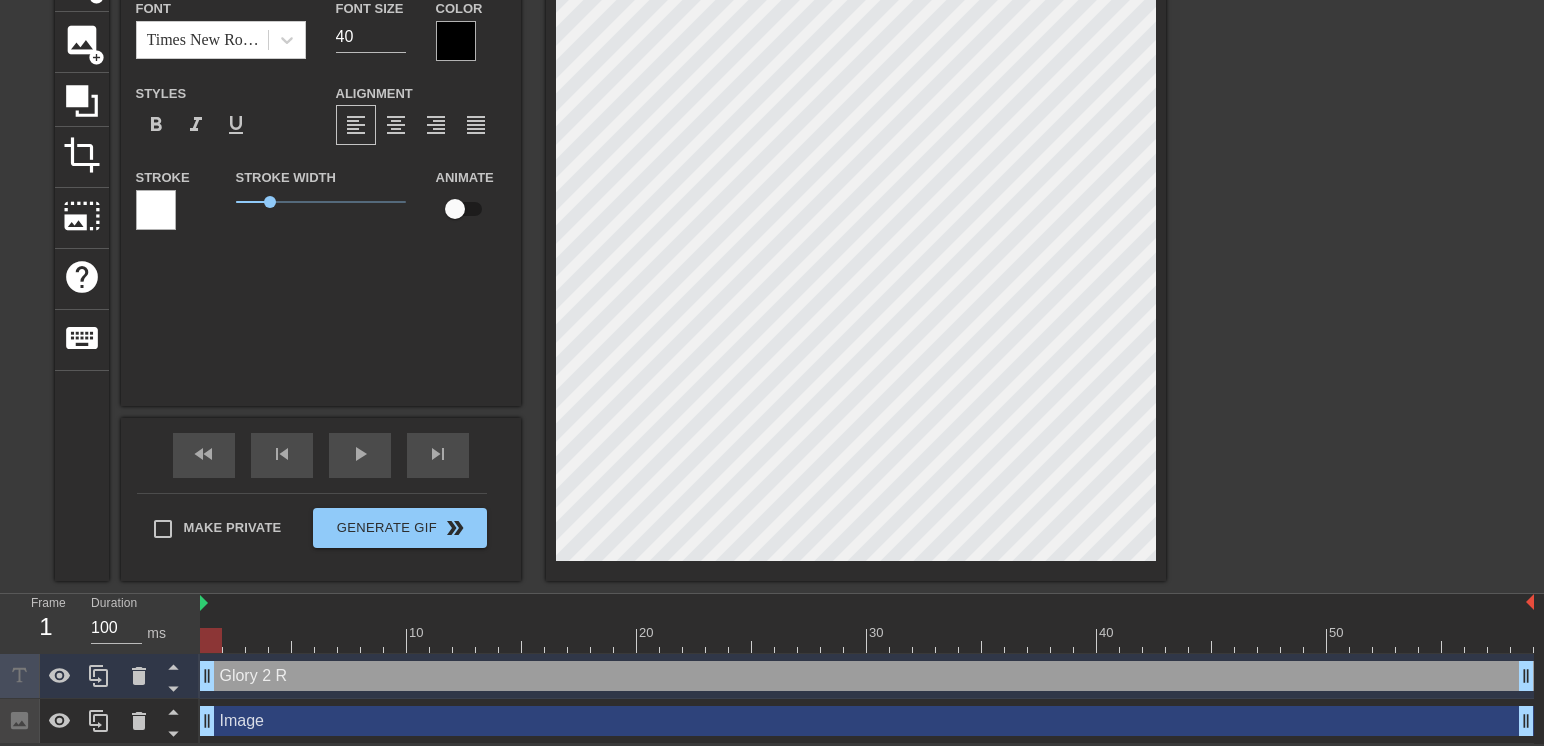 type on "Glory 2" 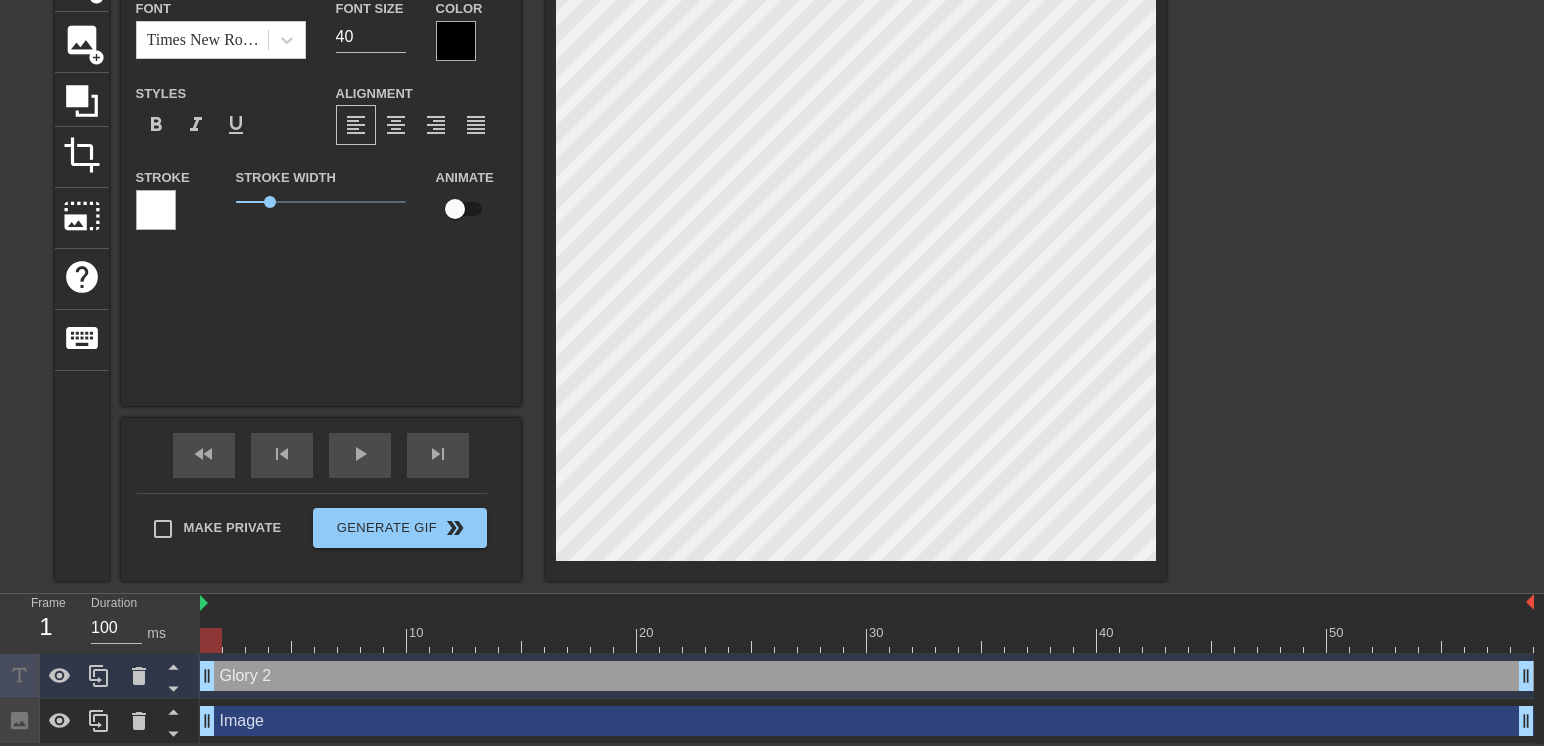 type on "Glory 2 T" 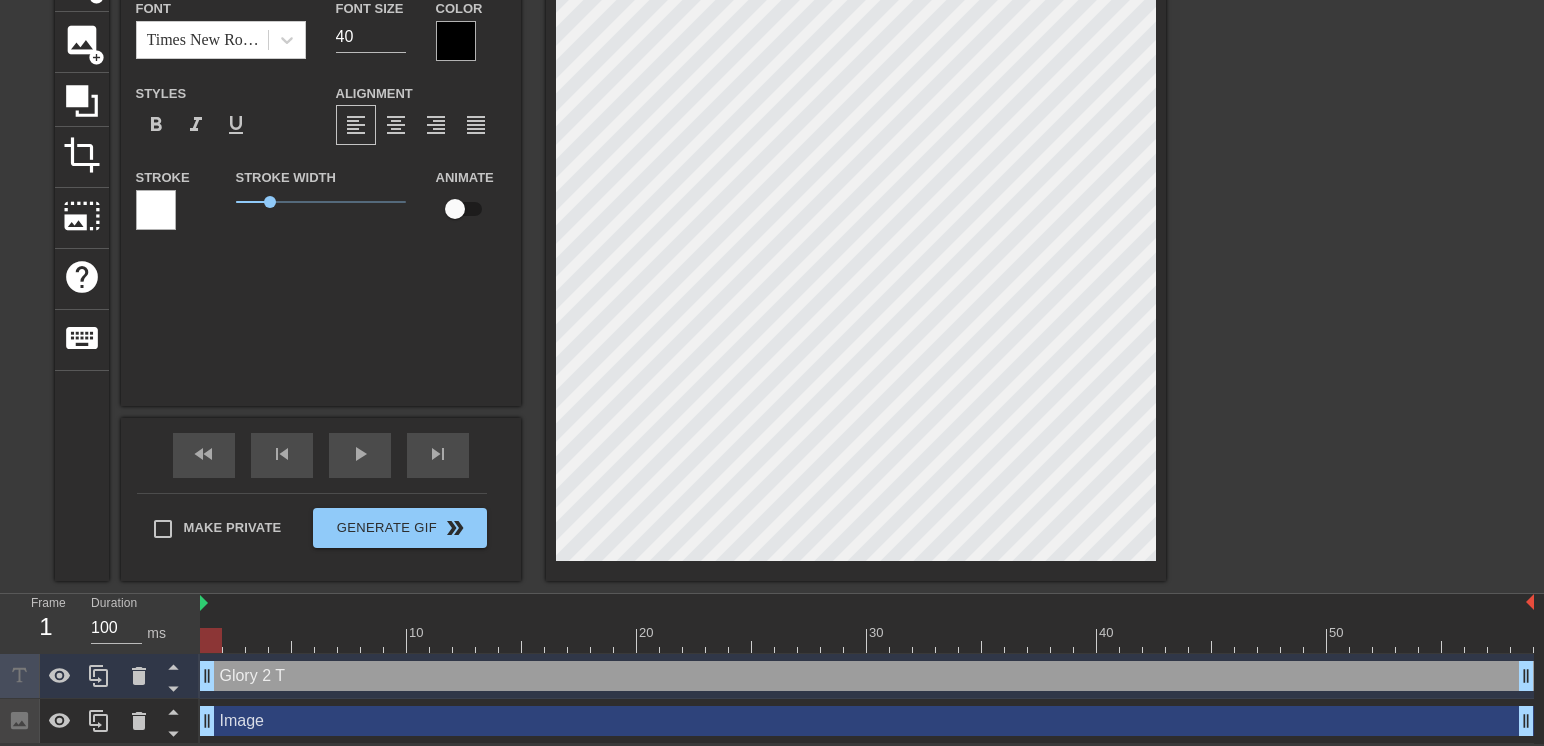 type on "Glory 2 Tg" 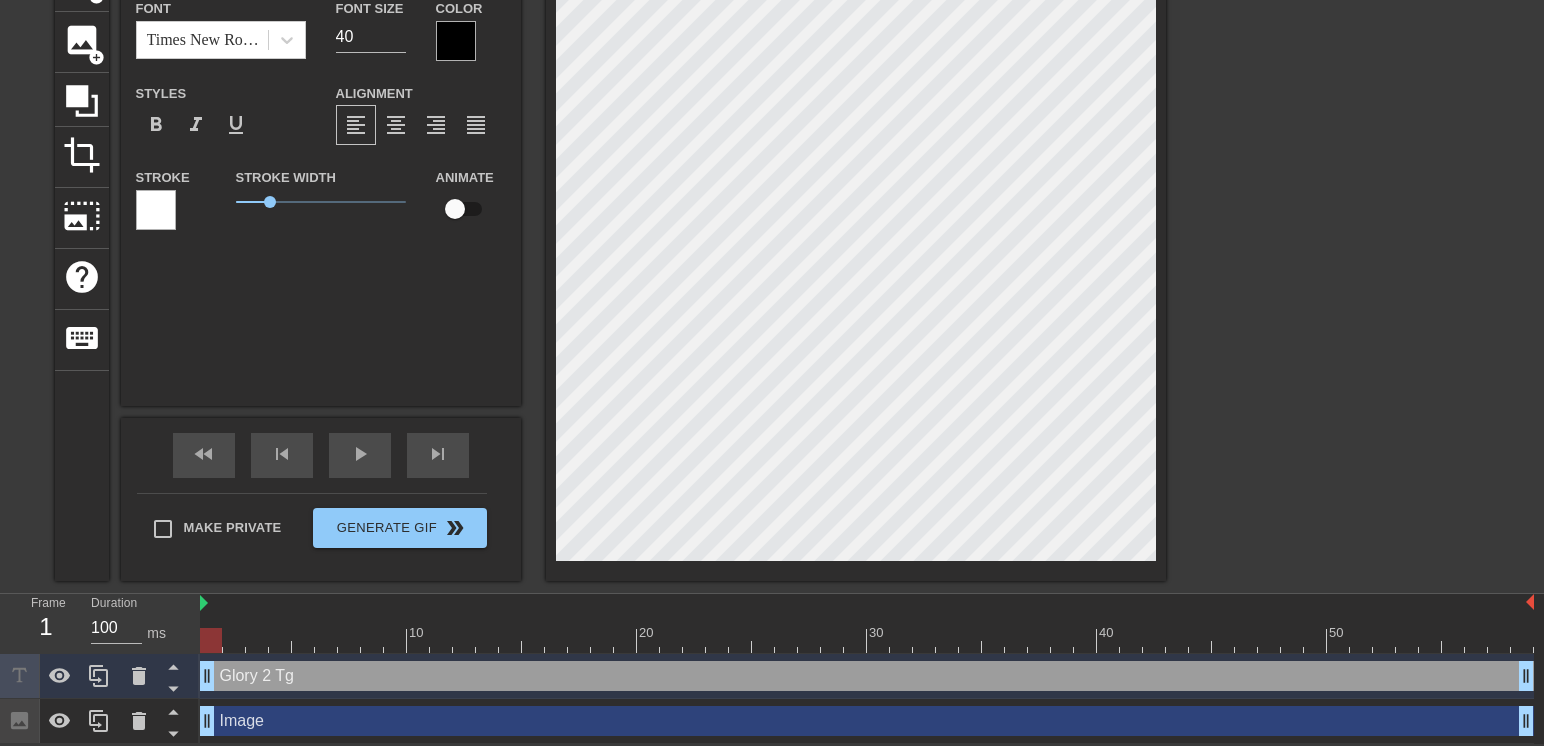 type on "Glory 2 T" 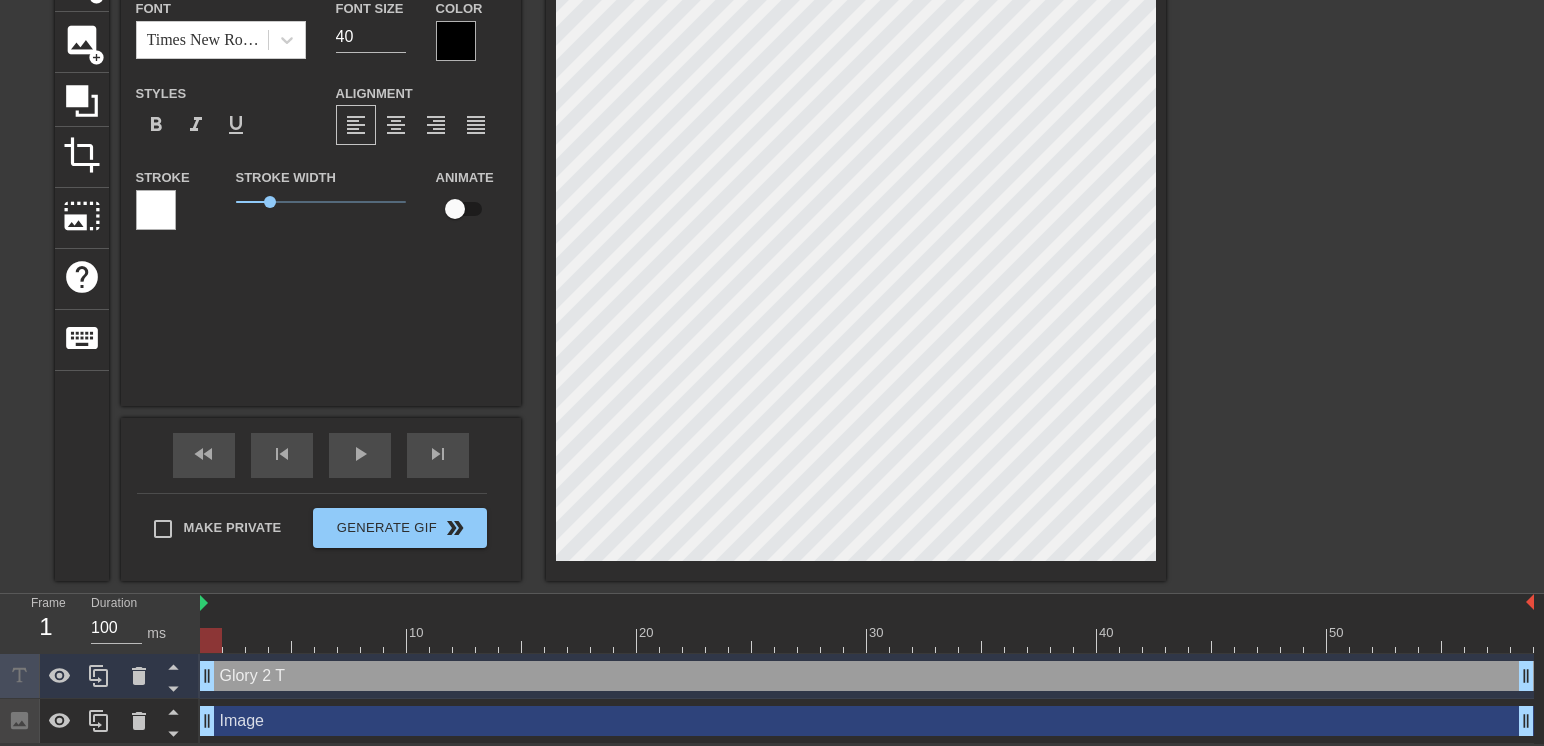 type on "Glory 2 Th" 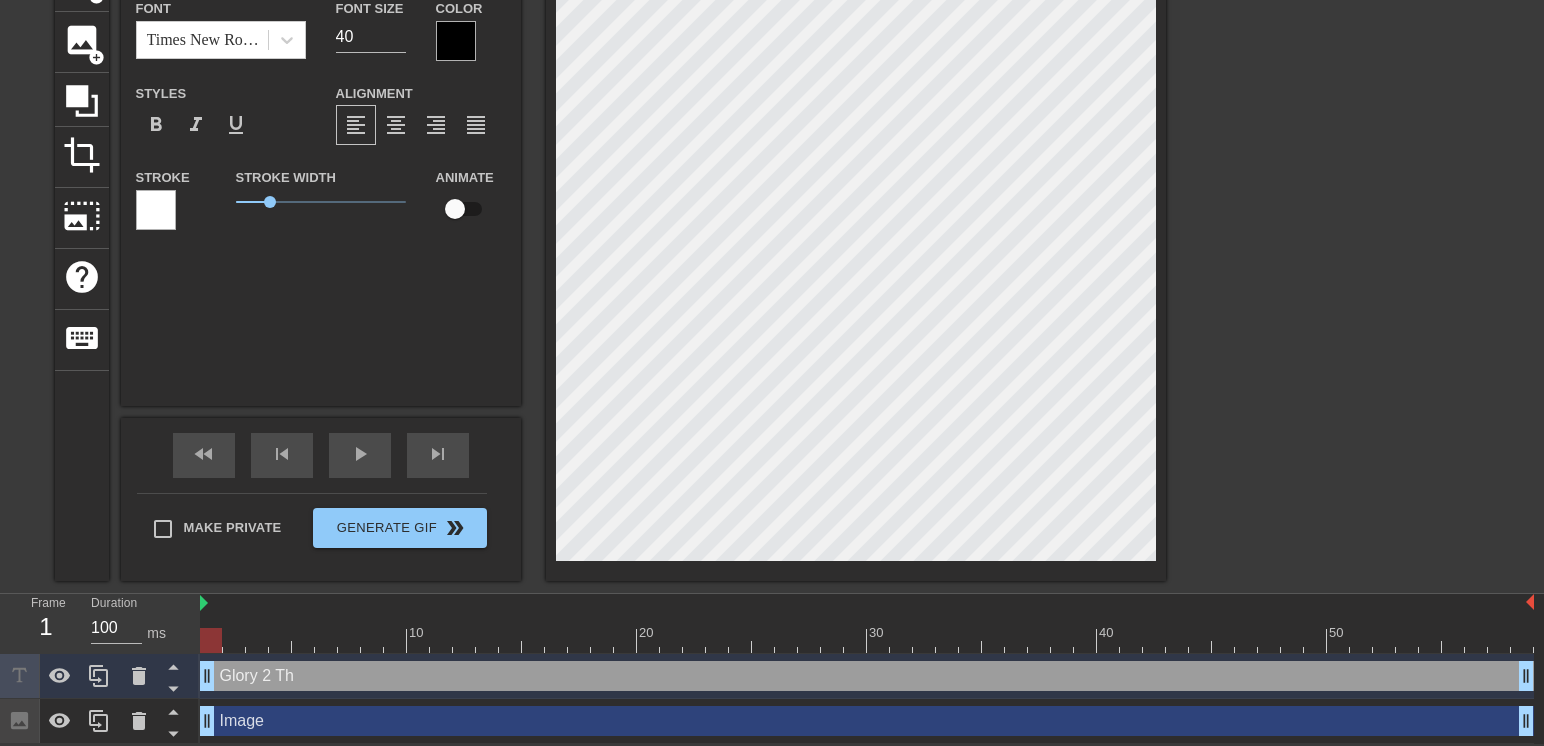 type on "Glory 2 The" 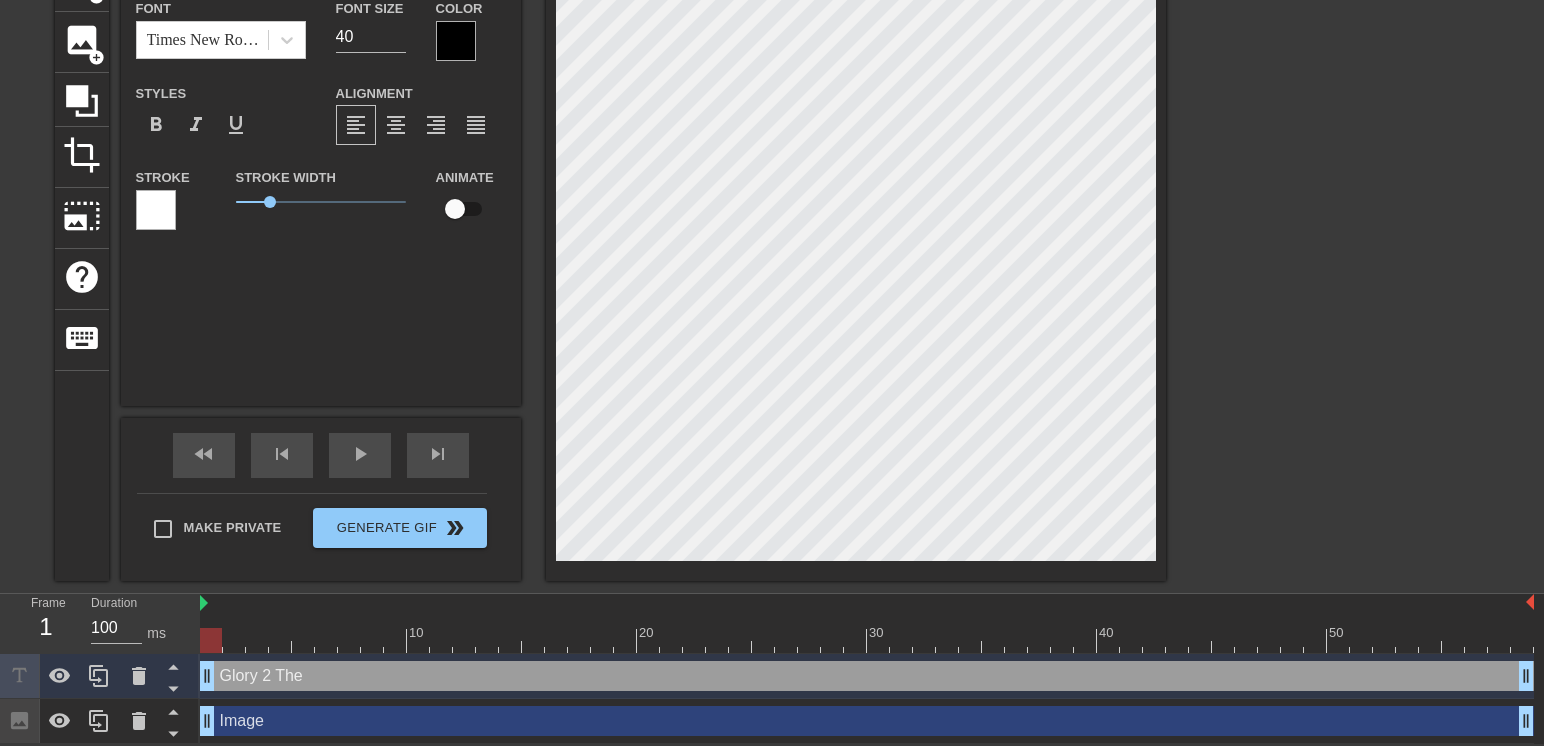 type on "Glory 2 The S" 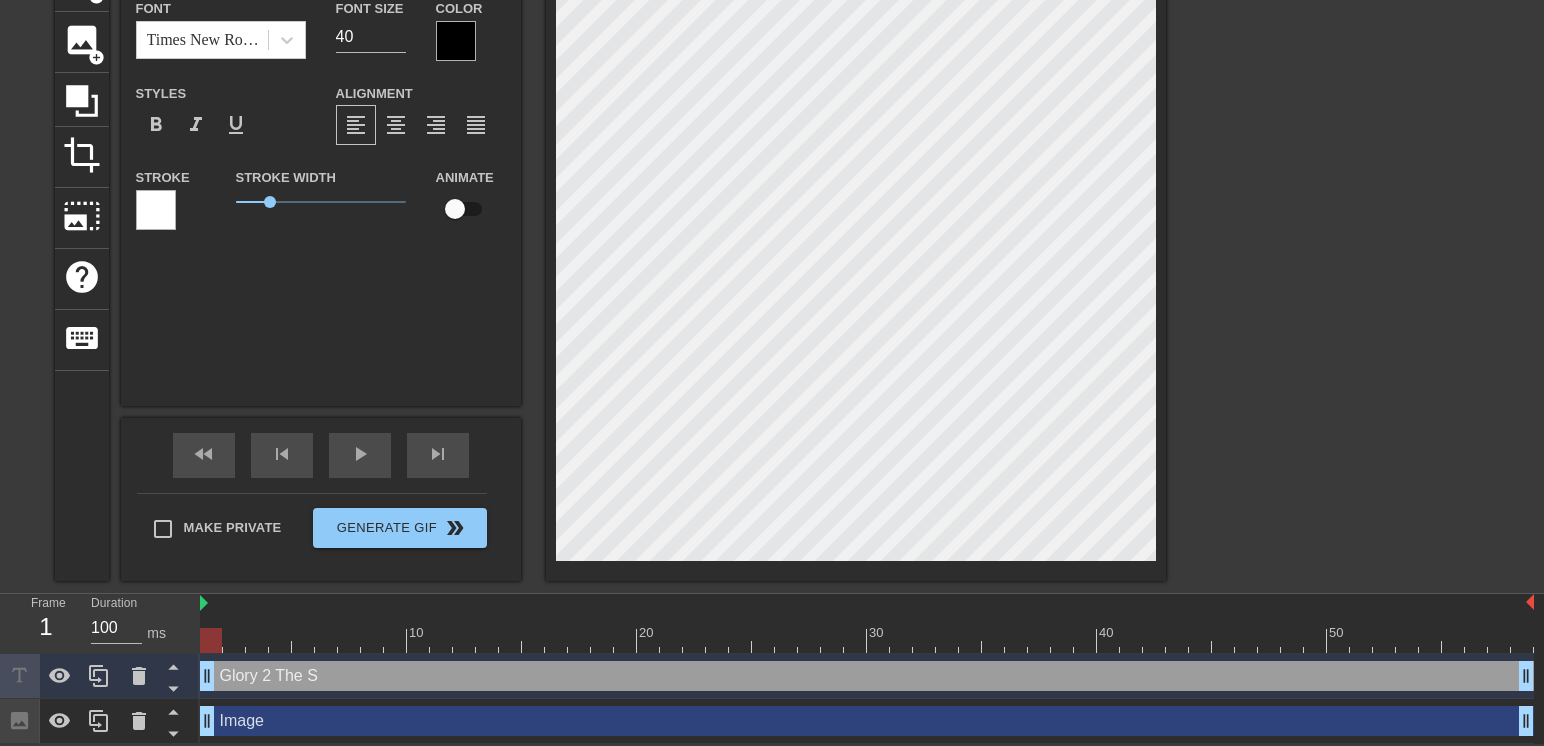 type on "Glory 2 The Sp" 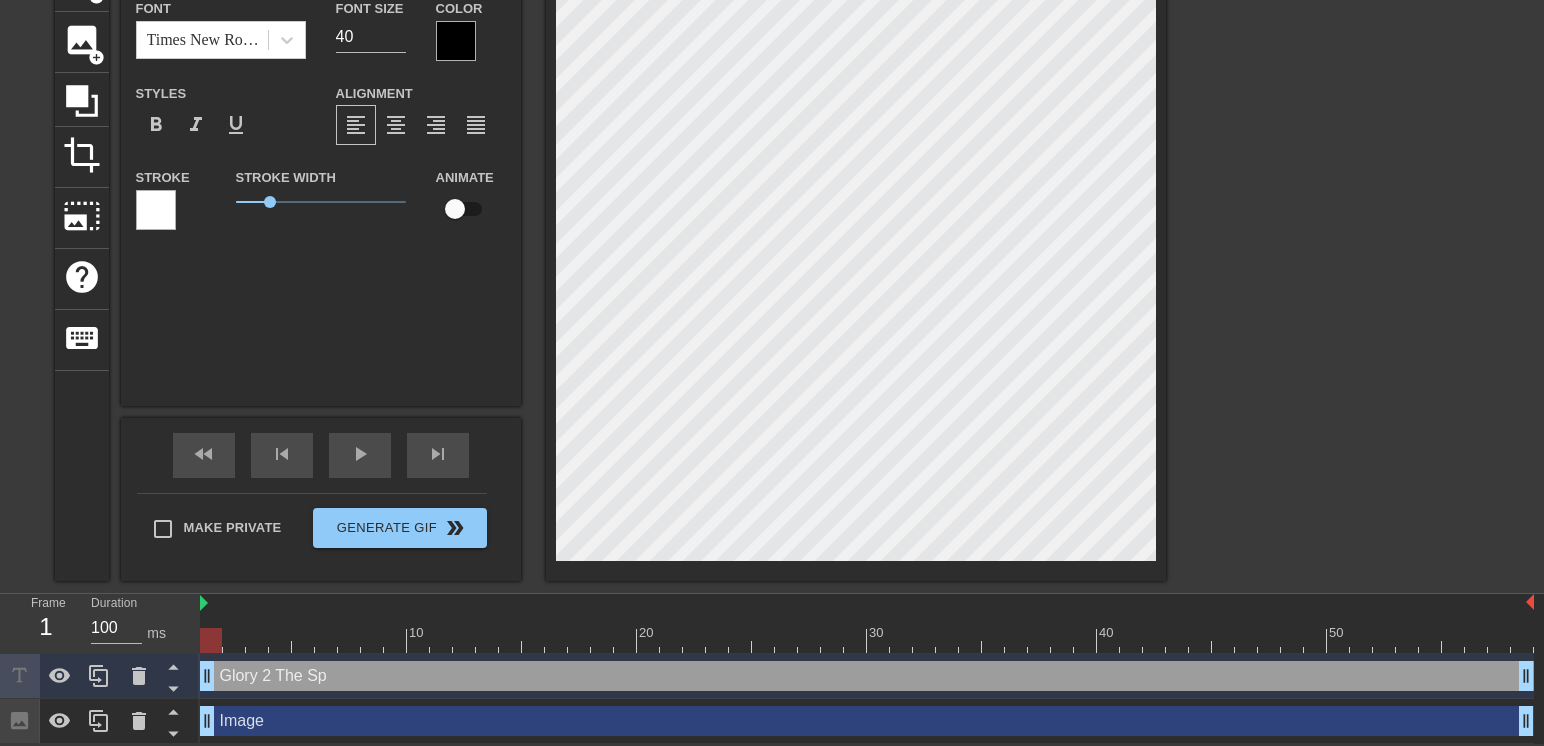type on "Glory 2 The Spa" 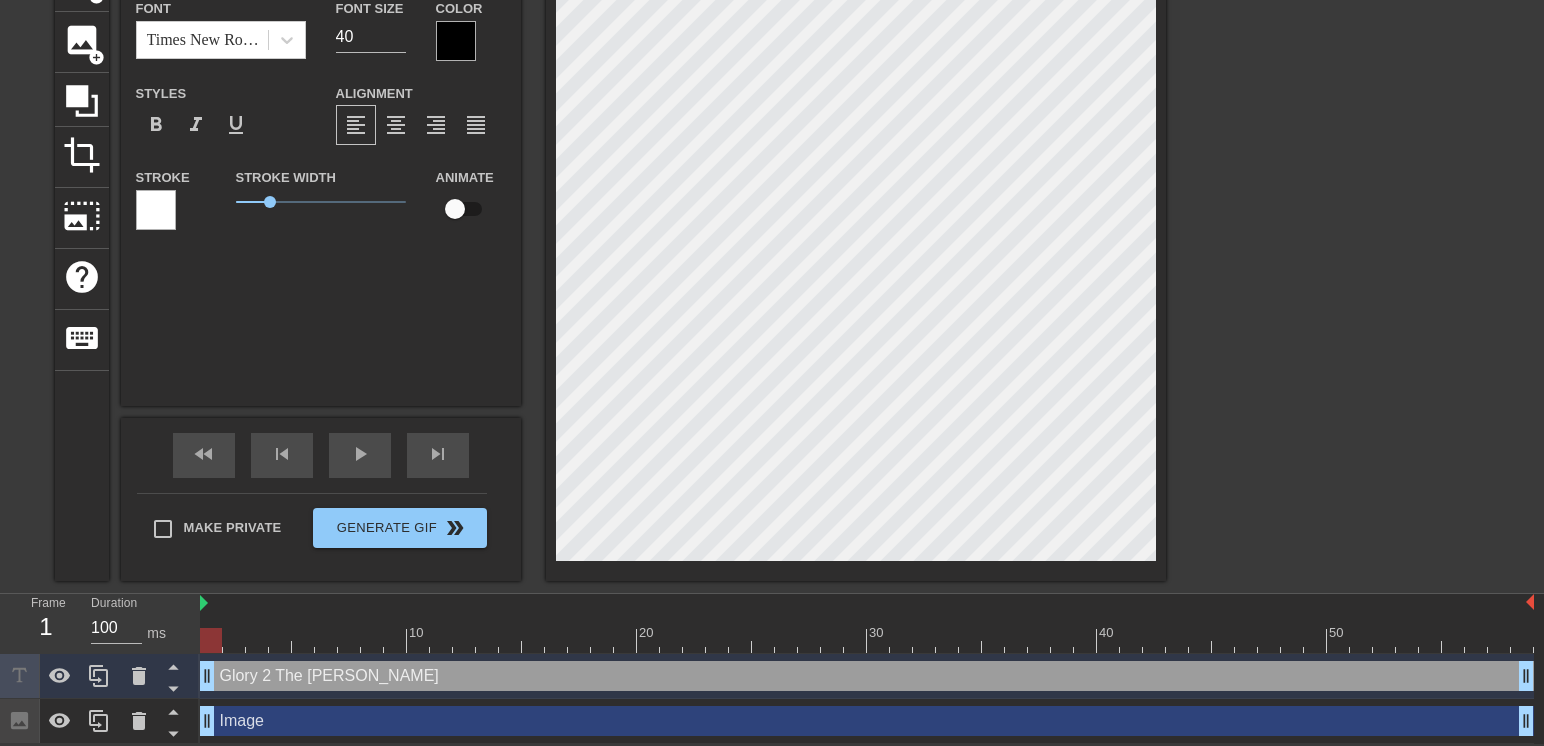 type on "Glory 2 The Spawn" 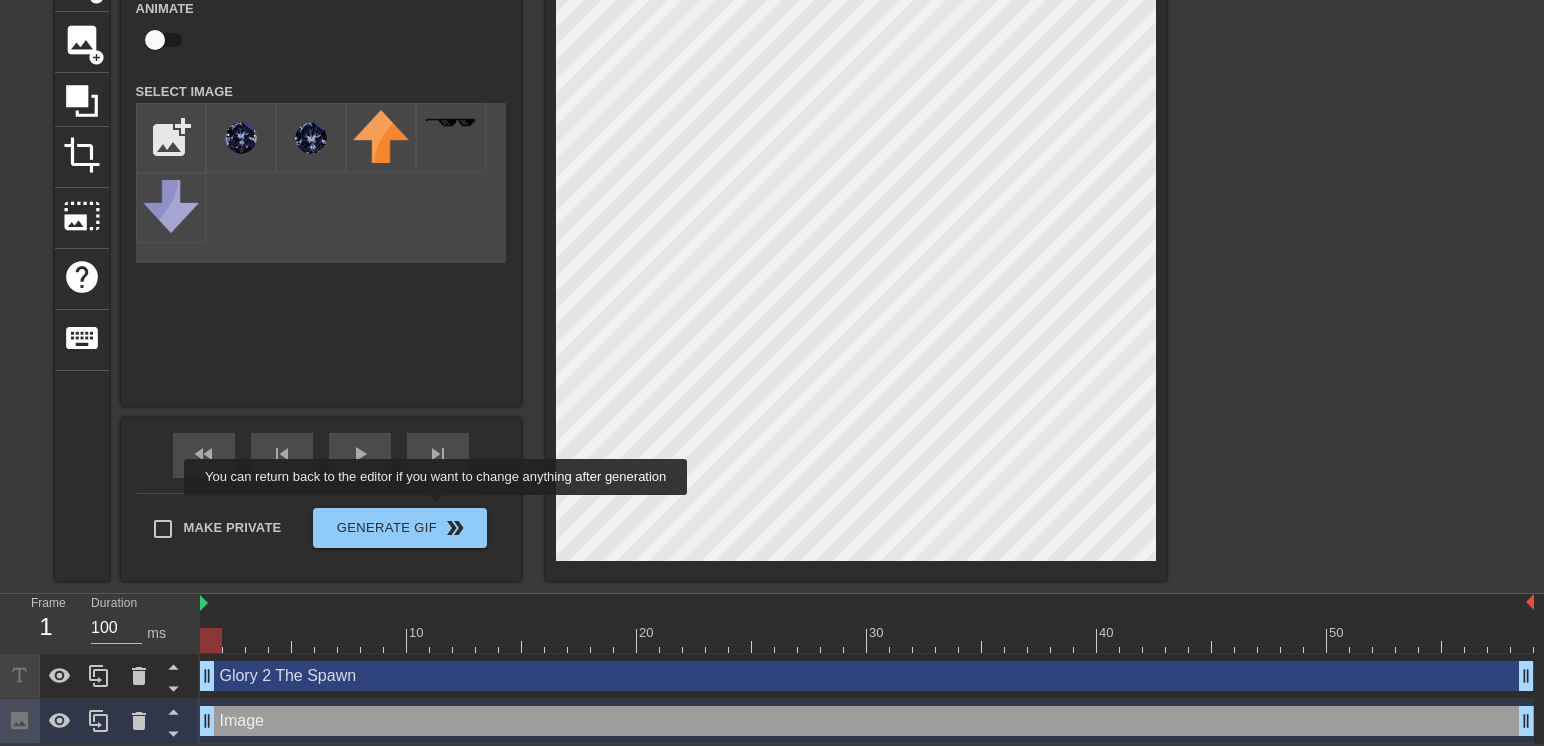 scroll, scrollTop: 0, scrollLeft: 0, axis: both 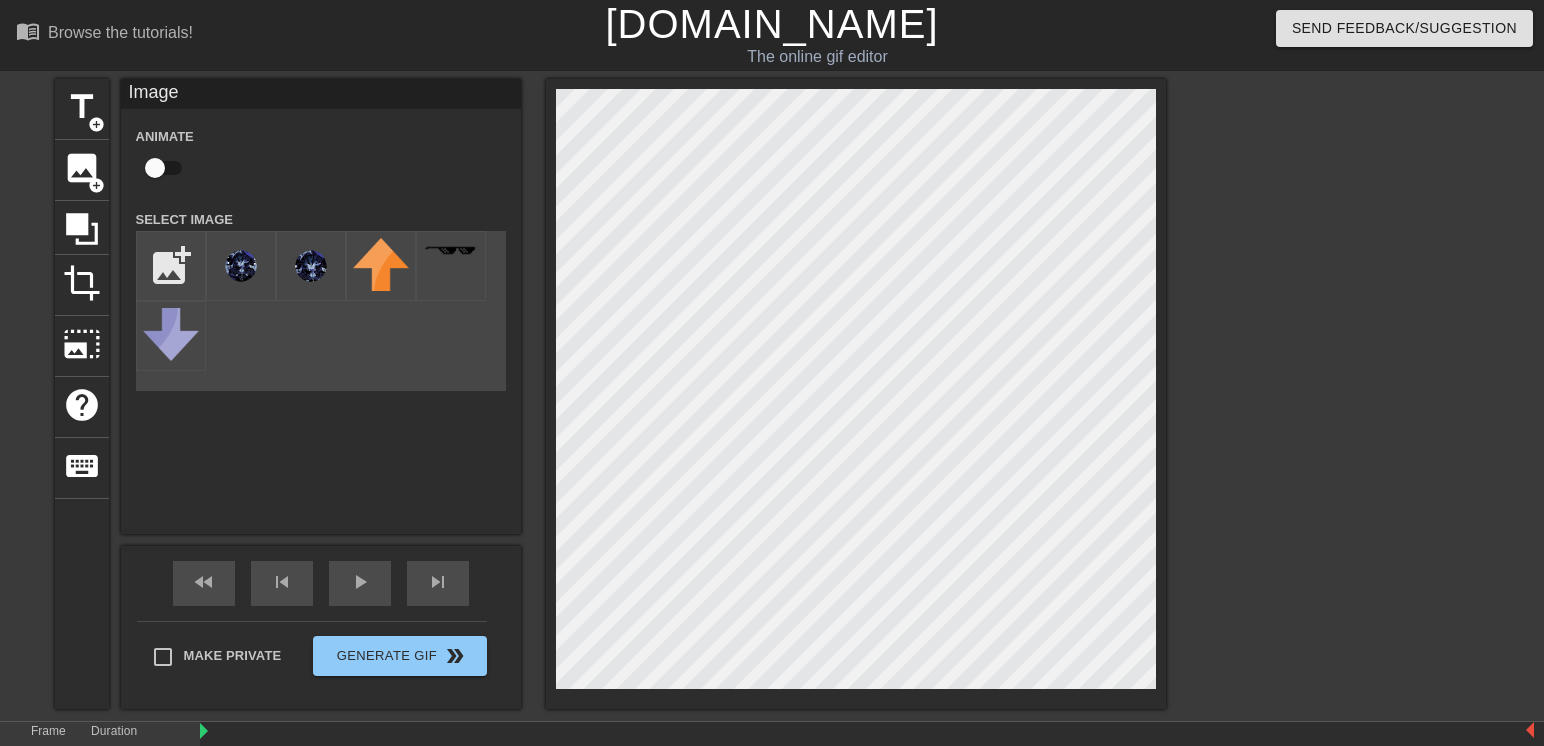 click at bounding box center (1340, 379) 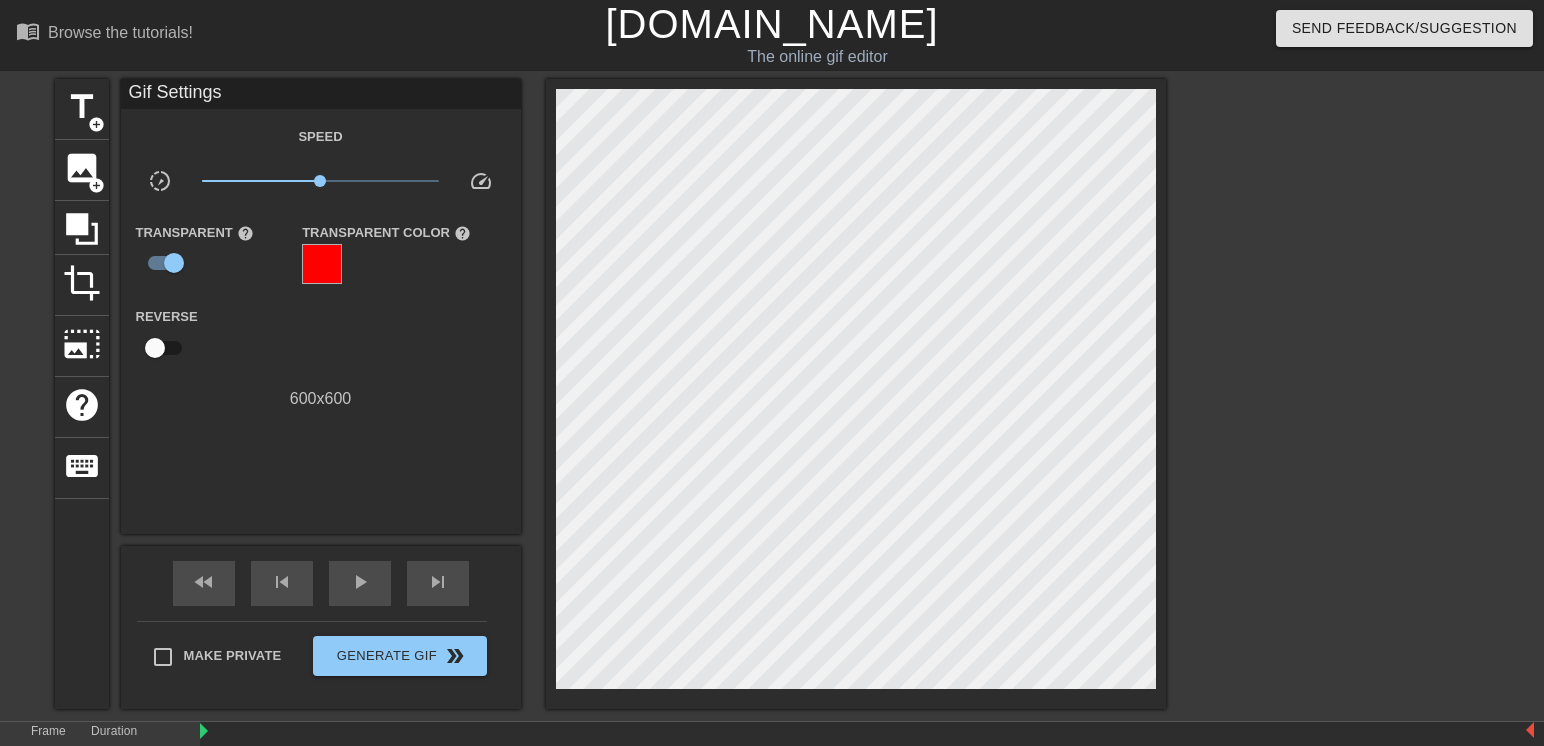 scroll, scrollTop: 130, scrollLeft: 0, axis: vertical 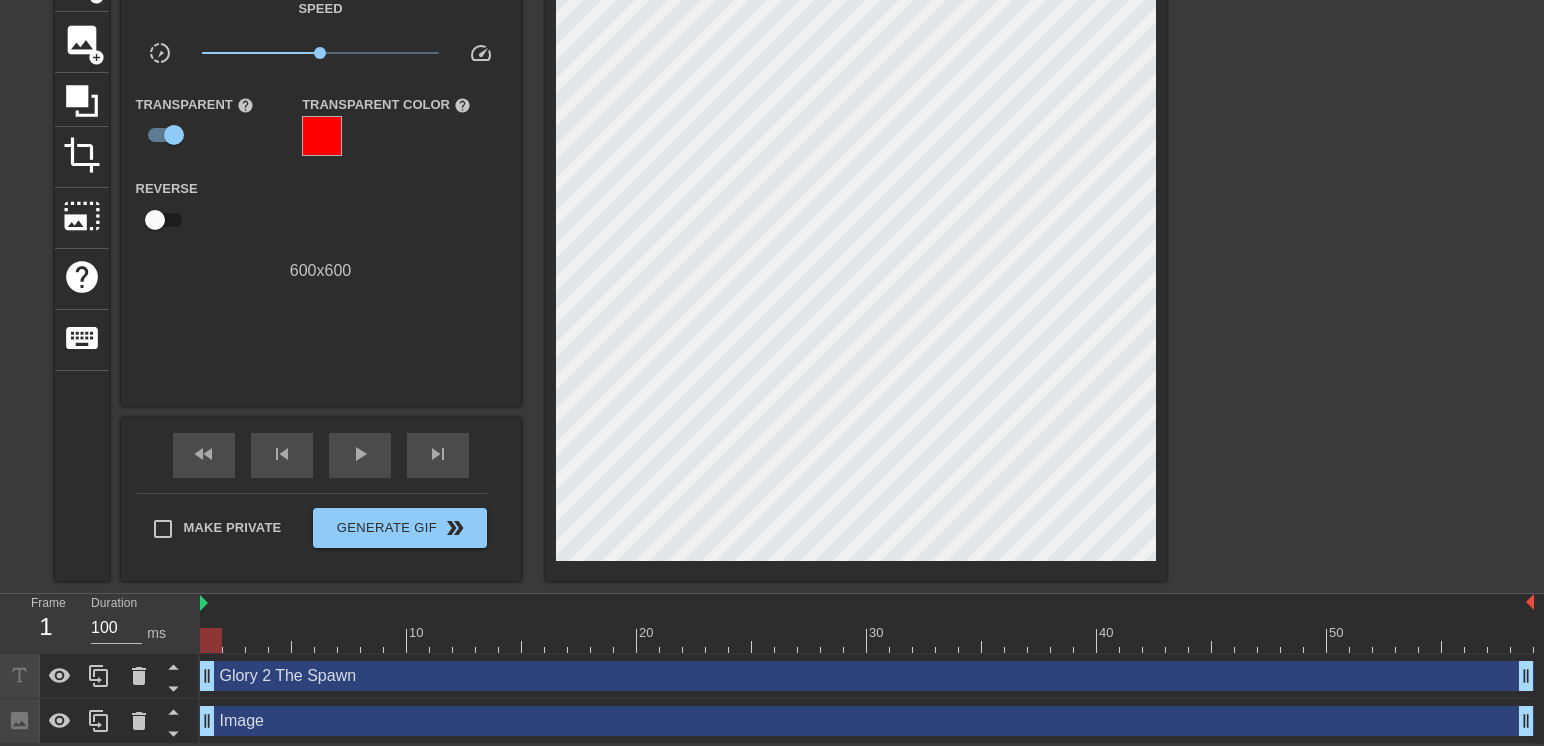 click on "Glory 2 The Spawn drag_handle drag_handle" at bounding box center [867, 676] 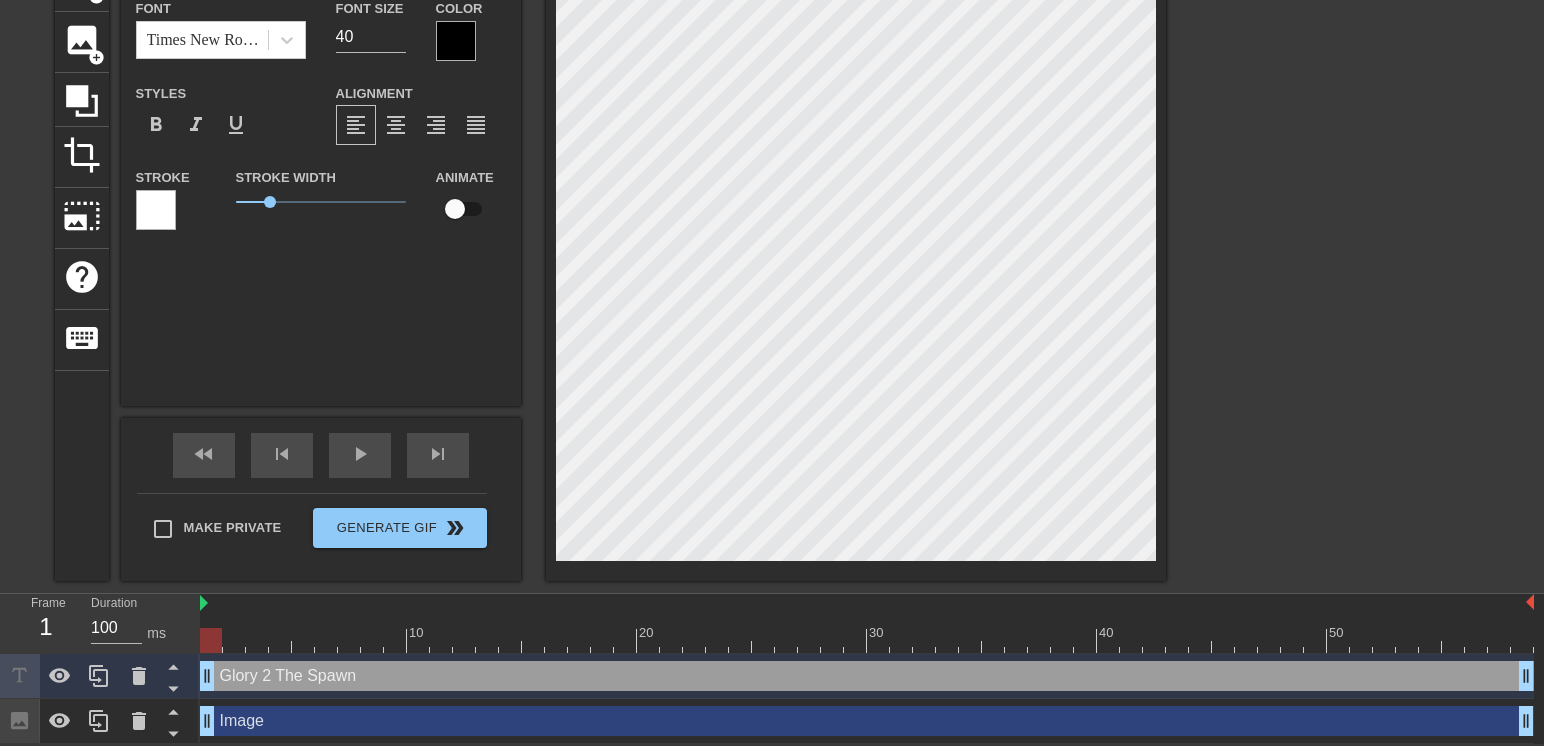 drag, startPoint x: 272, startPoint y: 682, endPoint x: 572, endPoint y: 560, distance: 323.858 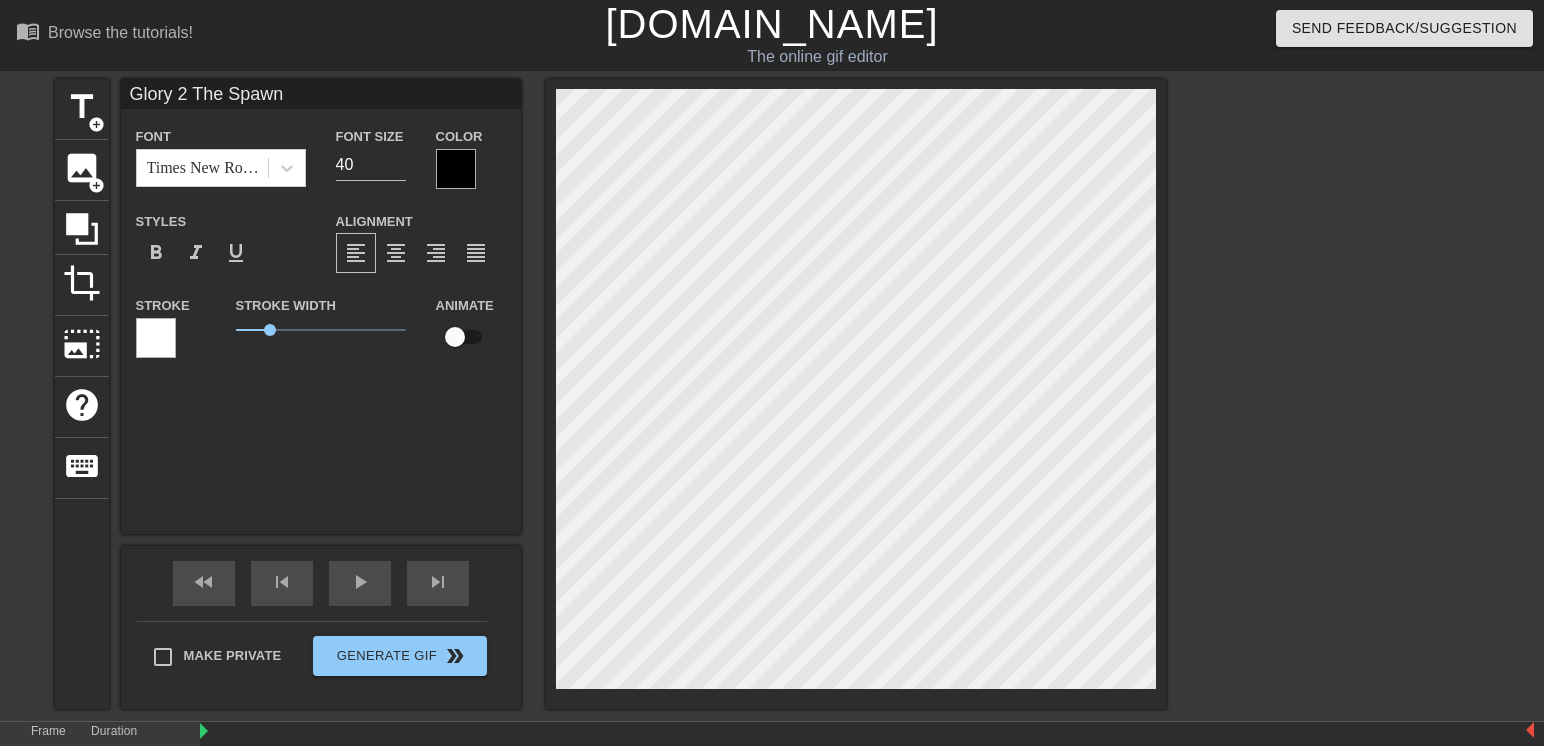 click at bounding box center (1340, 379) 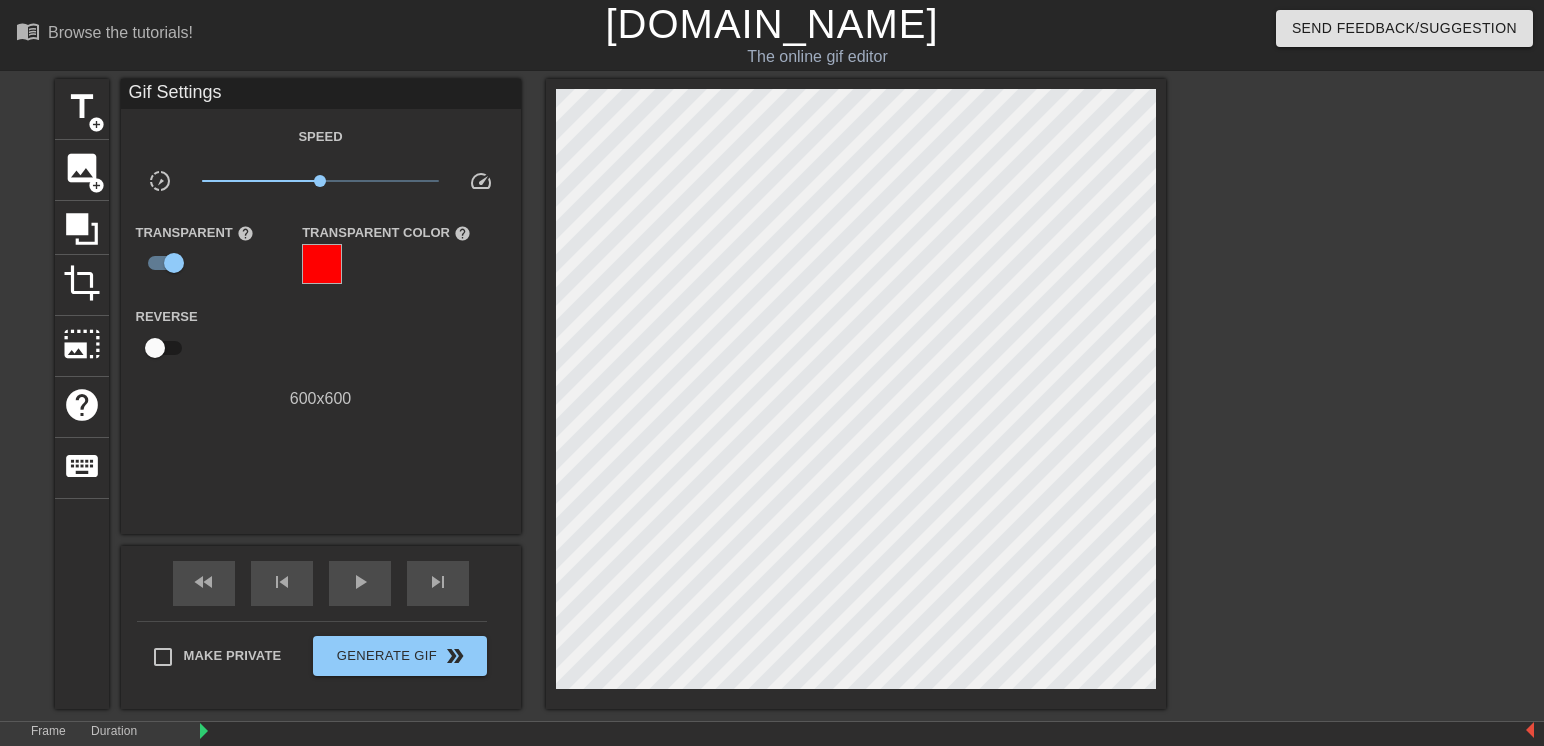 scroll, scrollTop: 130, scrollLeft: 0, axis: vertical 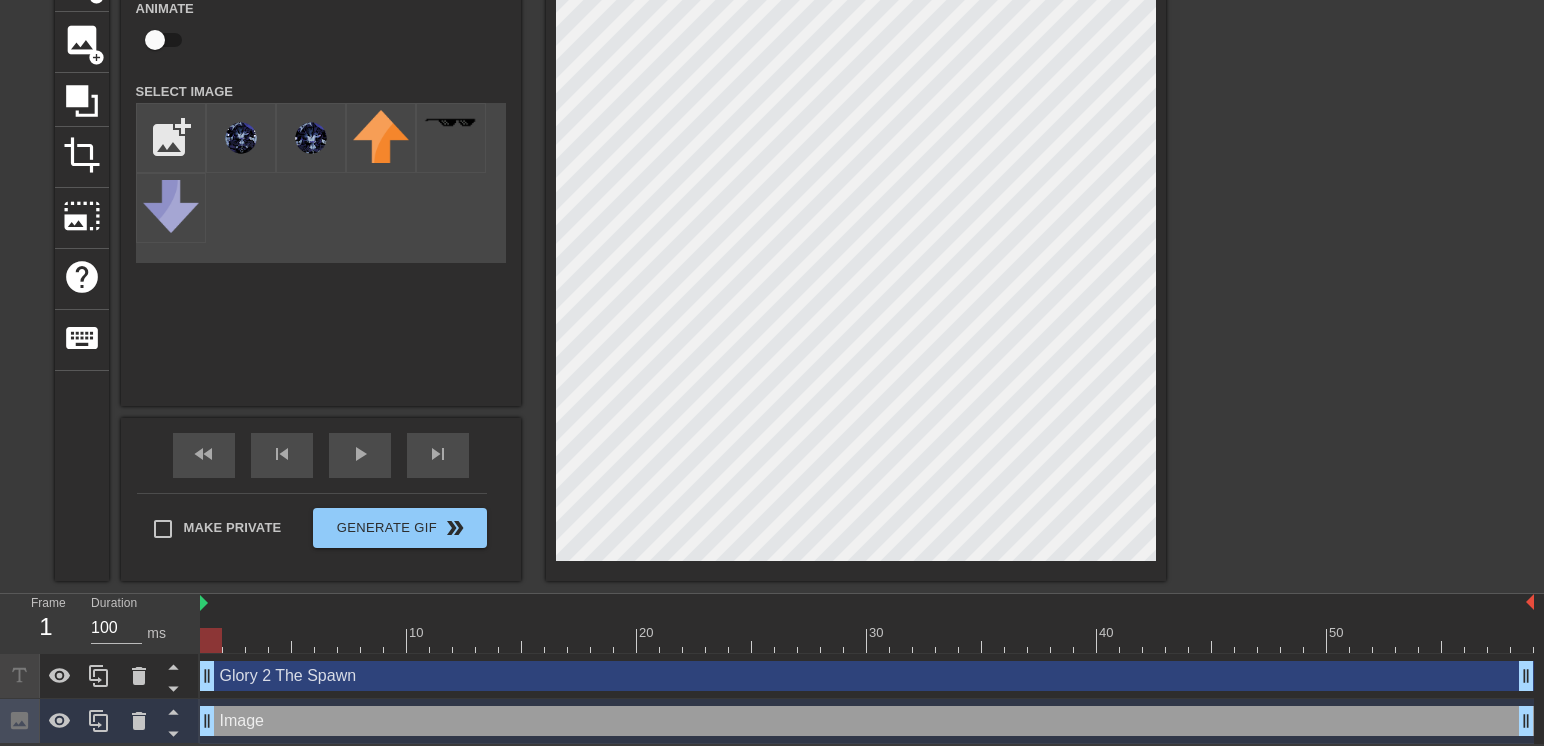 click at bounding box center (1340, 251) 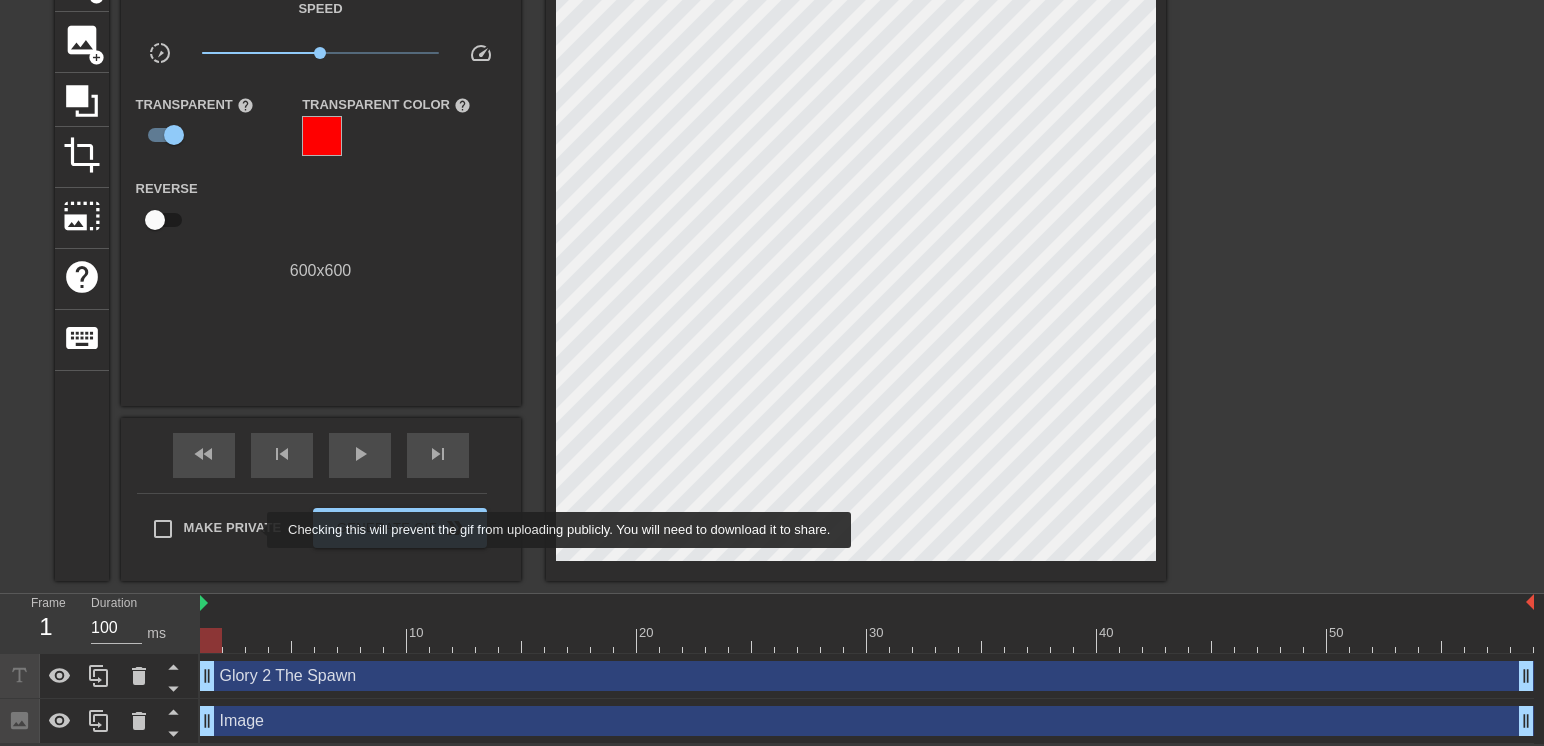 scroll, scrollTop: 0, scrollLeft: 0, axis: both 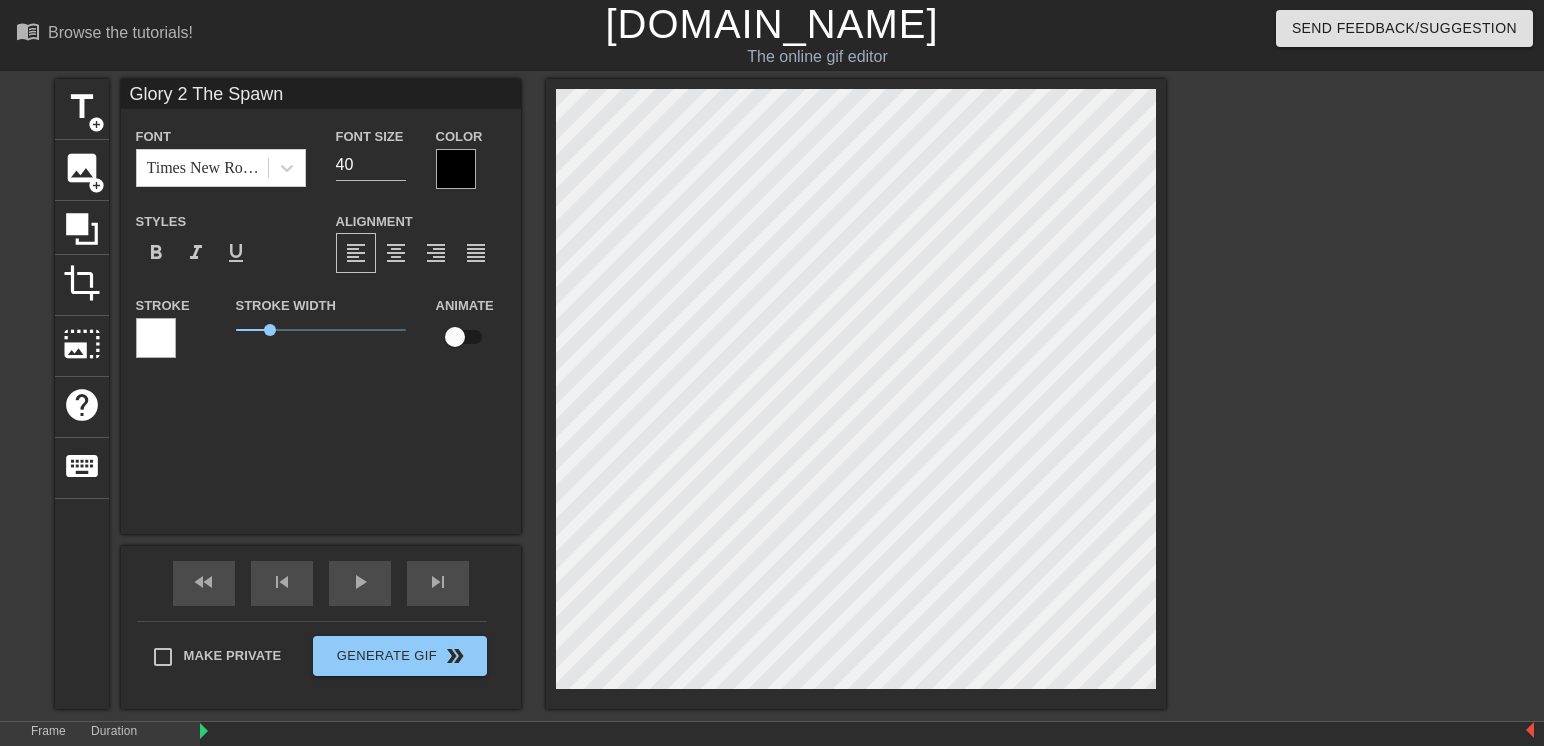 type on "Glory t The Spawn" 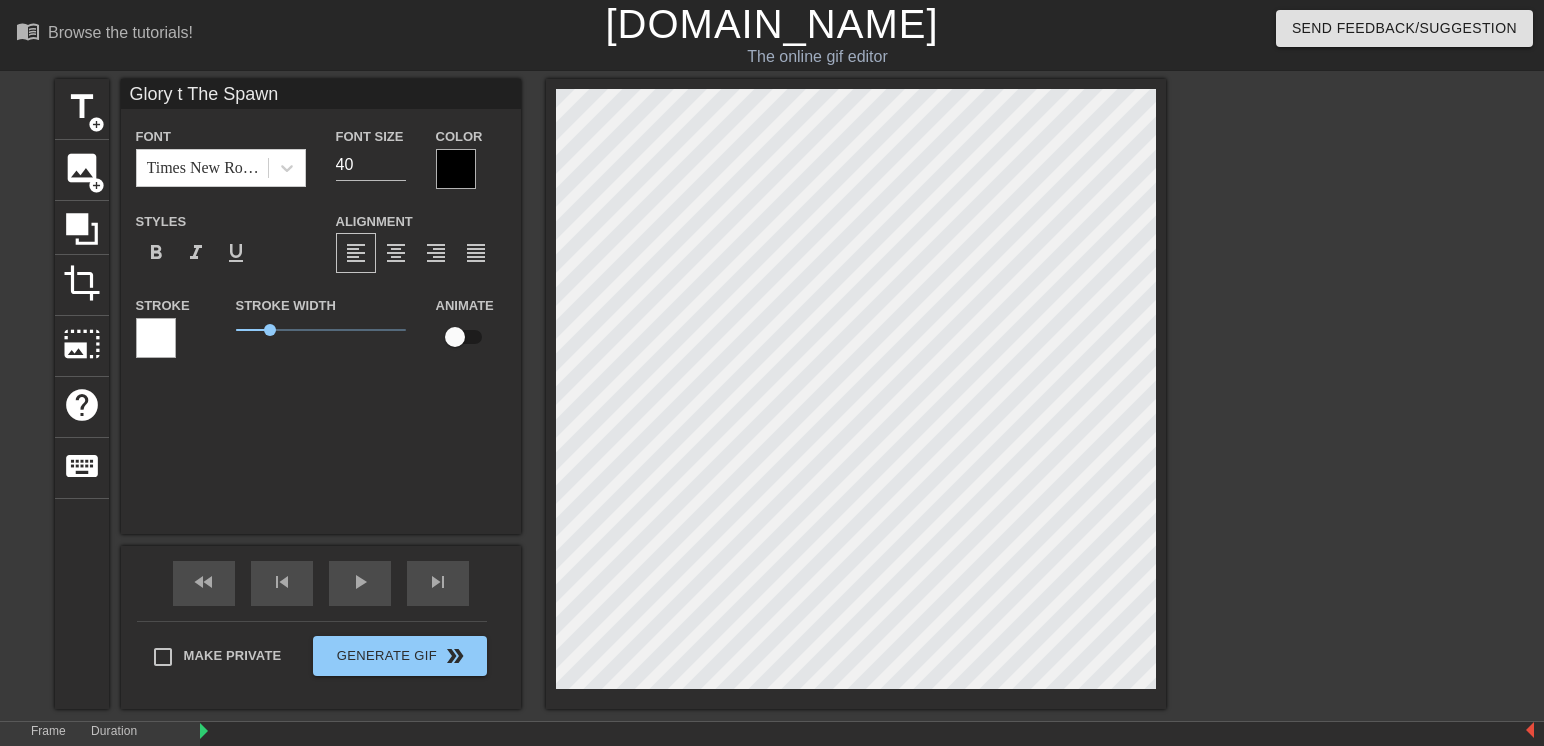 type on "Glory to The Spawn" 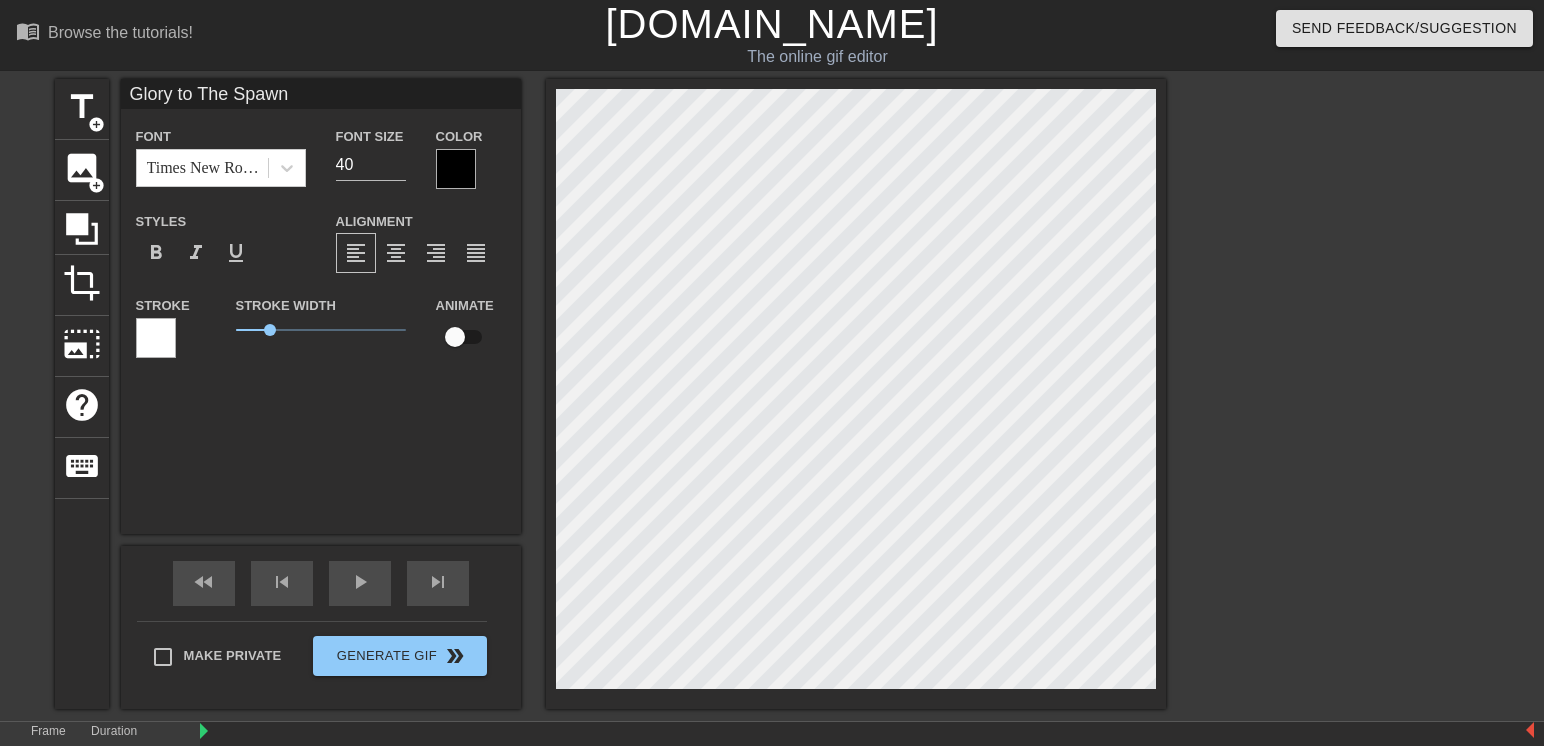 click at bounding box center (1340, 379) 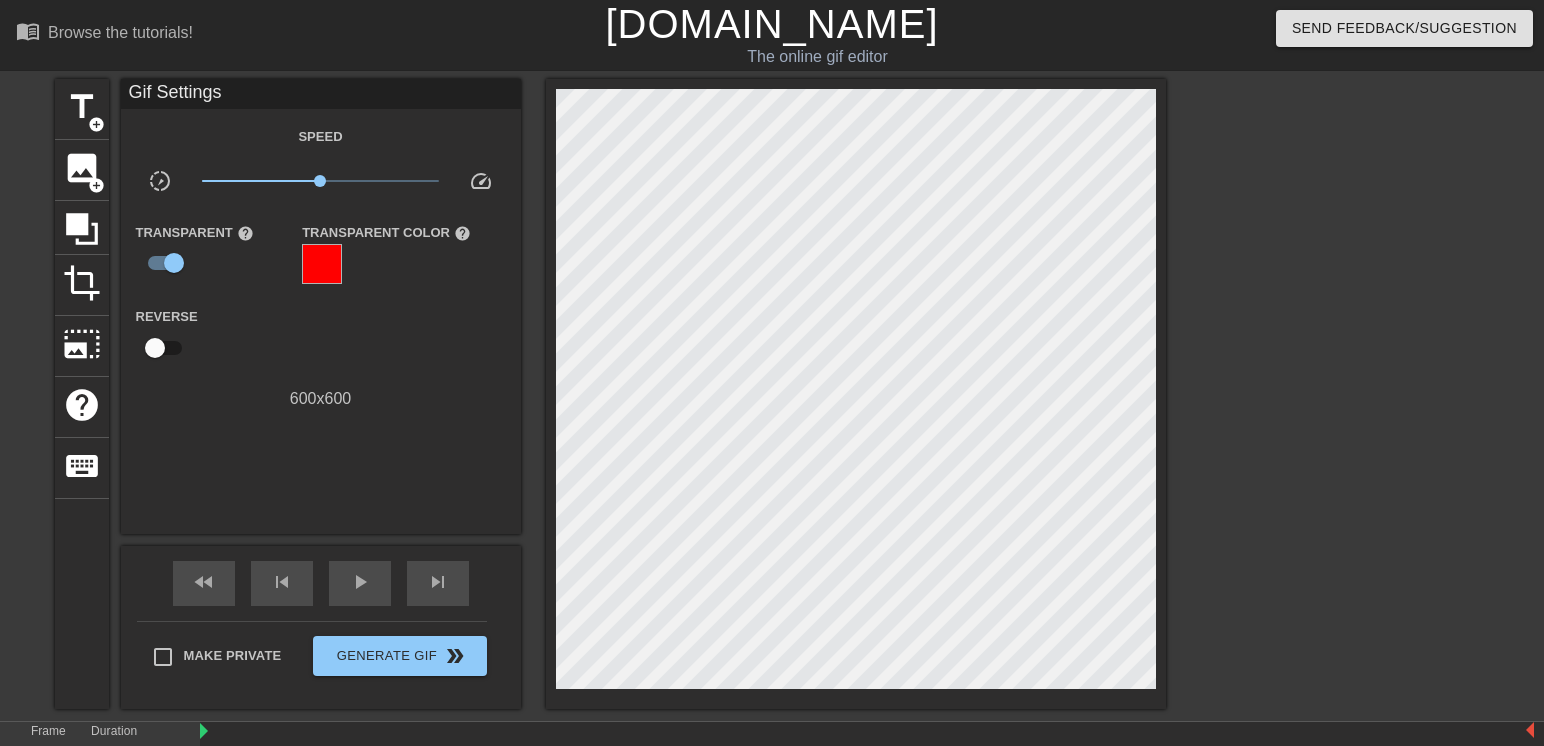 scroll, scrollTop: 130, scrollLeft: 0, axis: vertical 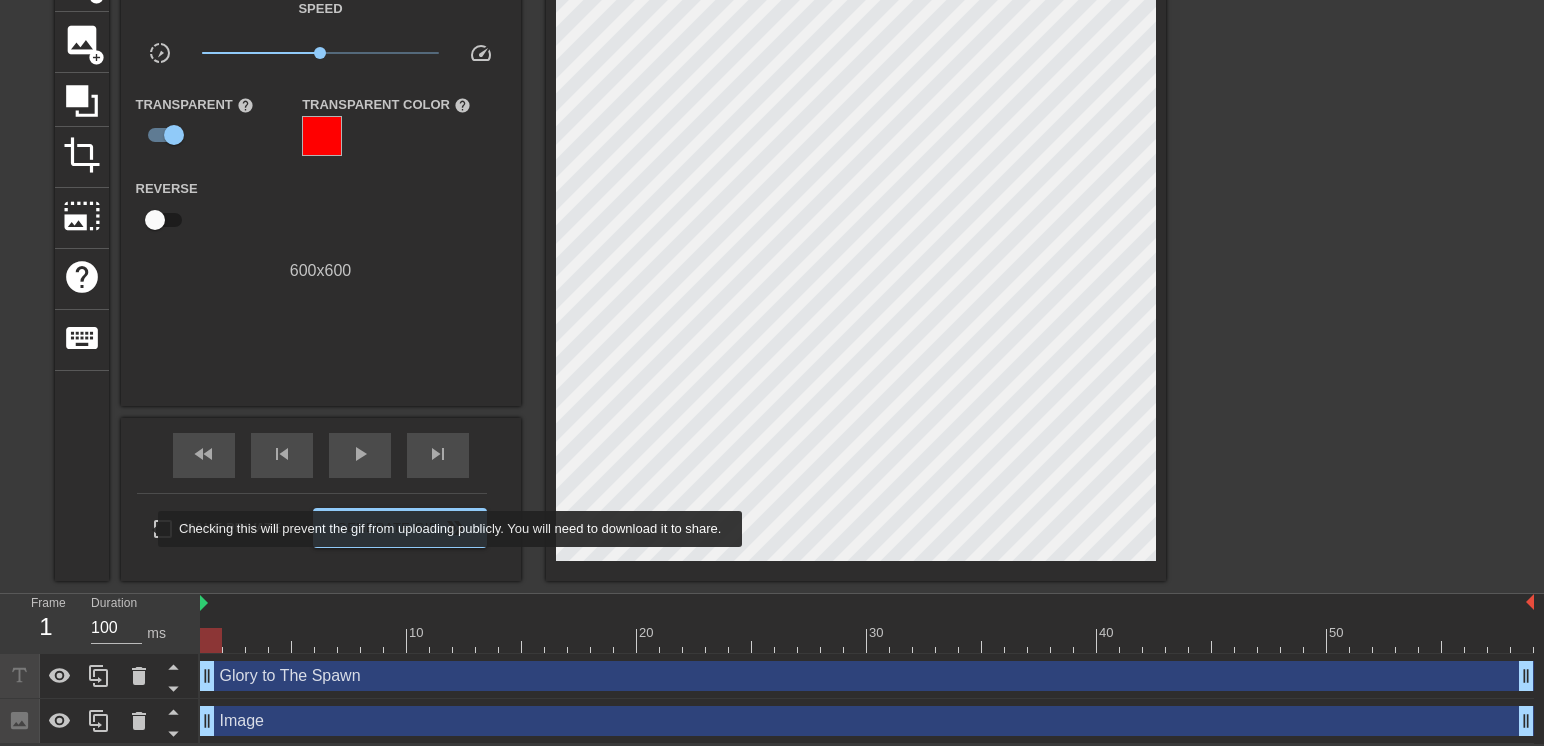 click on "Make Private" at bounding box center (163, 529) 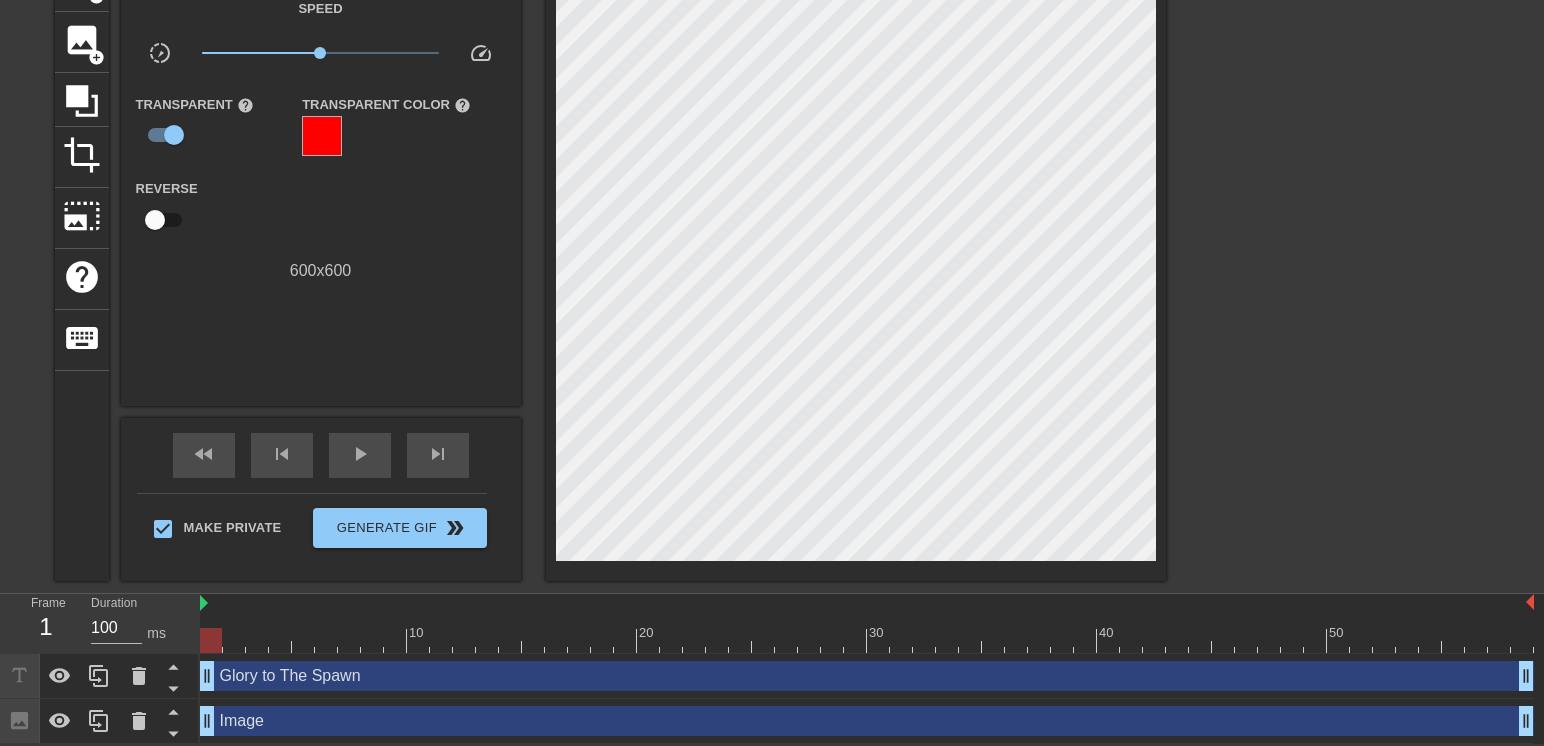 click on "help" at bounding box center [462, 105] 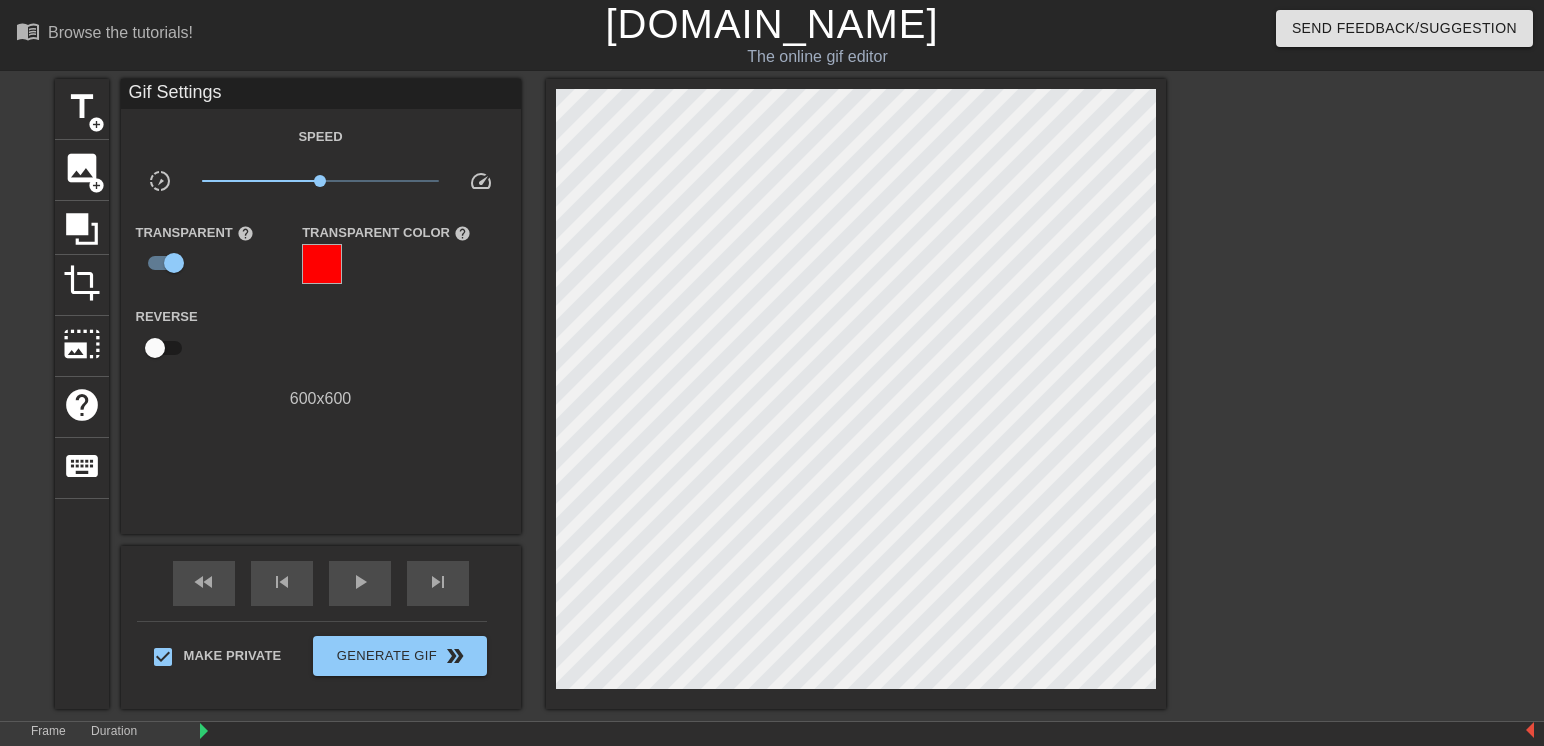 drag, startPoint x: 451, startPoint y: 227, endPoint x: 235, endPoint y: 231, distance: 216.03703 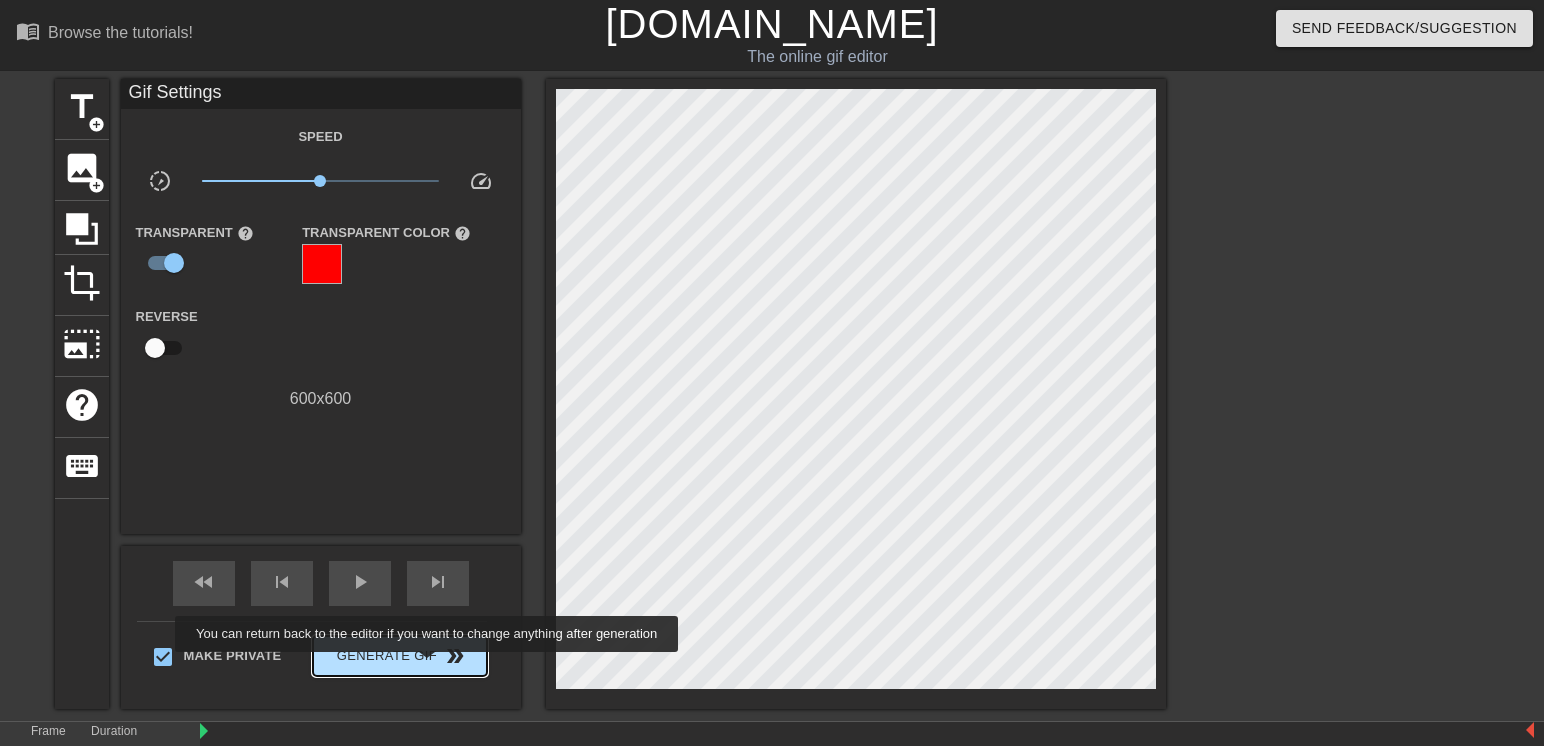 click on "Generate Gif double_arrow" at bounding box center [399, 656] 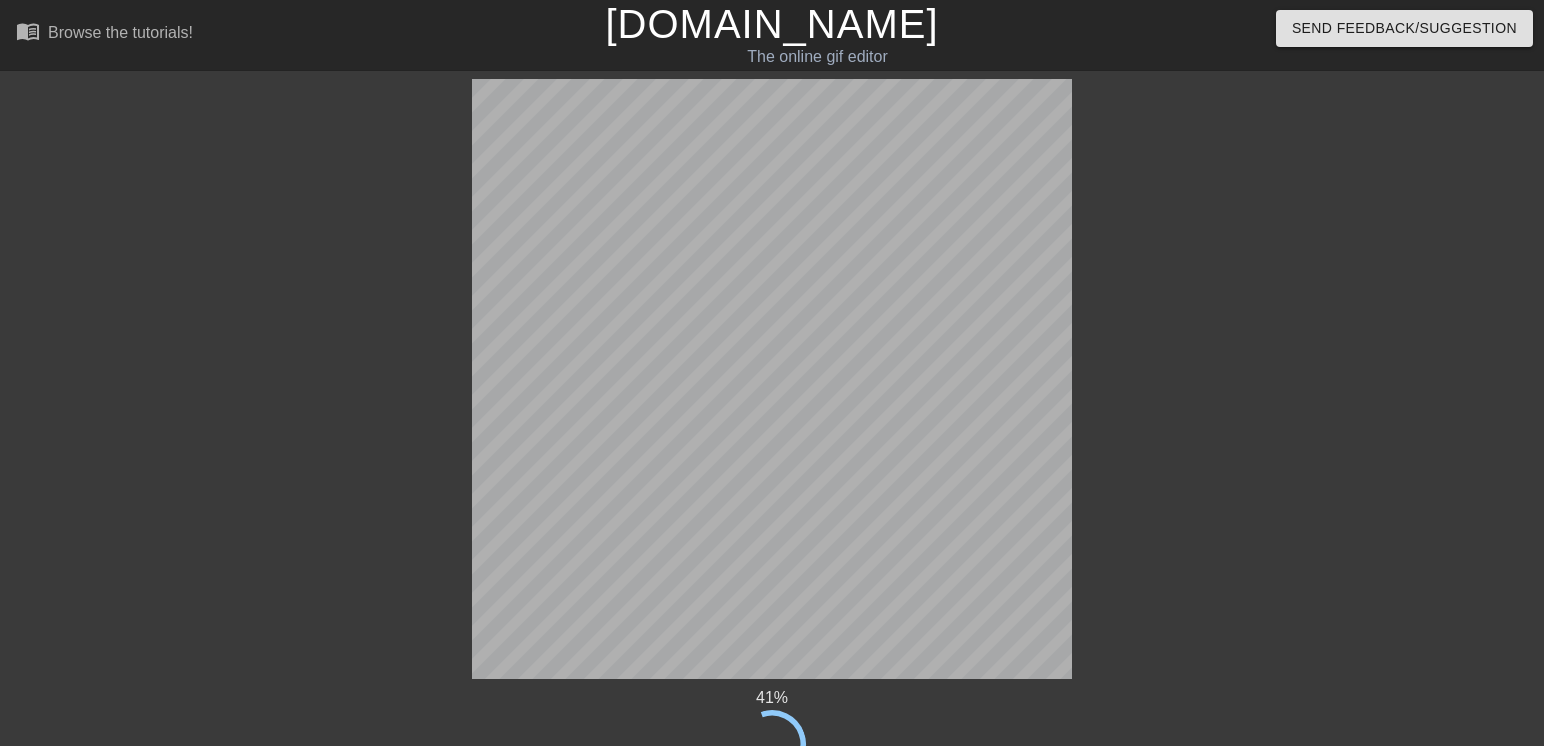scroll, scrollTop: 76, scrollLeft: 0, axis: vertical 